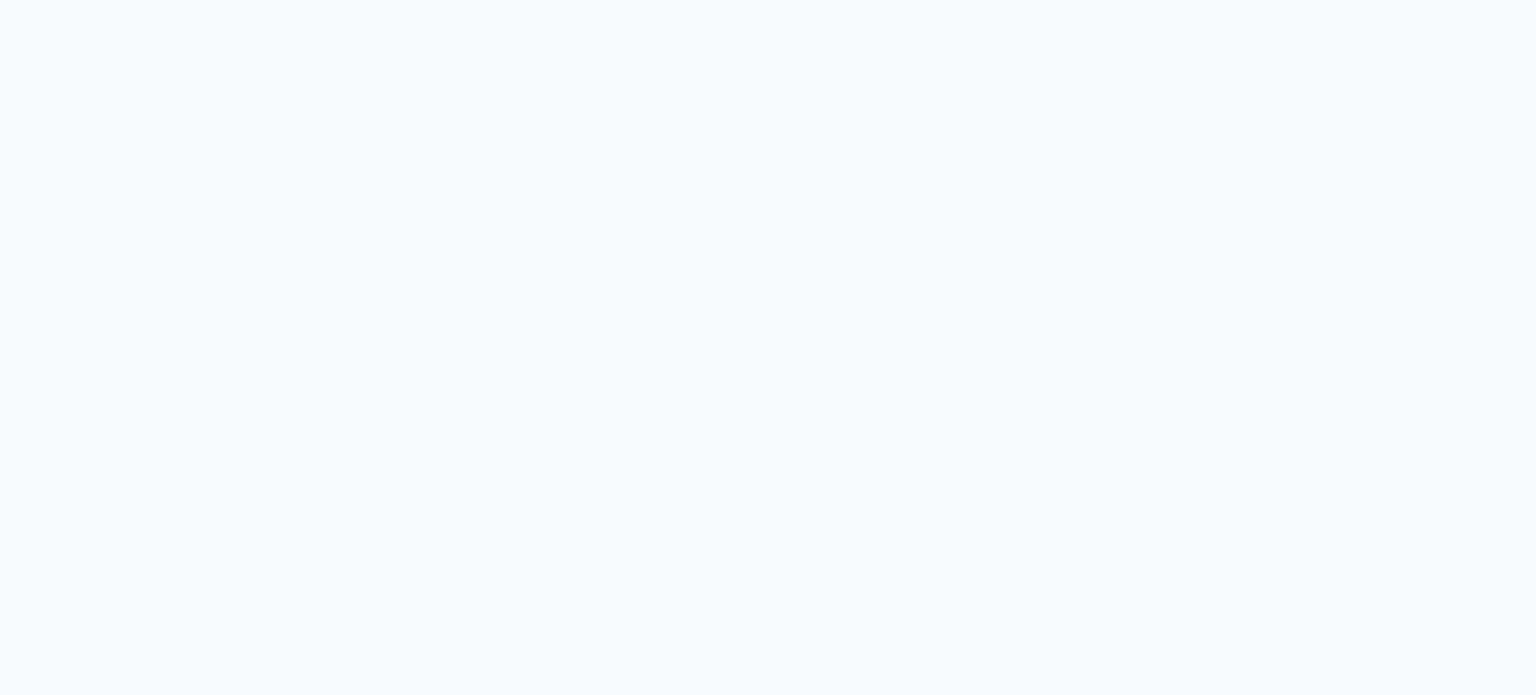 scroll, scrollTop: 0, scrollLeft: 0, axis: both 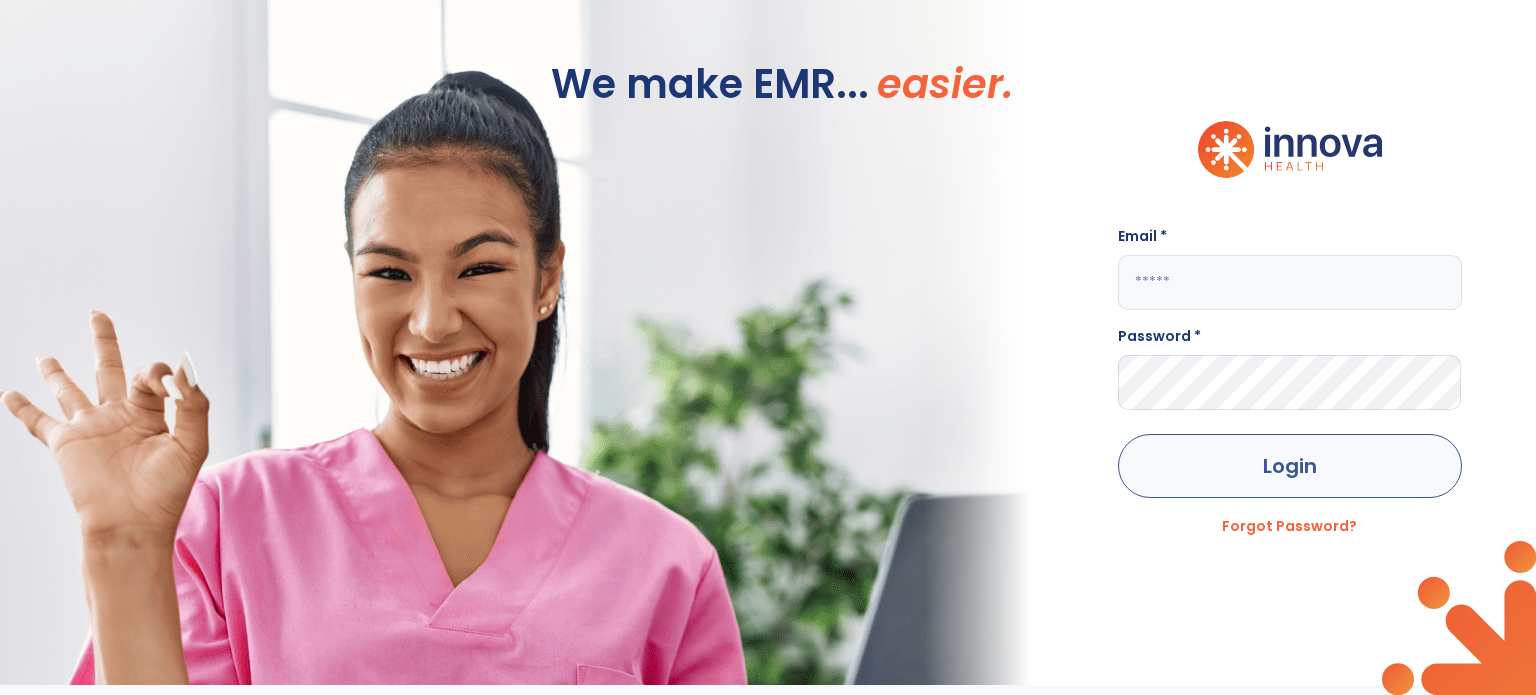 type on "**********" 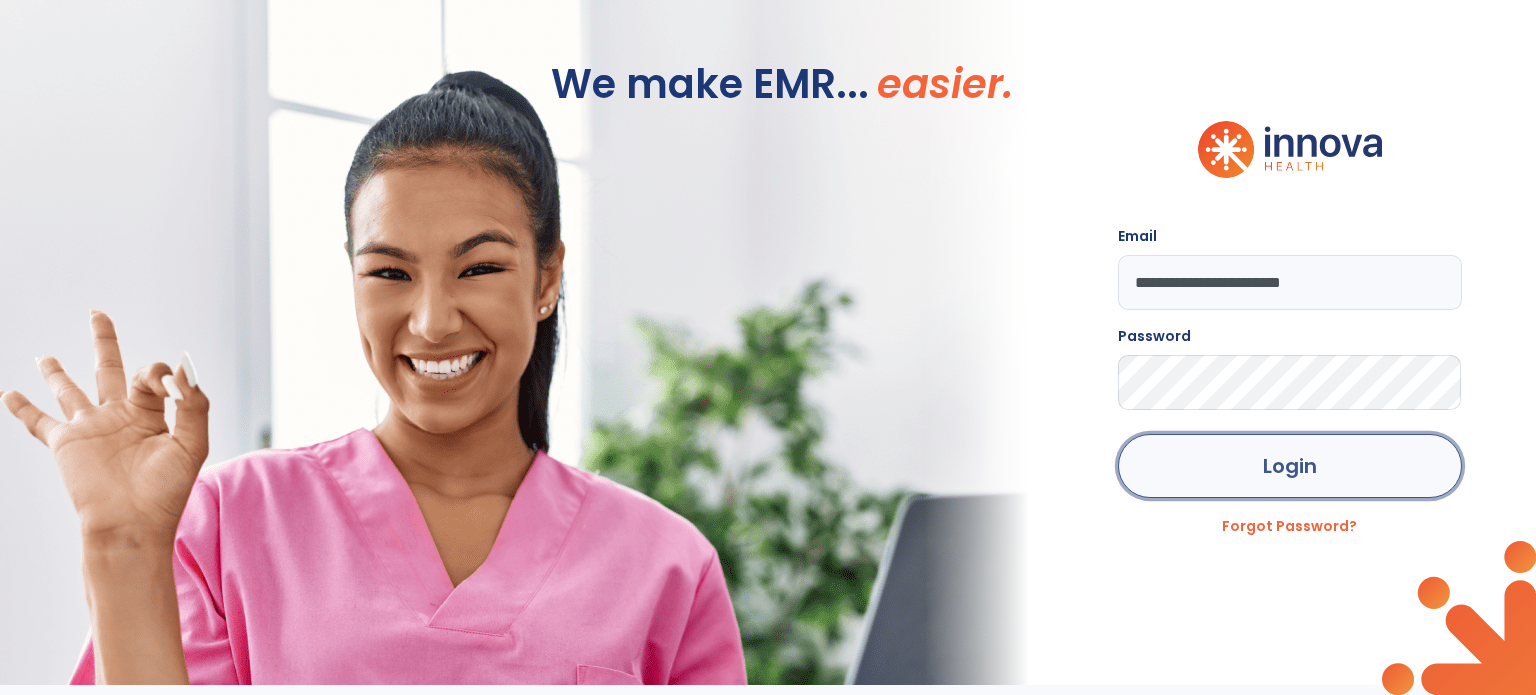 click on "Login" 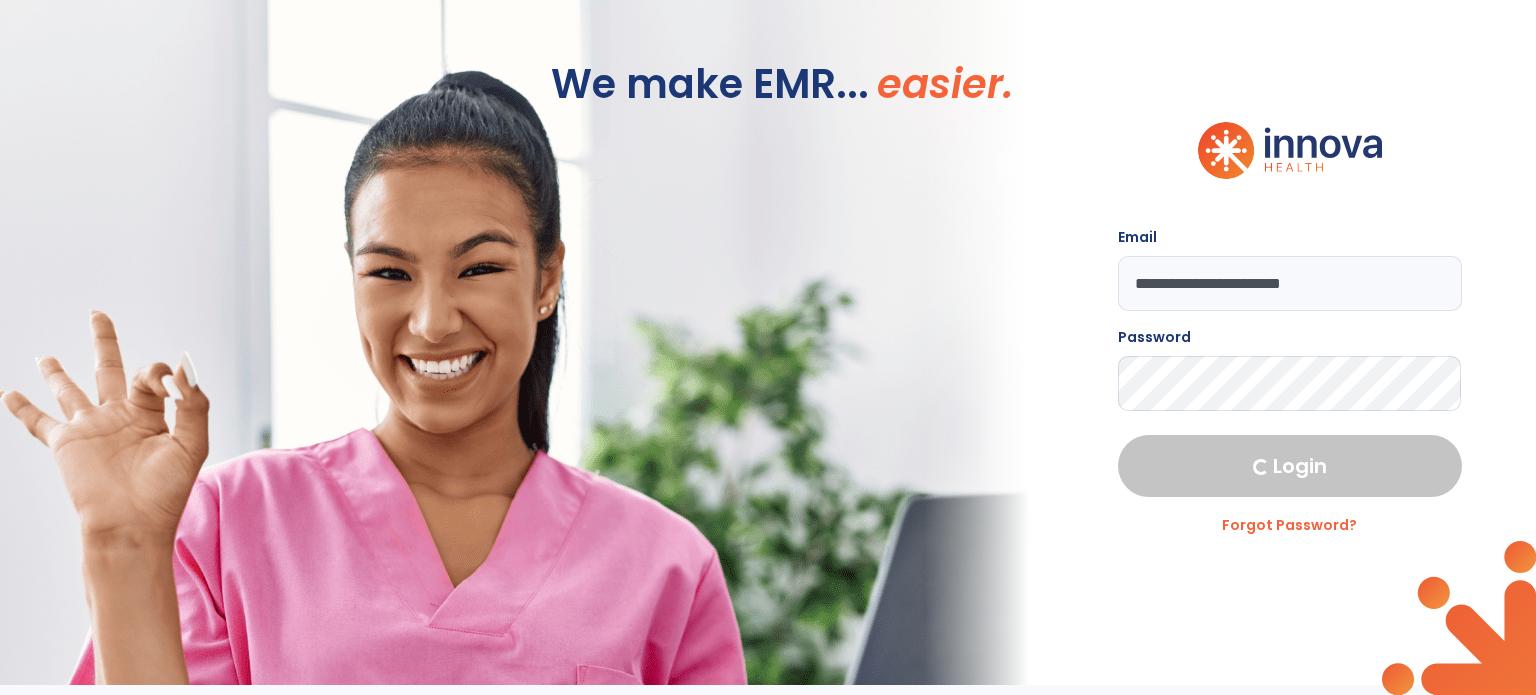 select on "****" 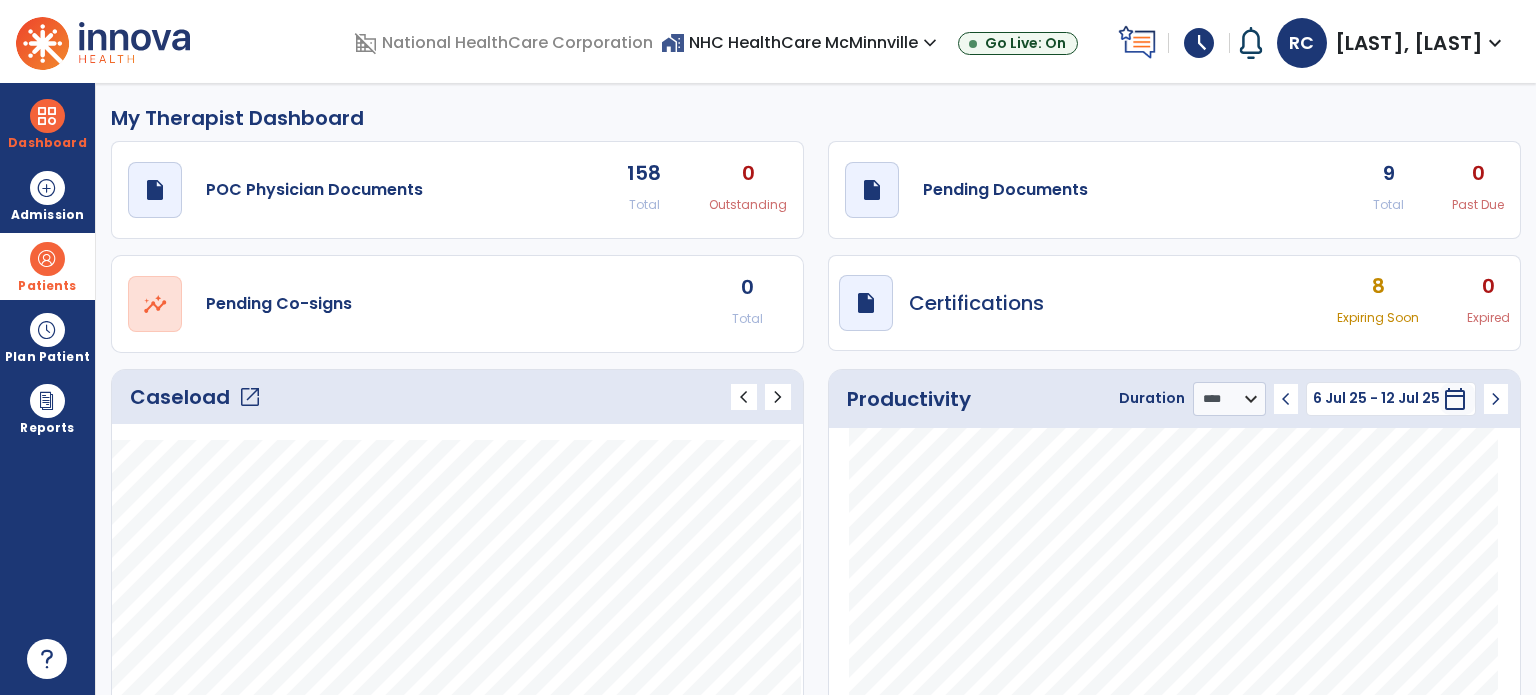 click at bounding box center (47, 259) 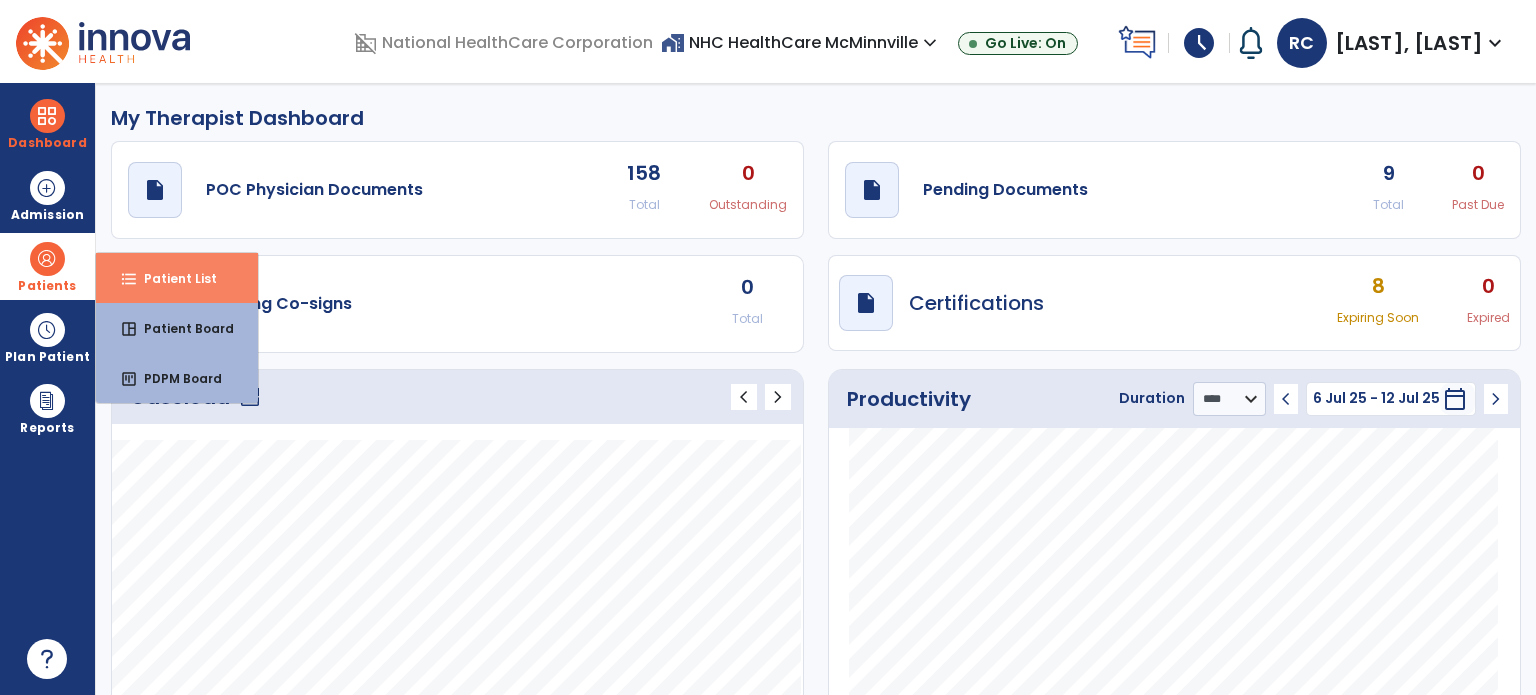 click on "Patient List" at bounding box center [172, 278] 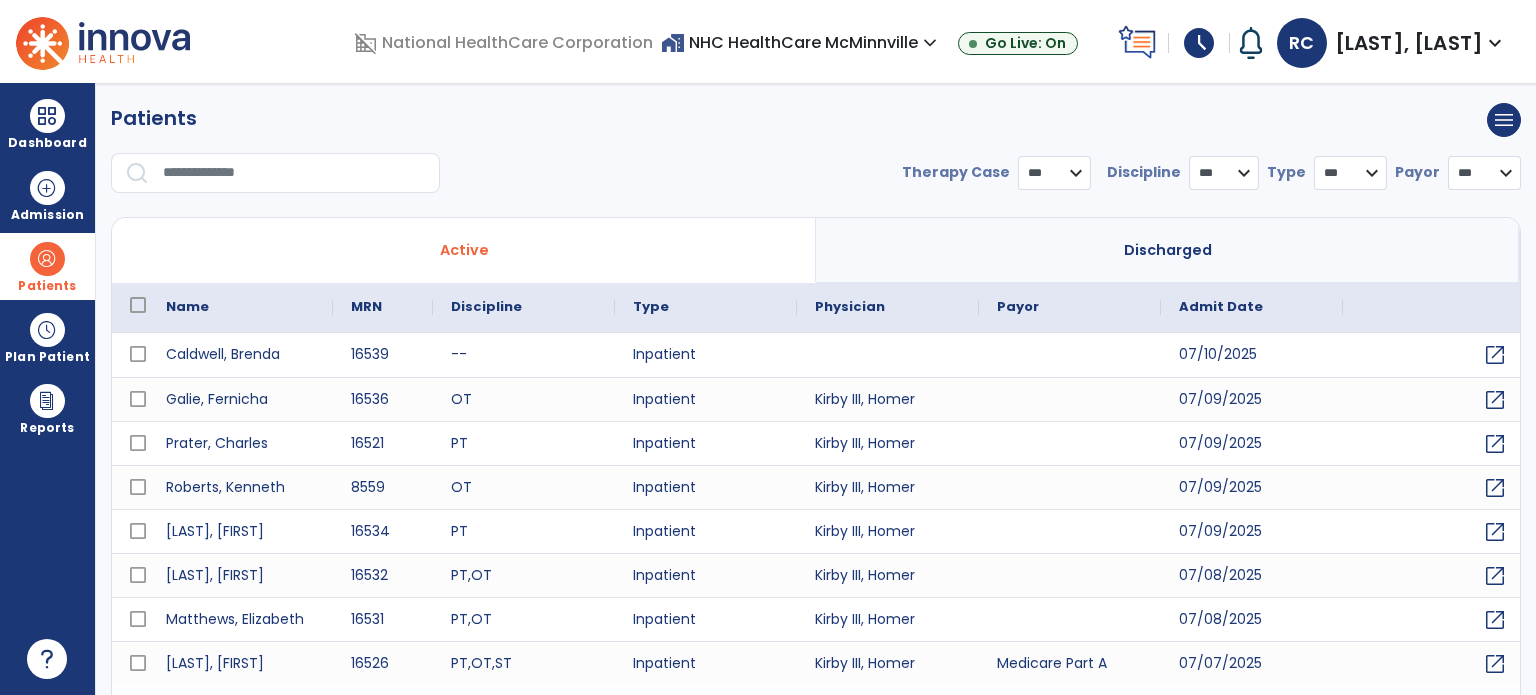 select on "***" 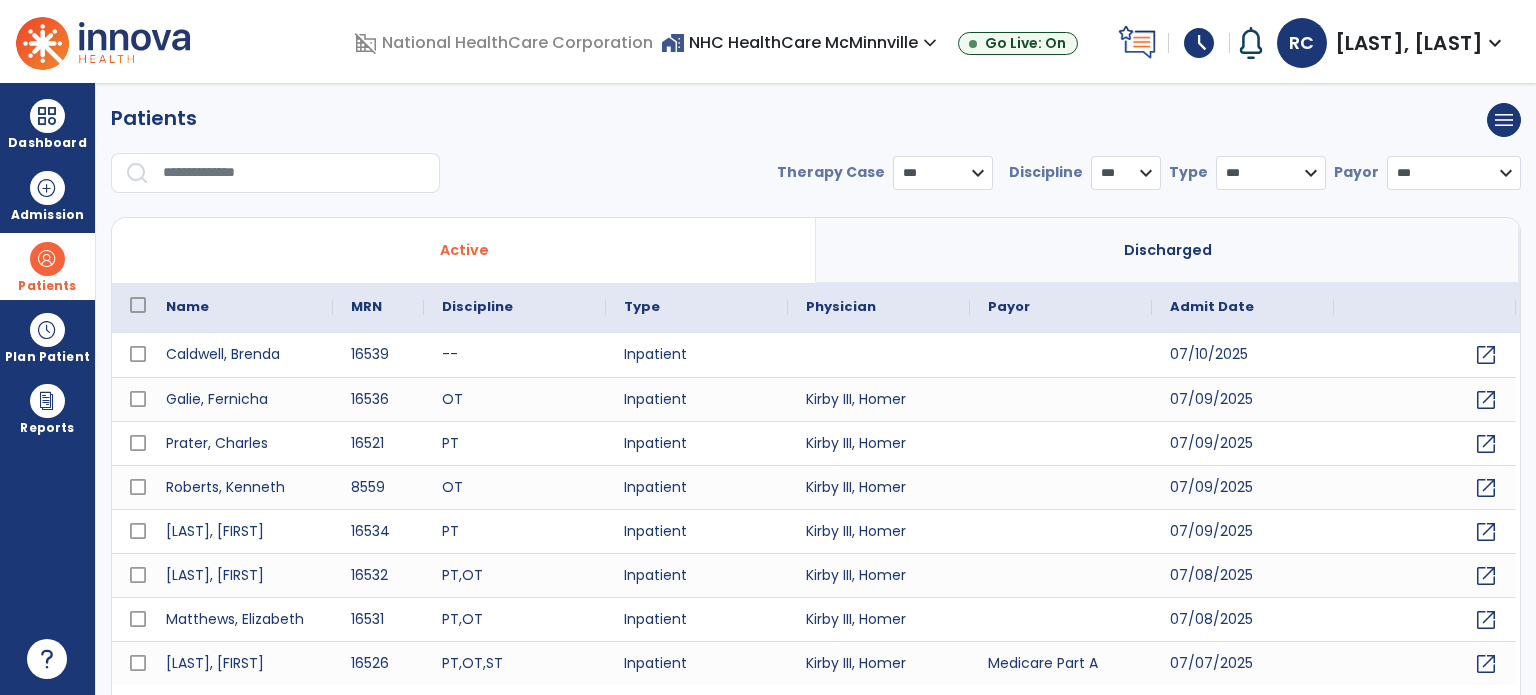 scroll, scrollTop: 46, scrollLeft: 0, axis: vertical 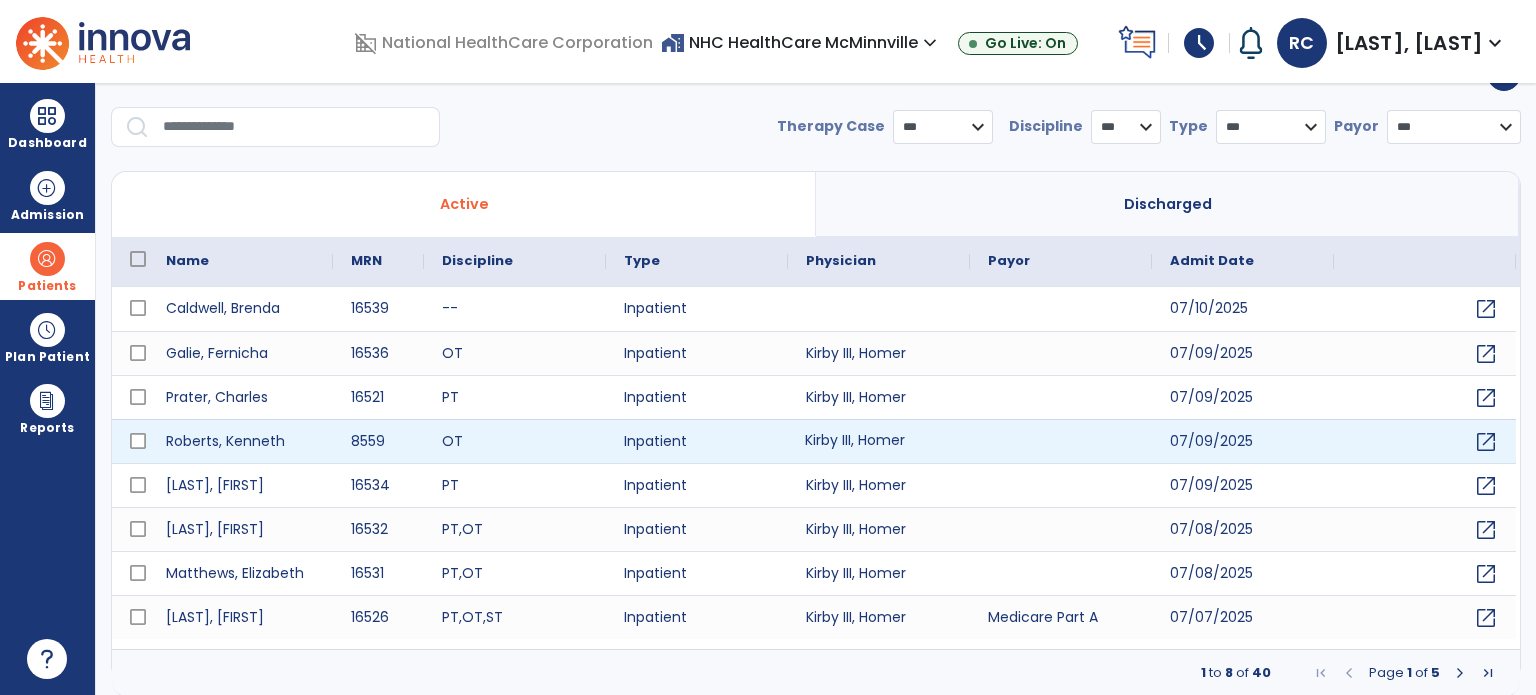 click on "Kirby III, Homer" at bounding box center [879, 441] 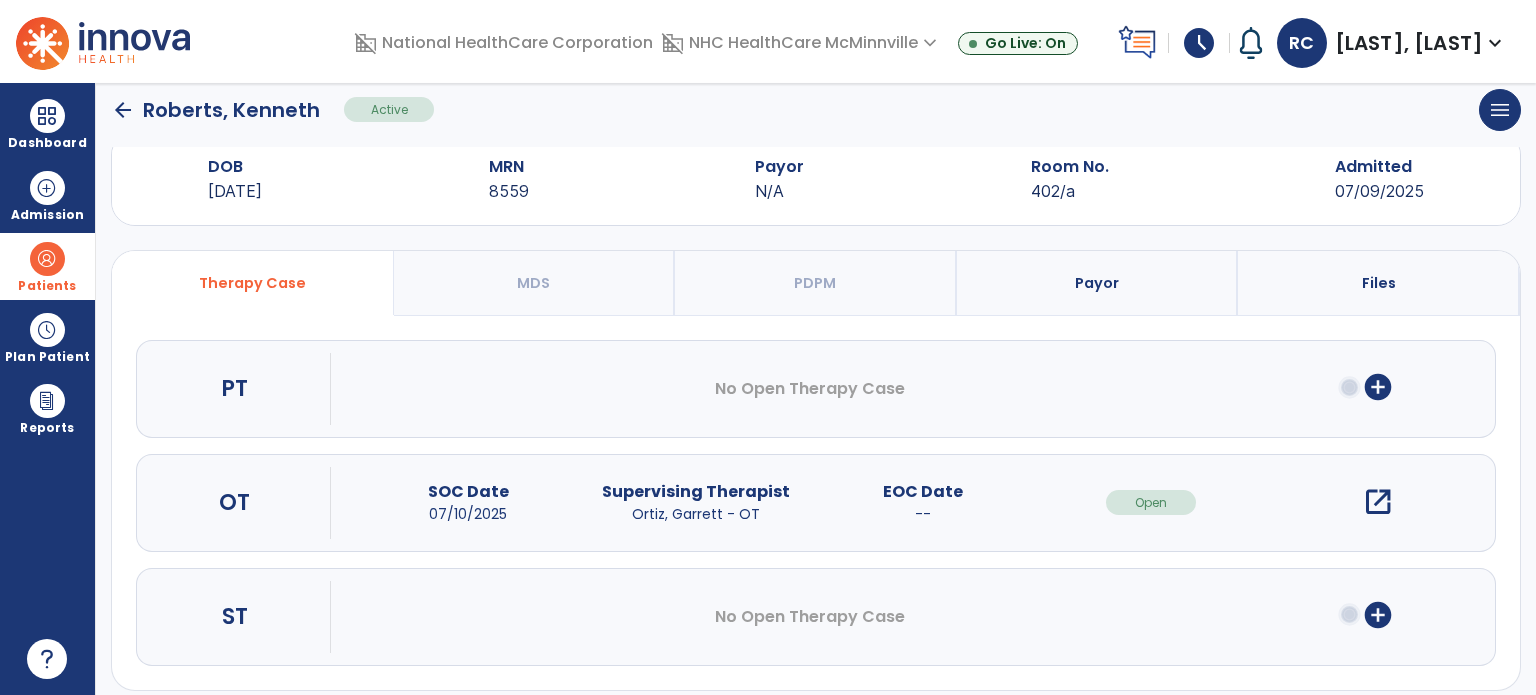 click on "open_in_new" at bounding box center [1378, 502] 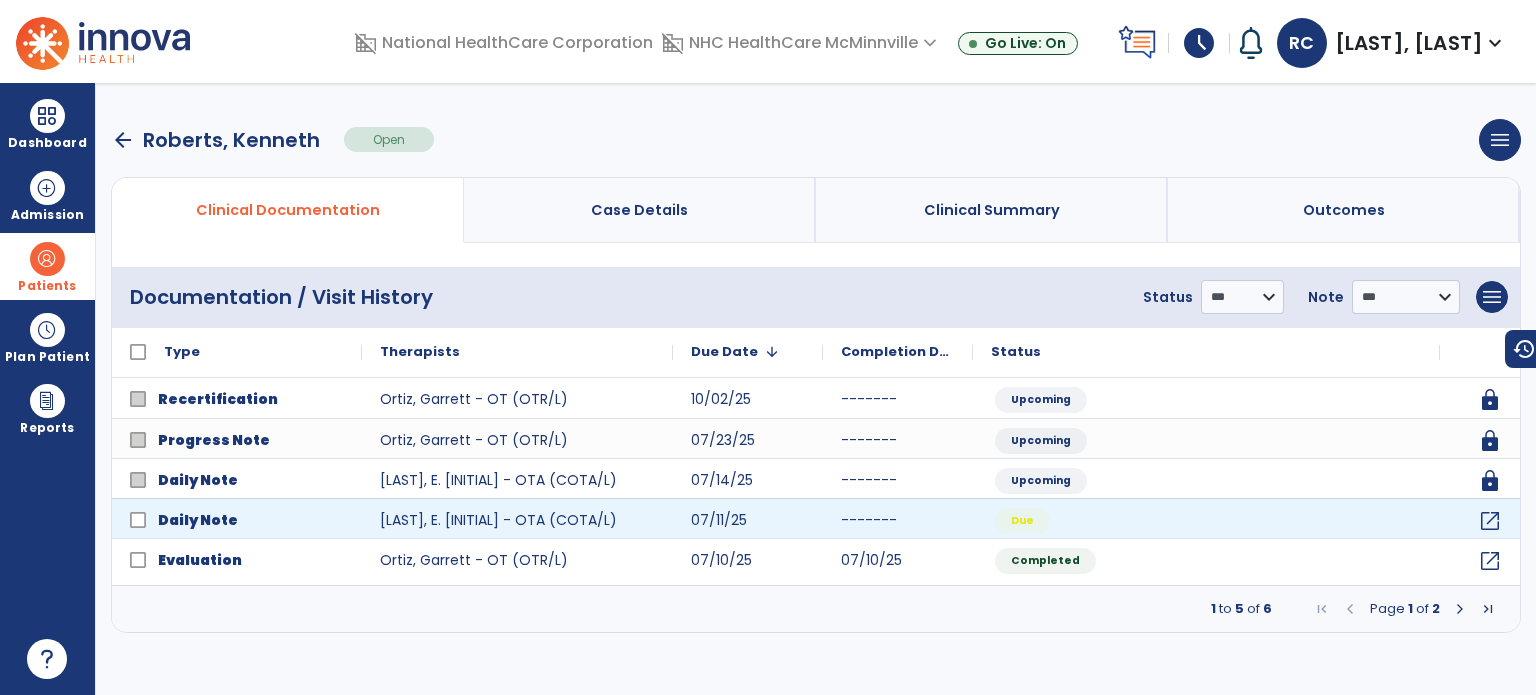 scroll, scrollTop: 0, scrollLeft: 0, axis: both 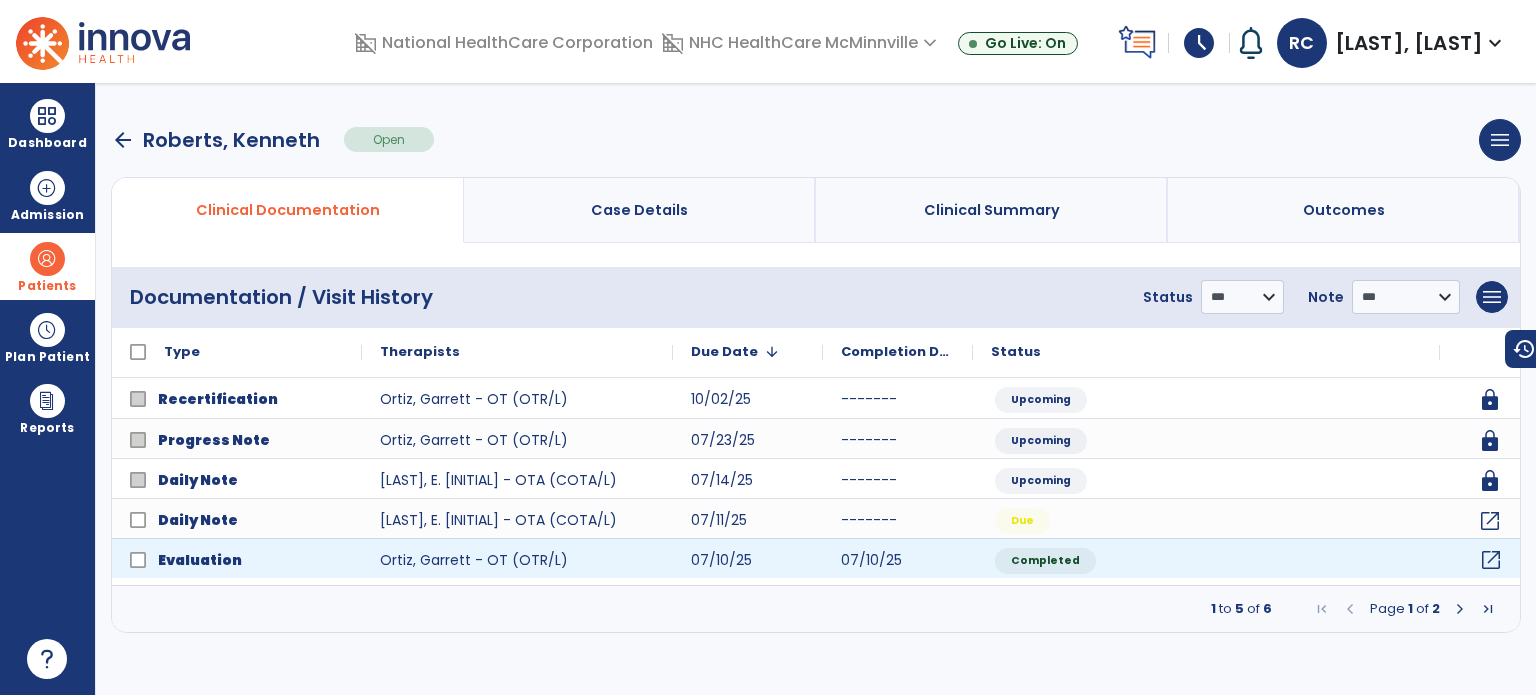 click on "open_in_new" 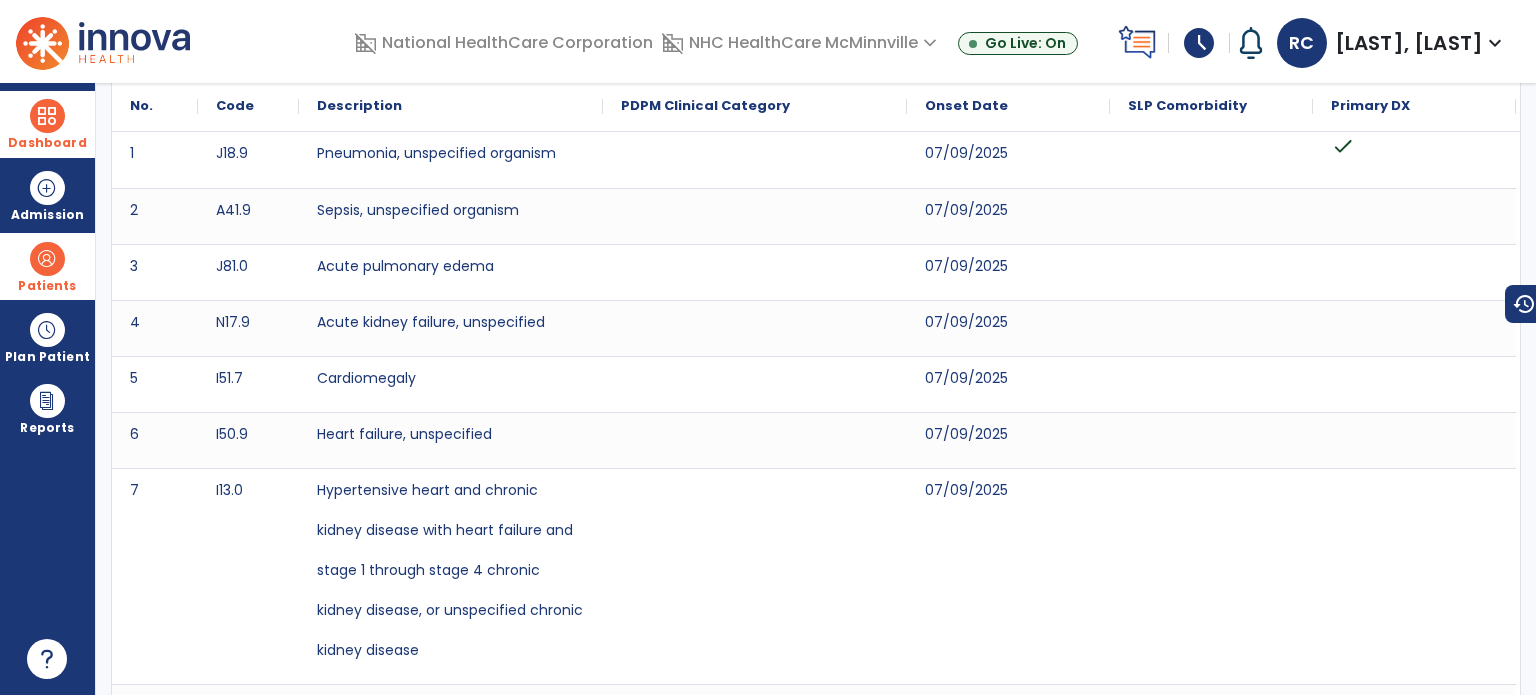scroll, scrollTop: 0, scrollLeft: 0, axis: both 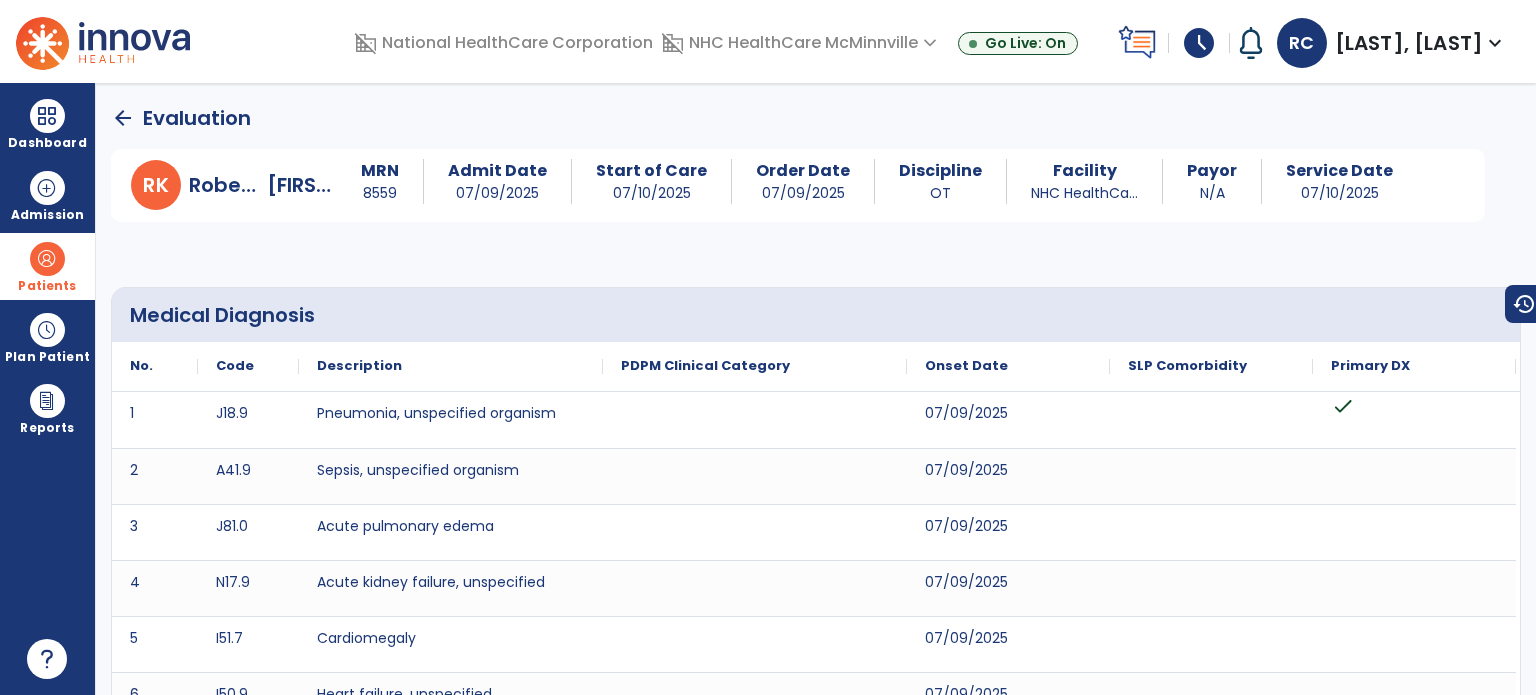 click on "arrow_back" 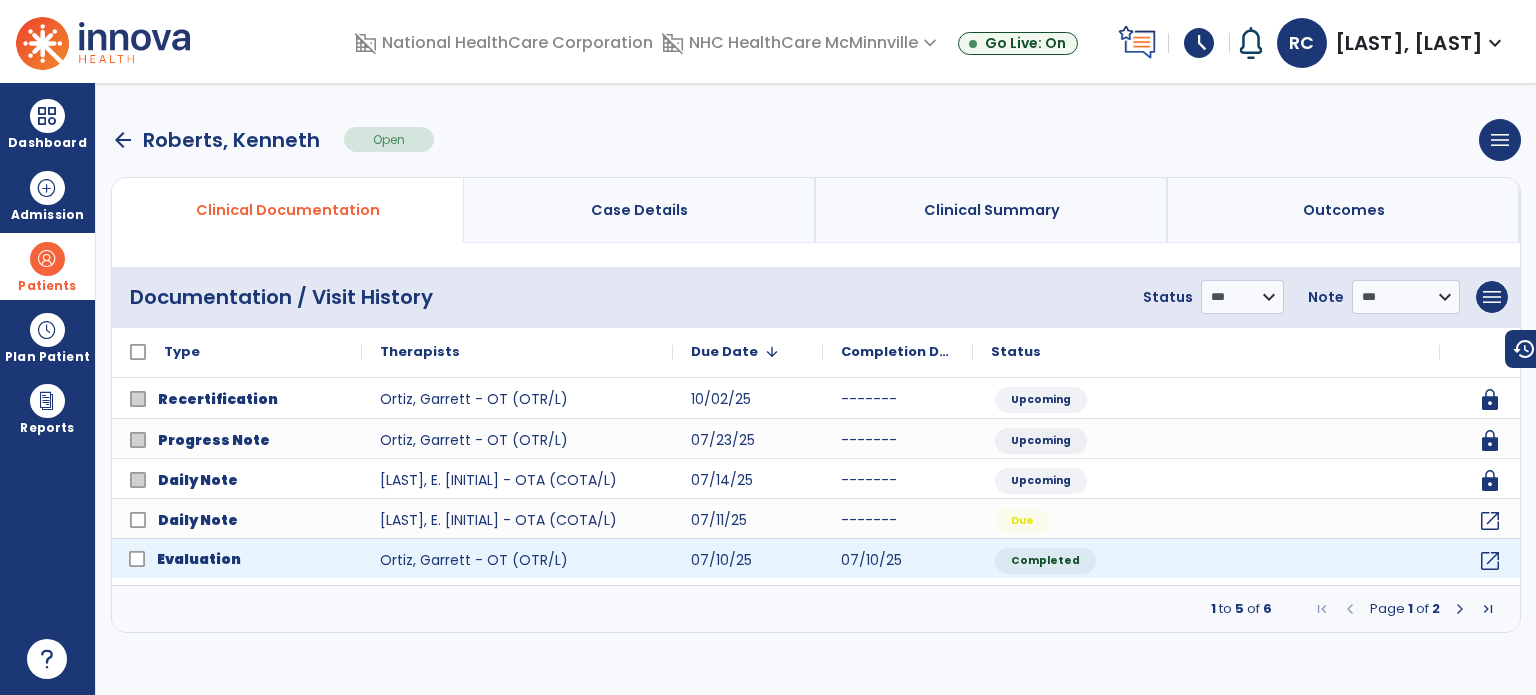 click 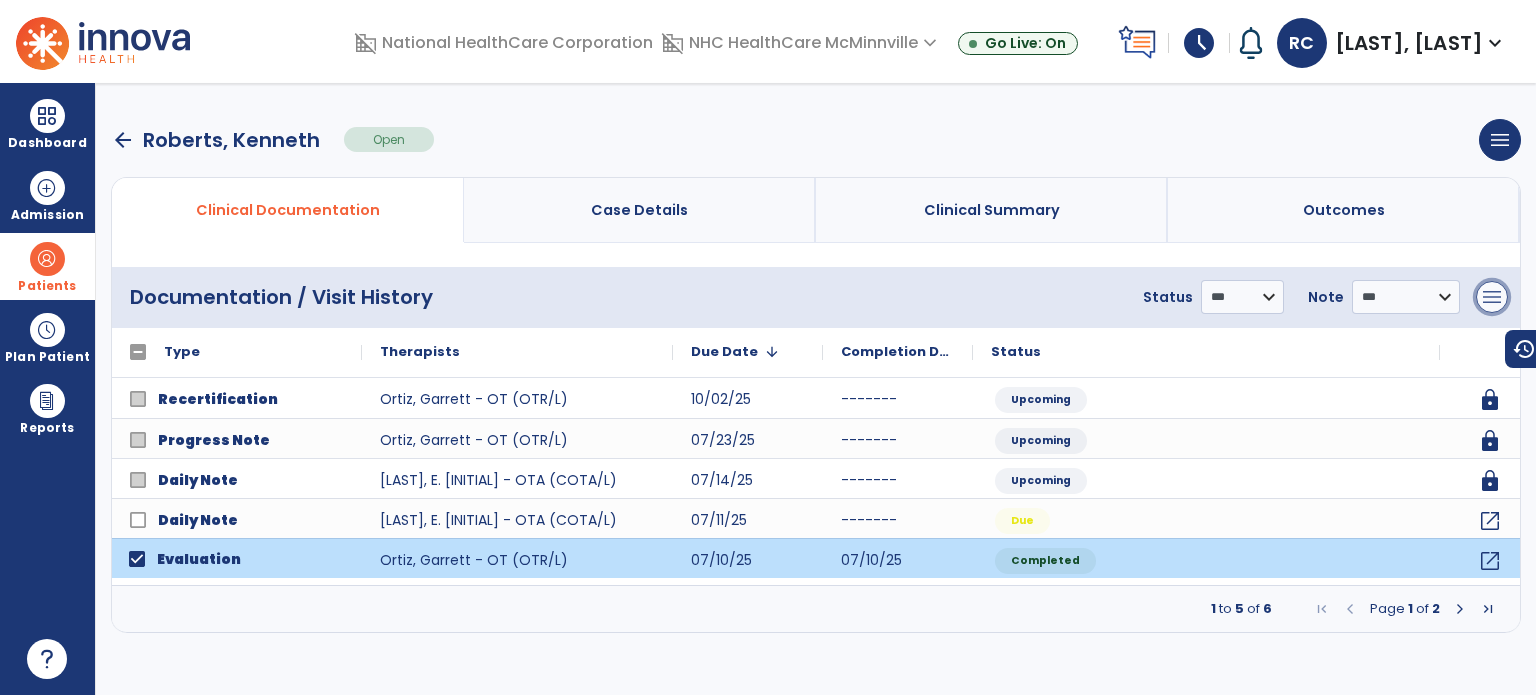 click on "menu" at bounding box center (1492, 297) 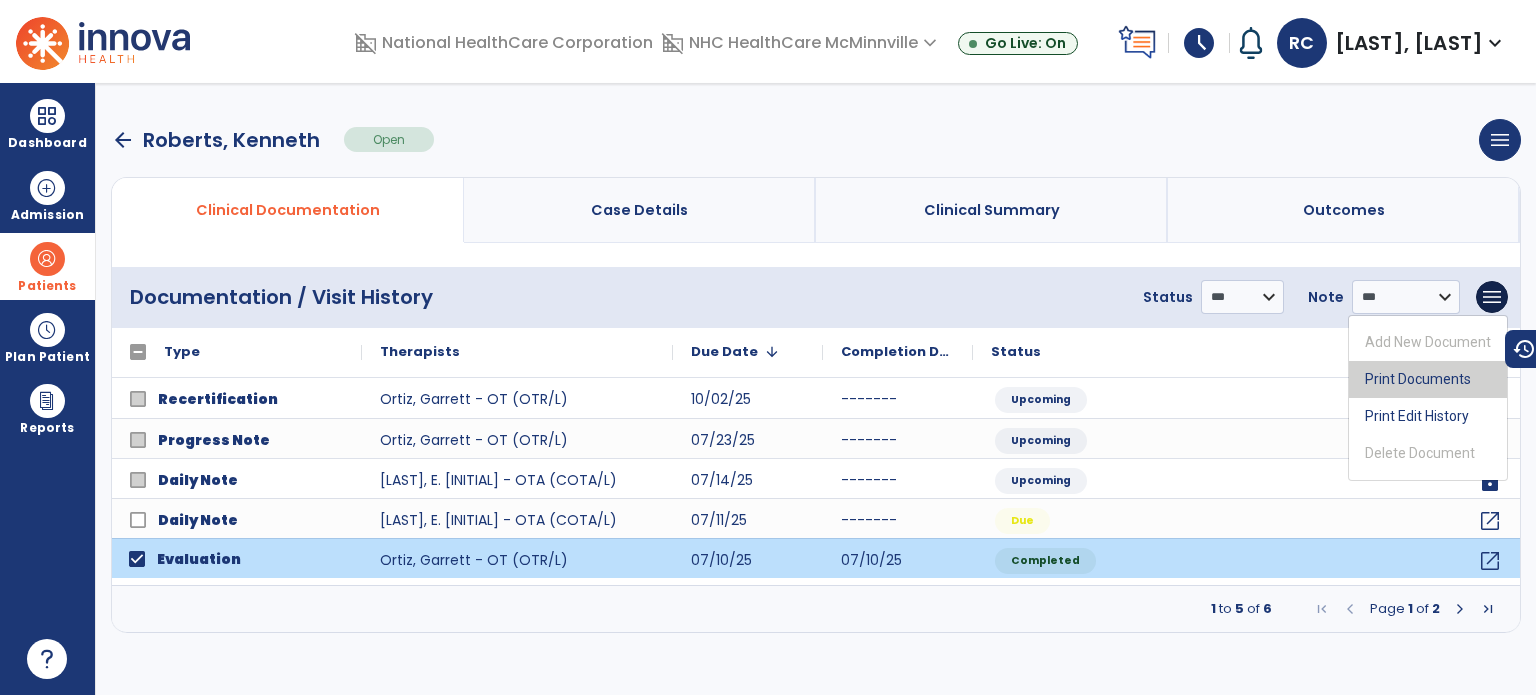 click on "Print Documents" at bounding box center [1428, 379] 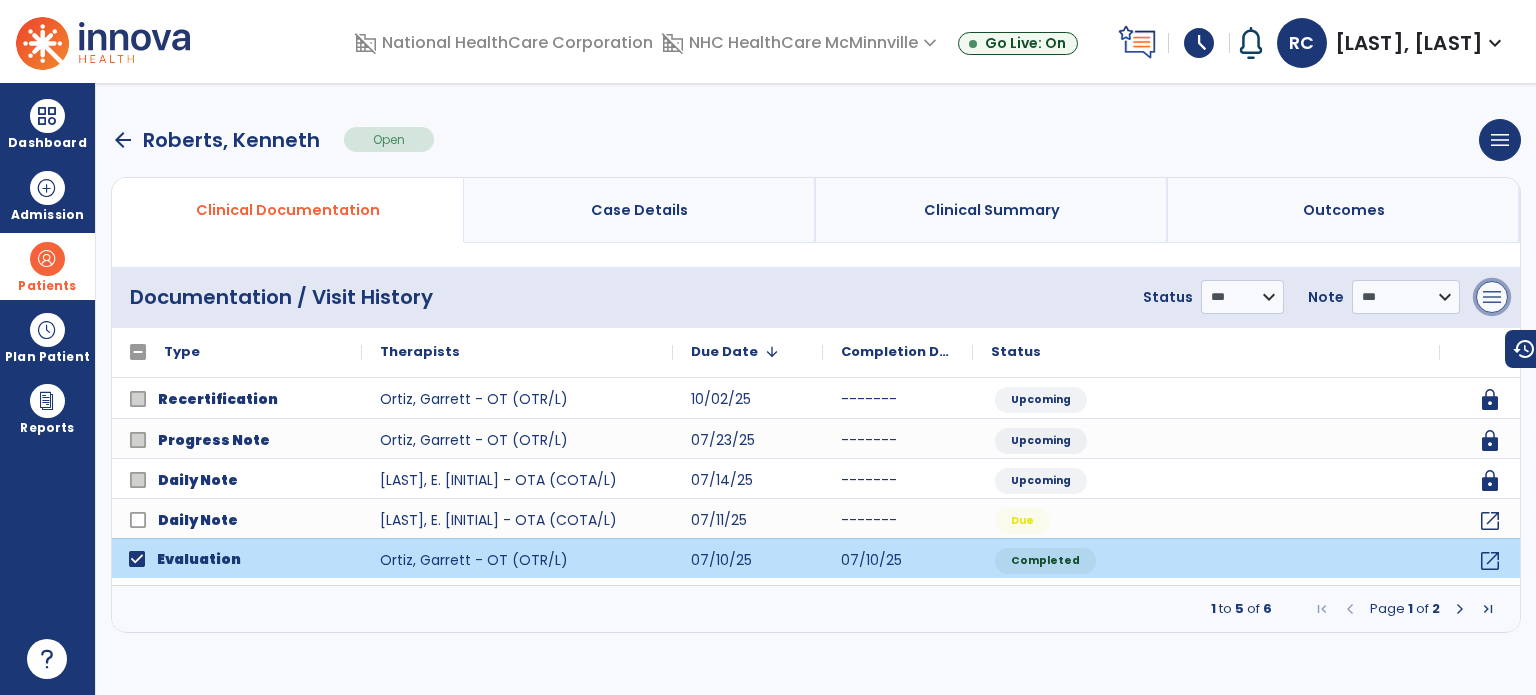 click on "menu" at bounding box center [1492, 297] 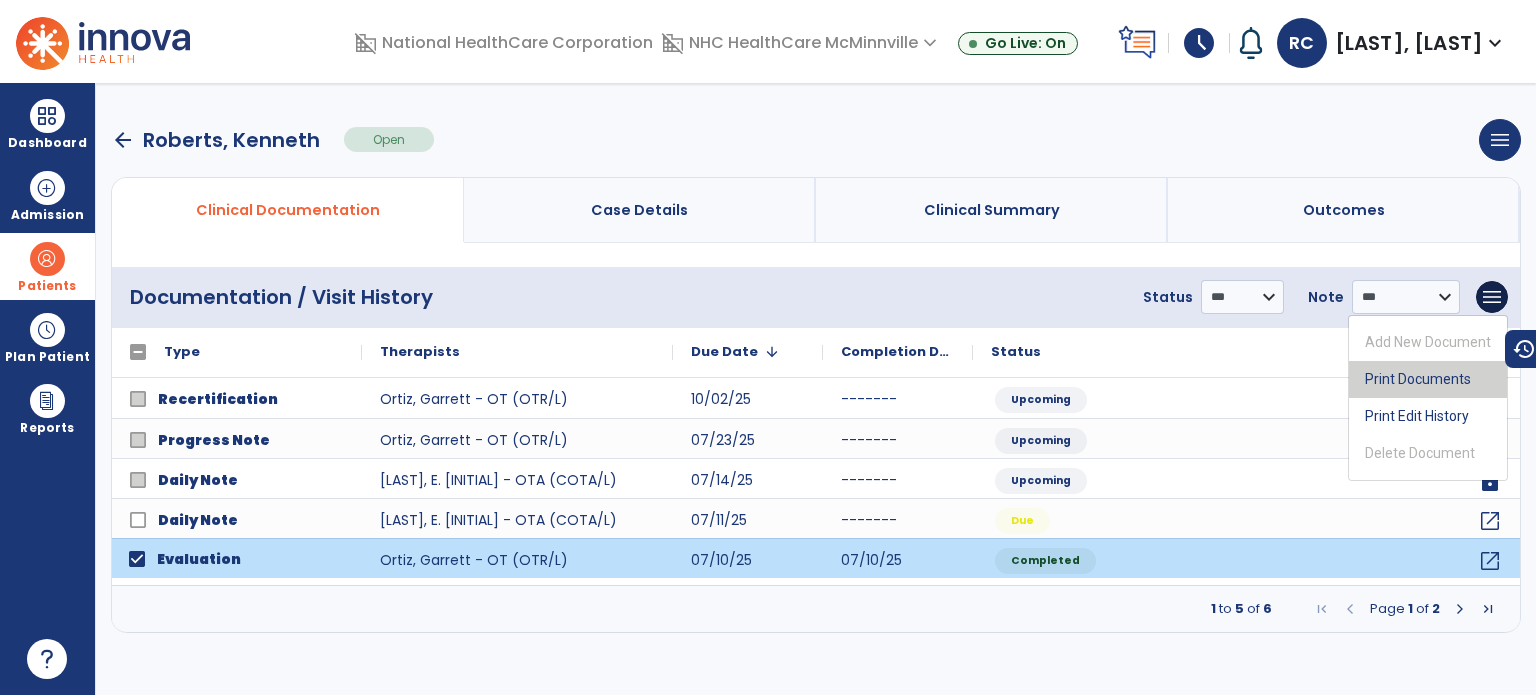 click on "Print Documents" at bounding box center (1428, 379) 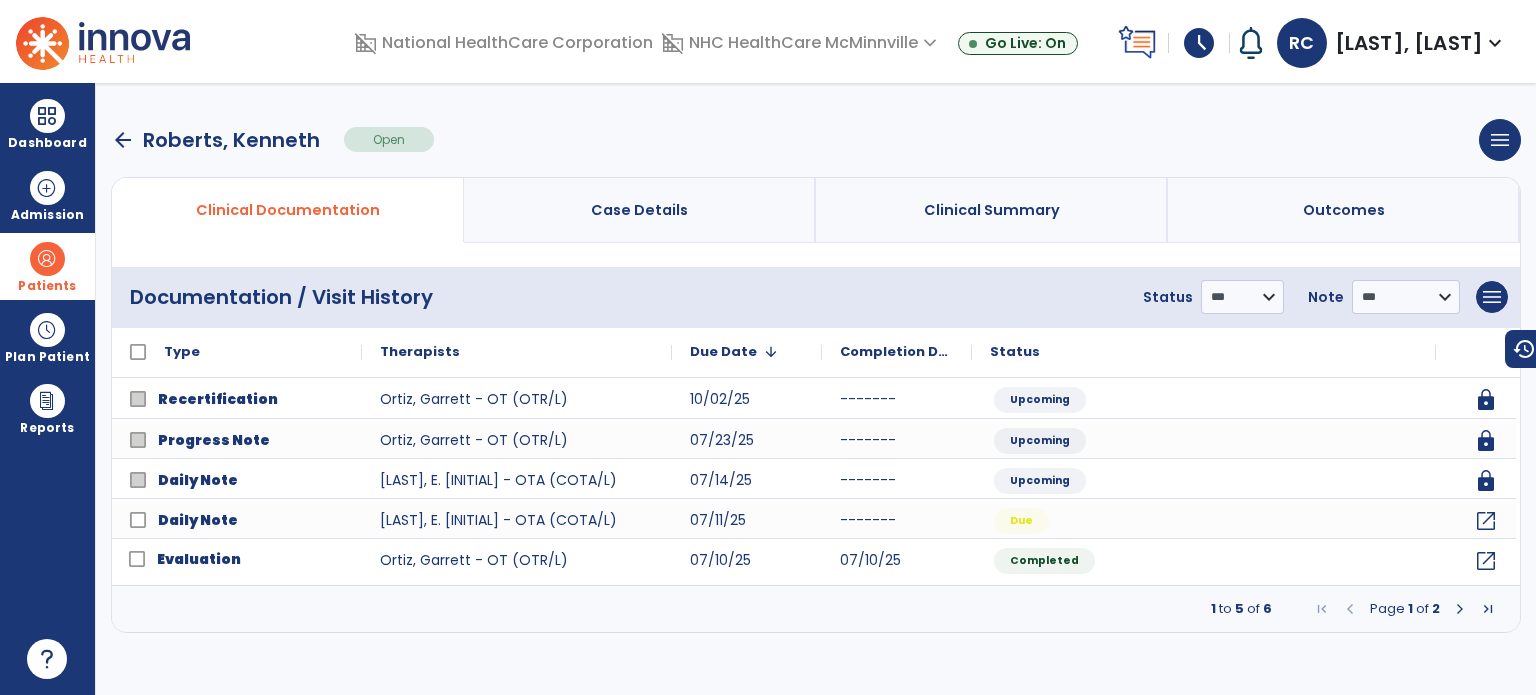 click on "arrow_back" at bounding box center [123, 140] 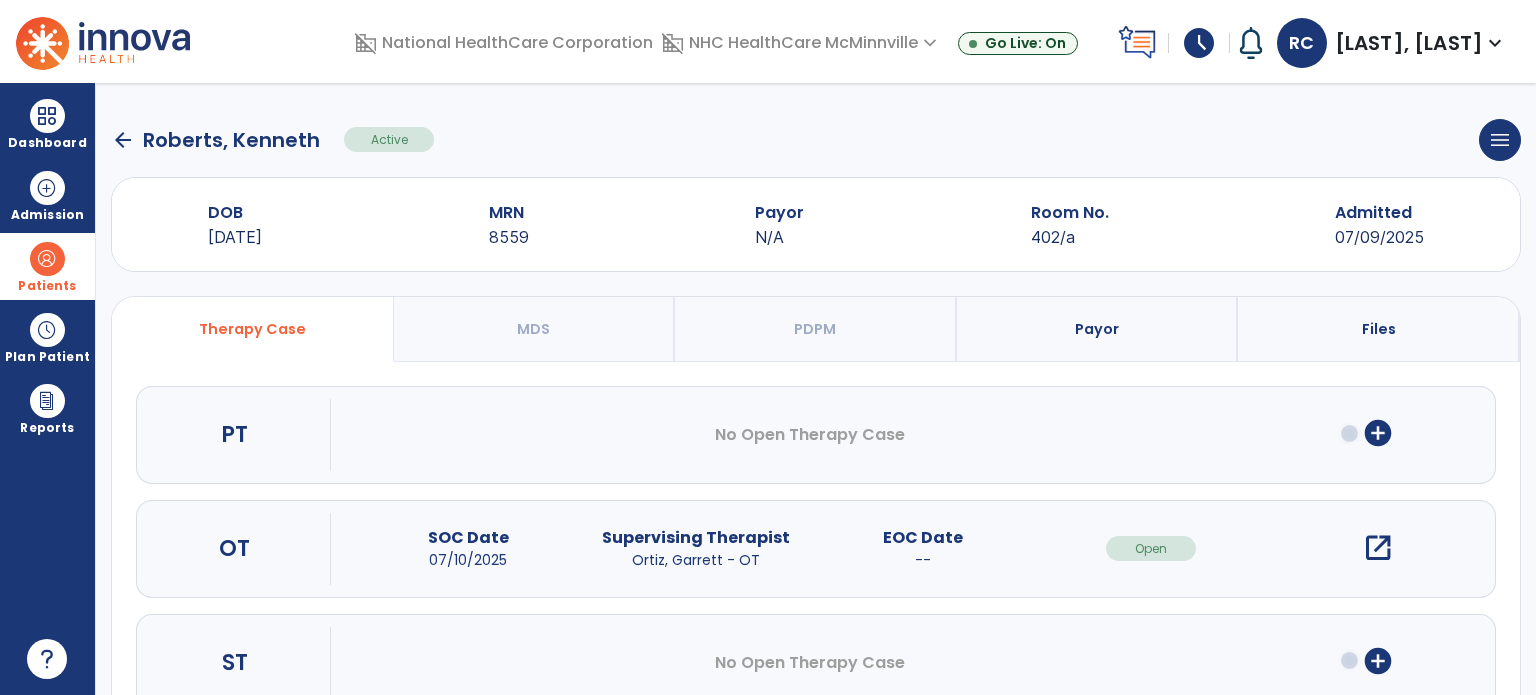 click on "add_circle" at bounding box center (1378, 433) 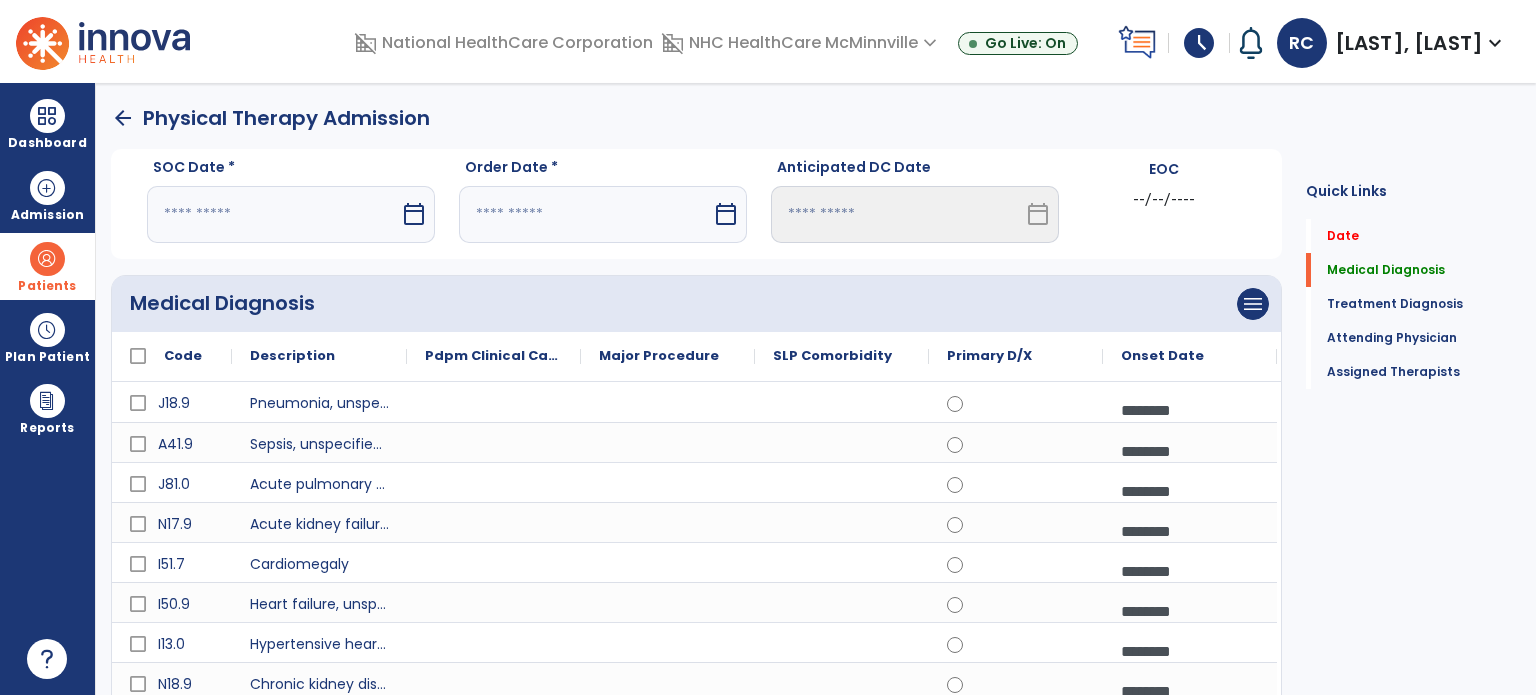 click at bounding box center (273, 214) 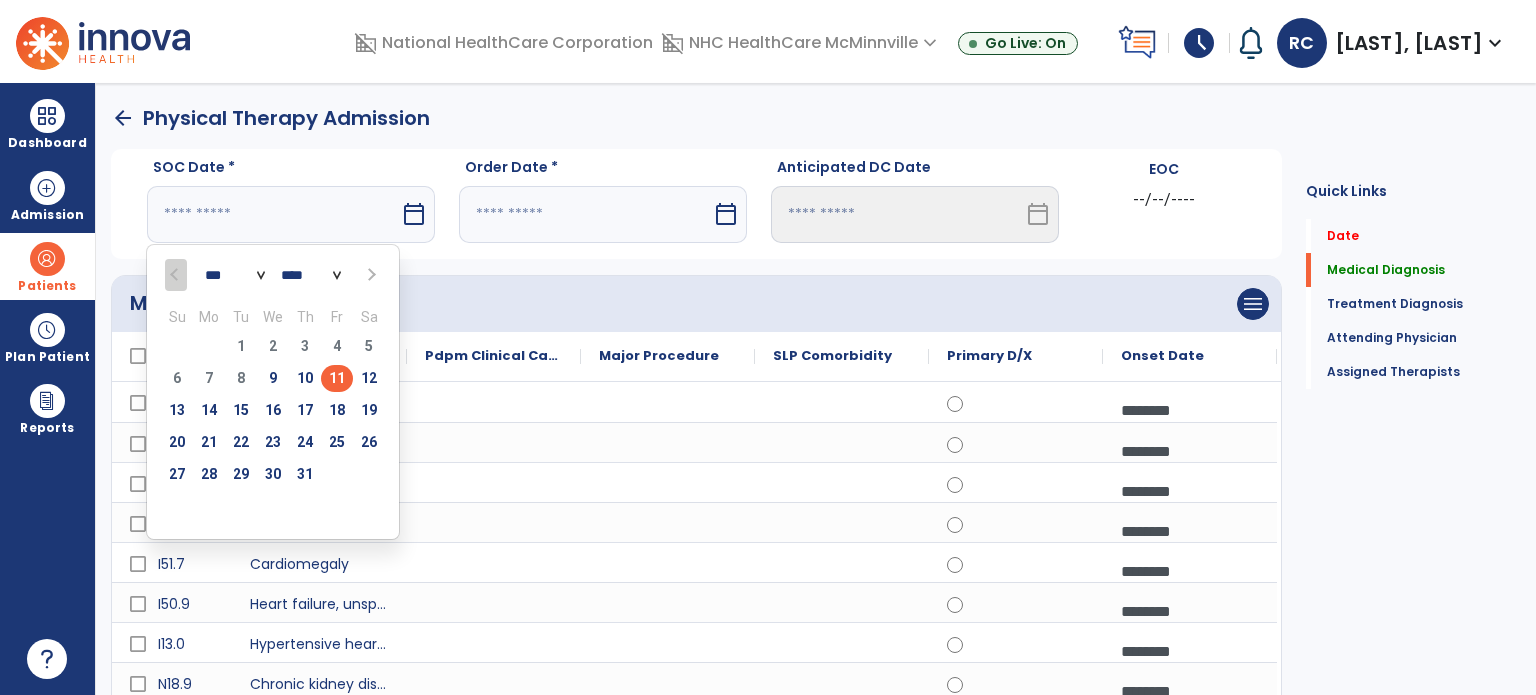 click on "11" at bounding box center (337, 378) 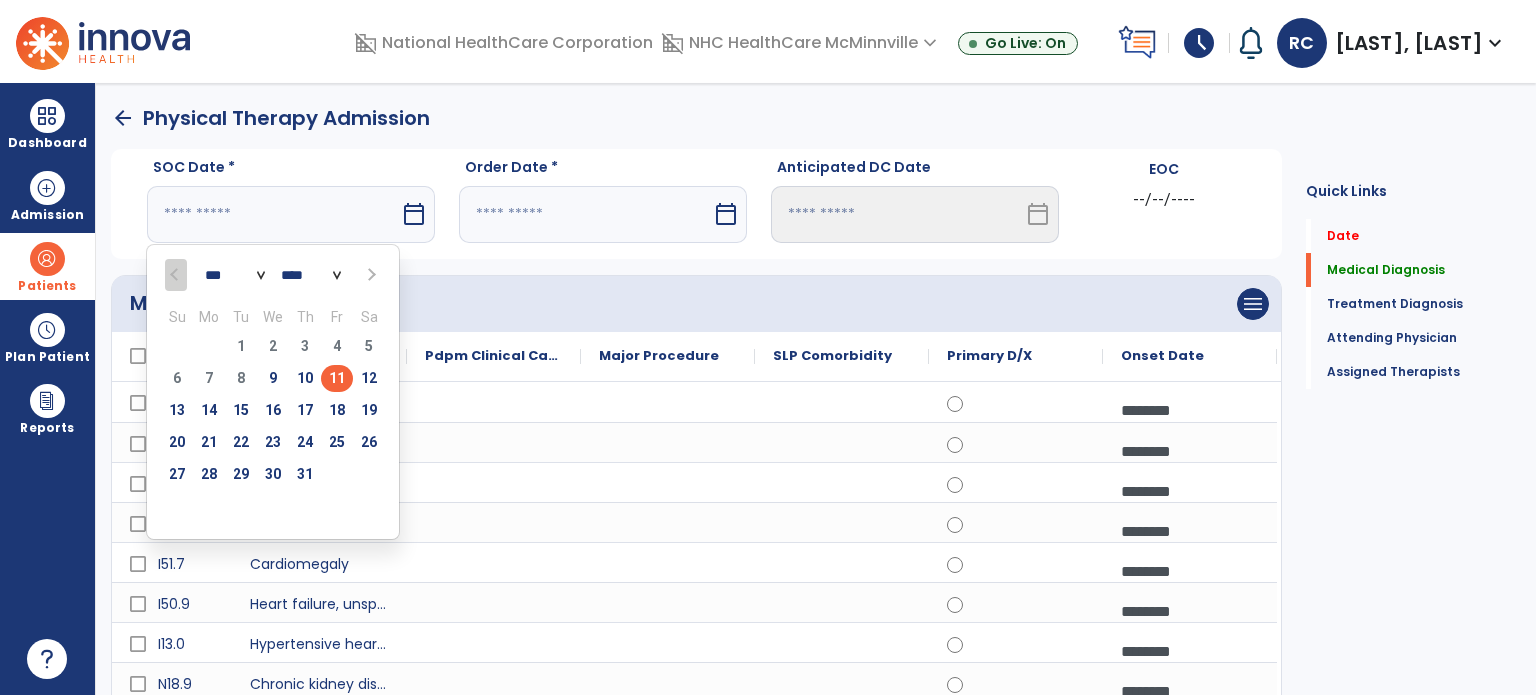 type on "*********" 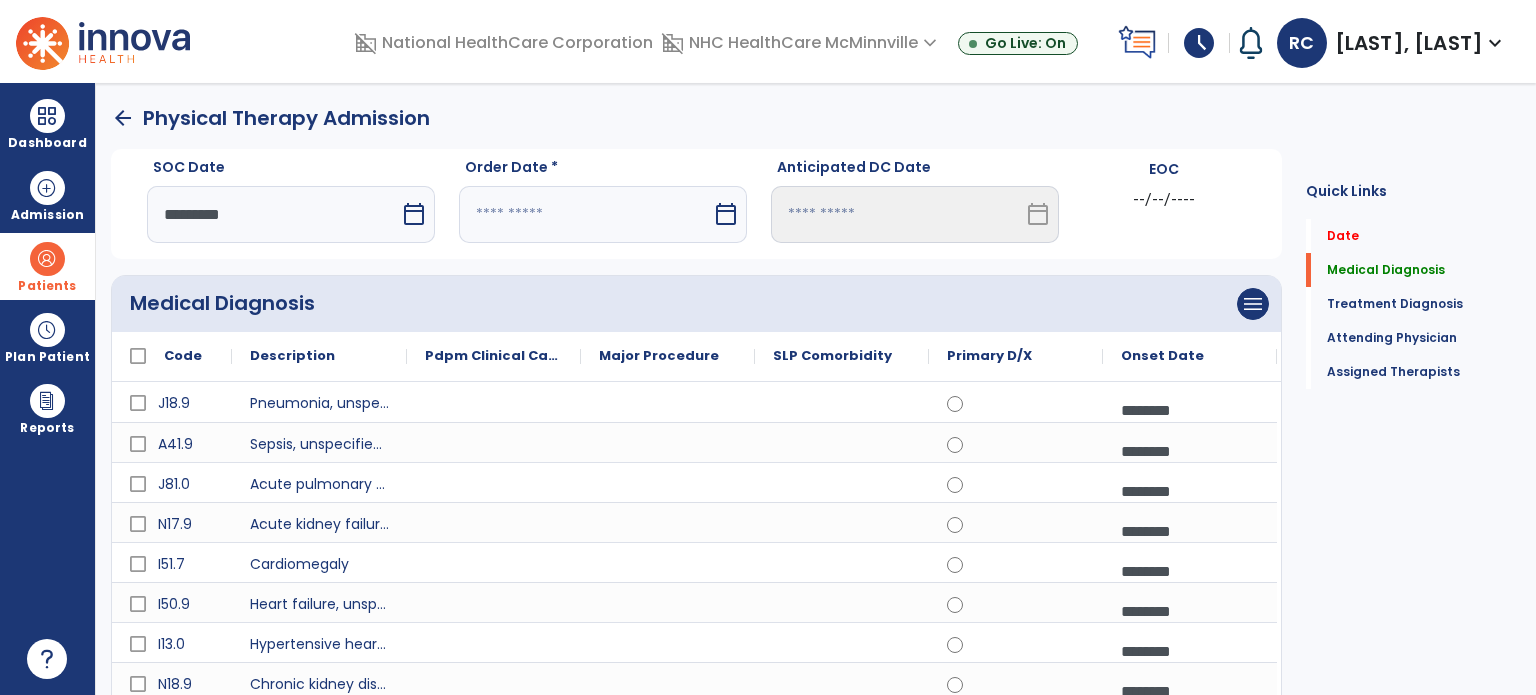 click at bounding box center [585, 214] 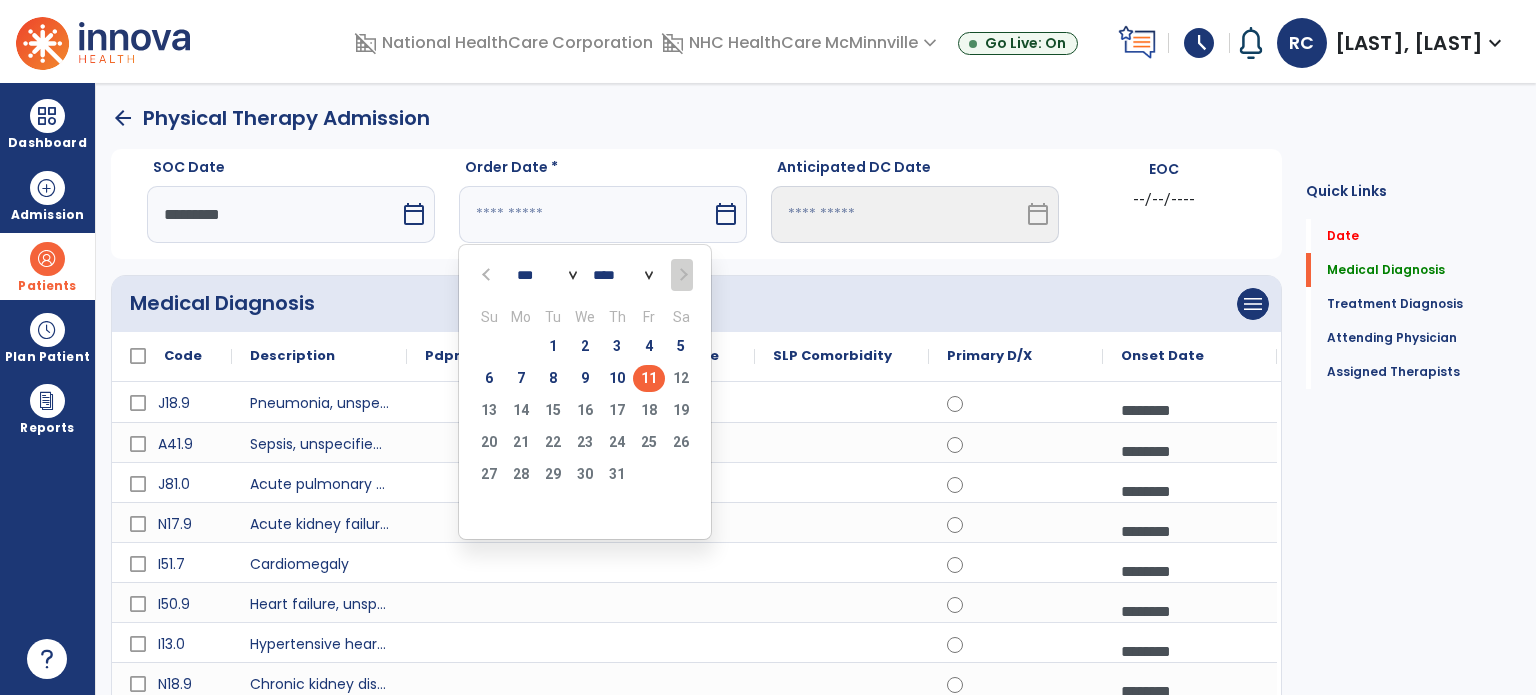 click on "menu   Add Medical Diagnosis   Delete Medical Diagnosis" 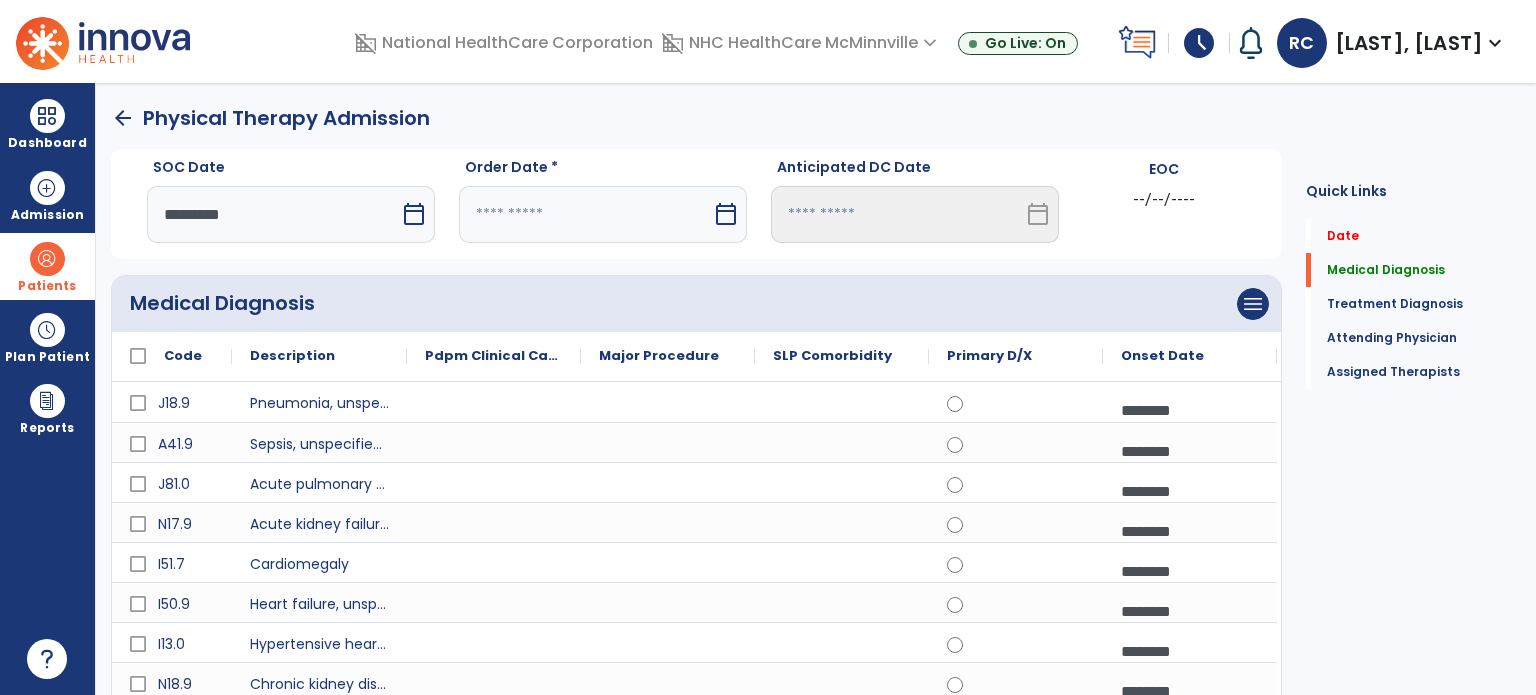 click on "calendar_today" at bounding box center (726, 214) 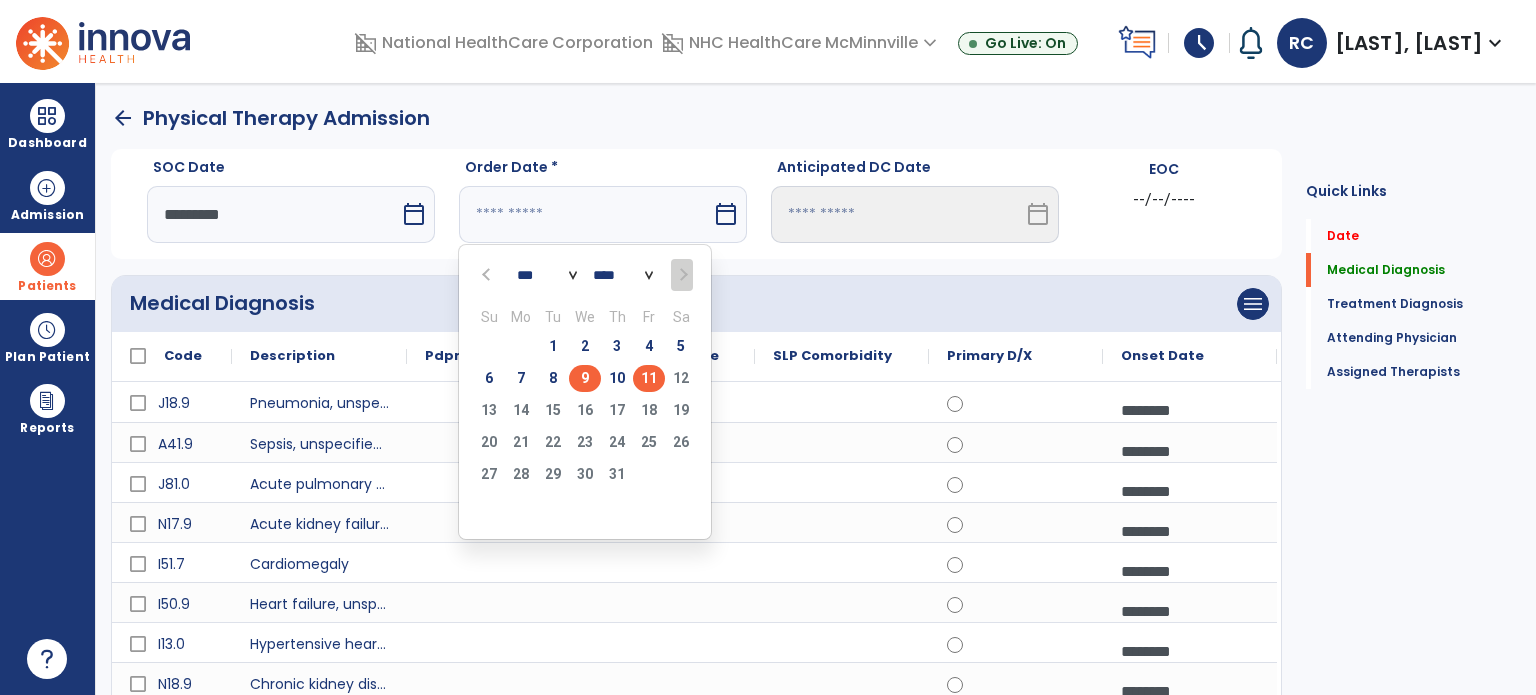 click on "9" at bounding box center (585, 378) 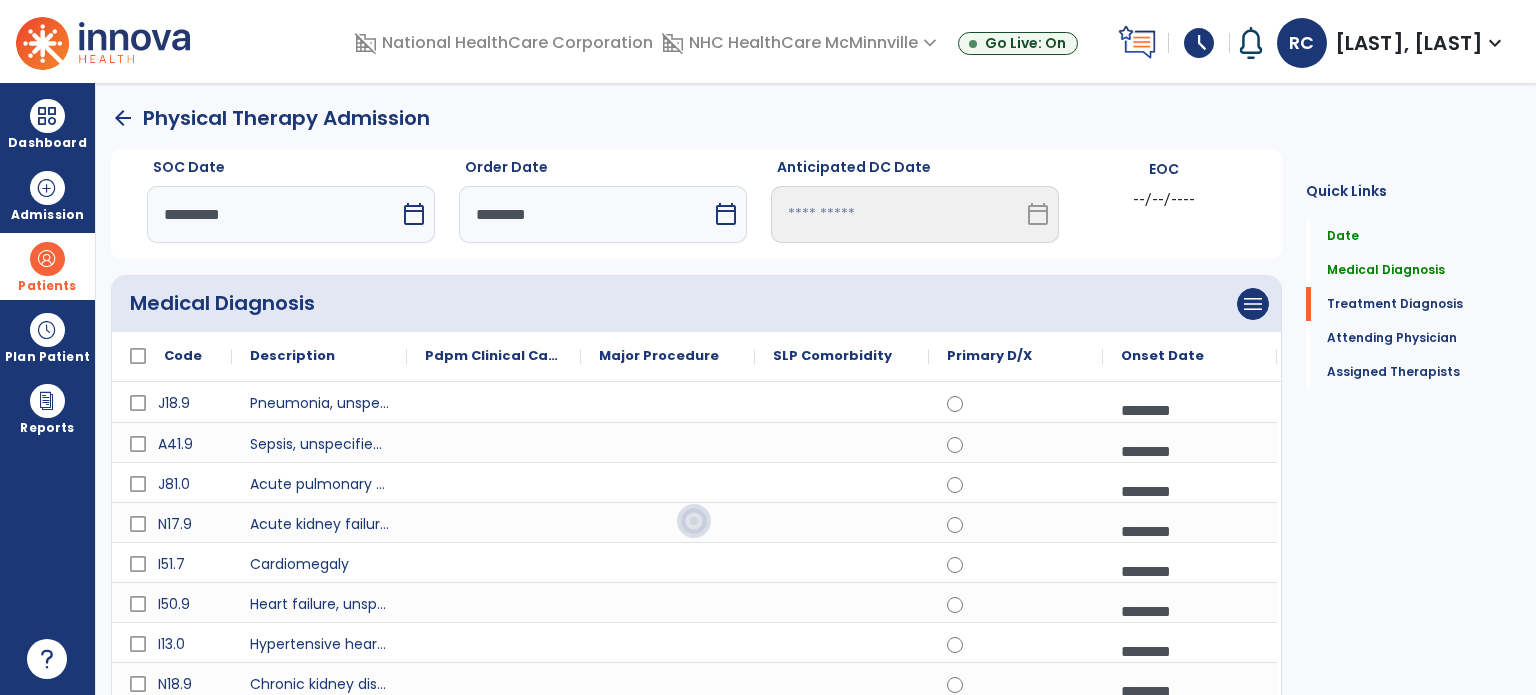 click on "add" 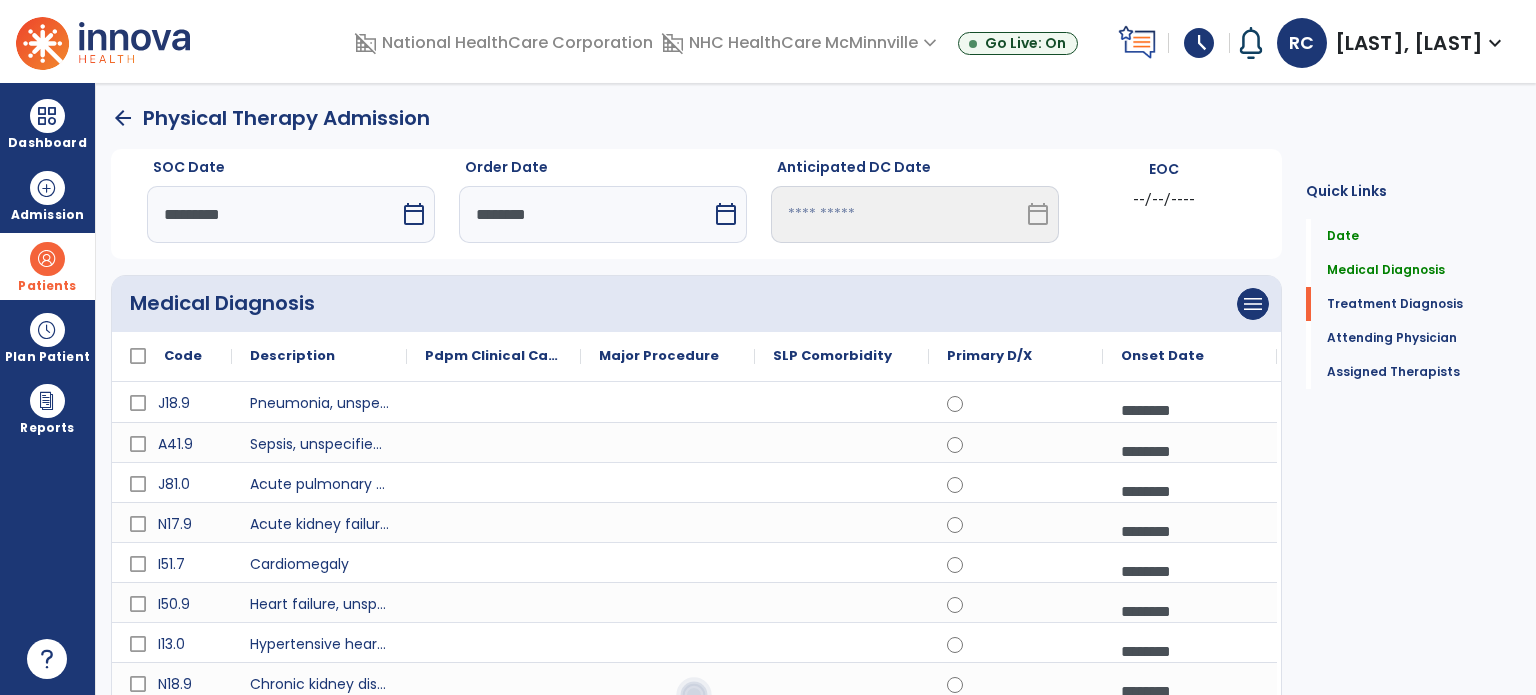 click 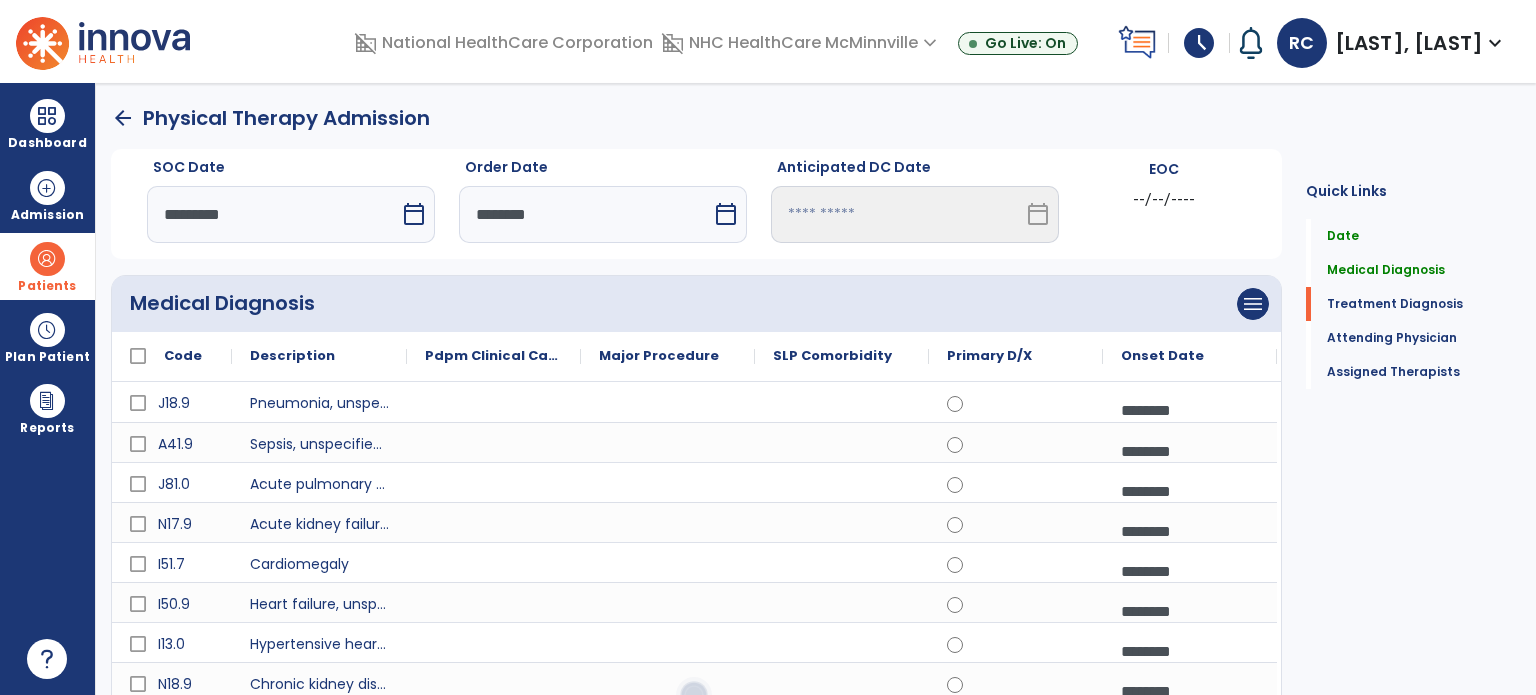 click 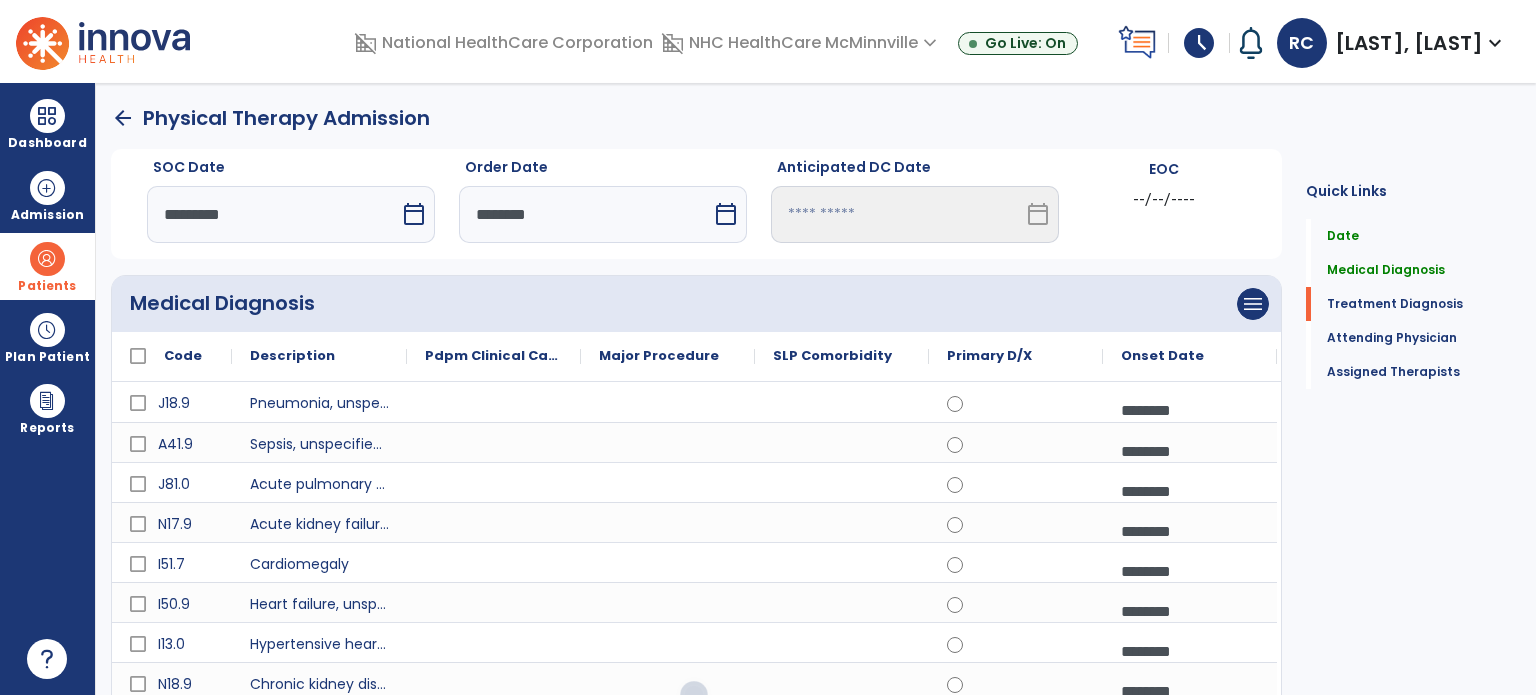 click 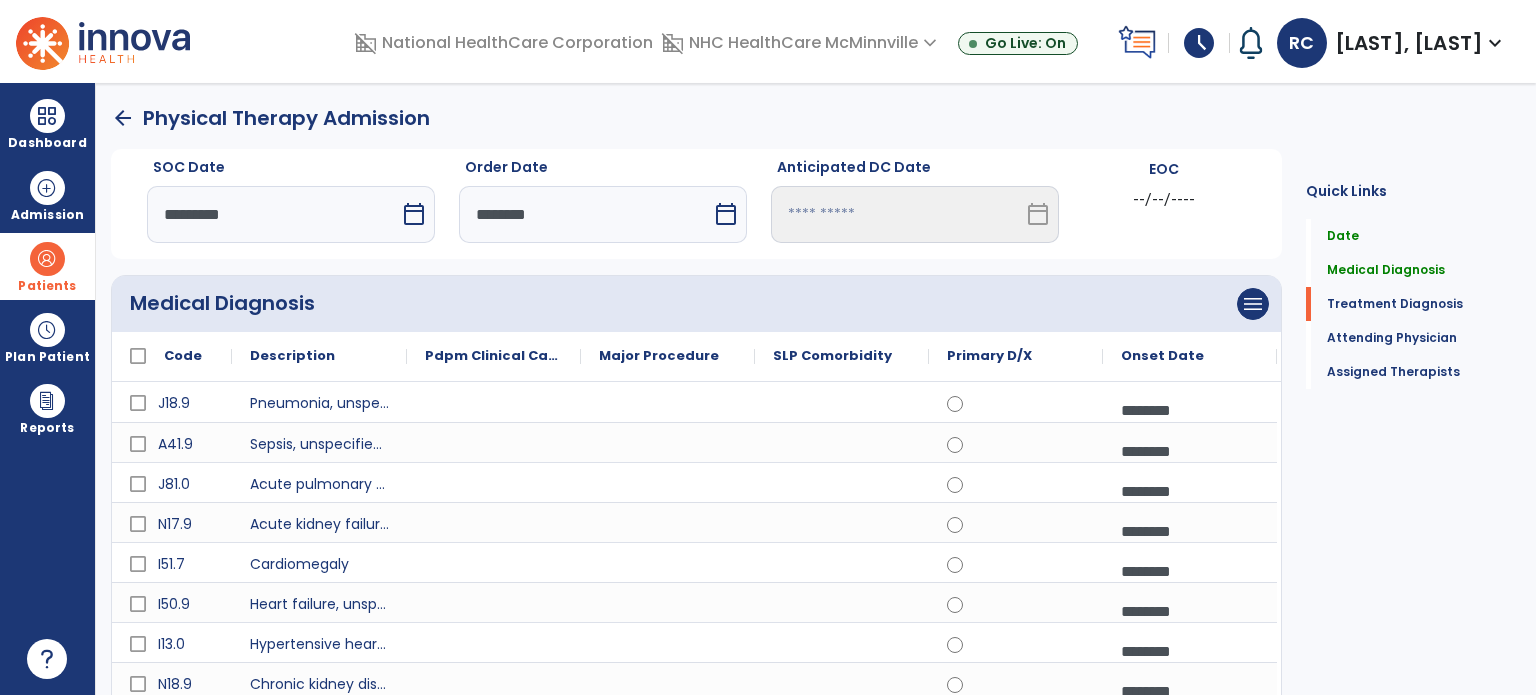 type on "**********" 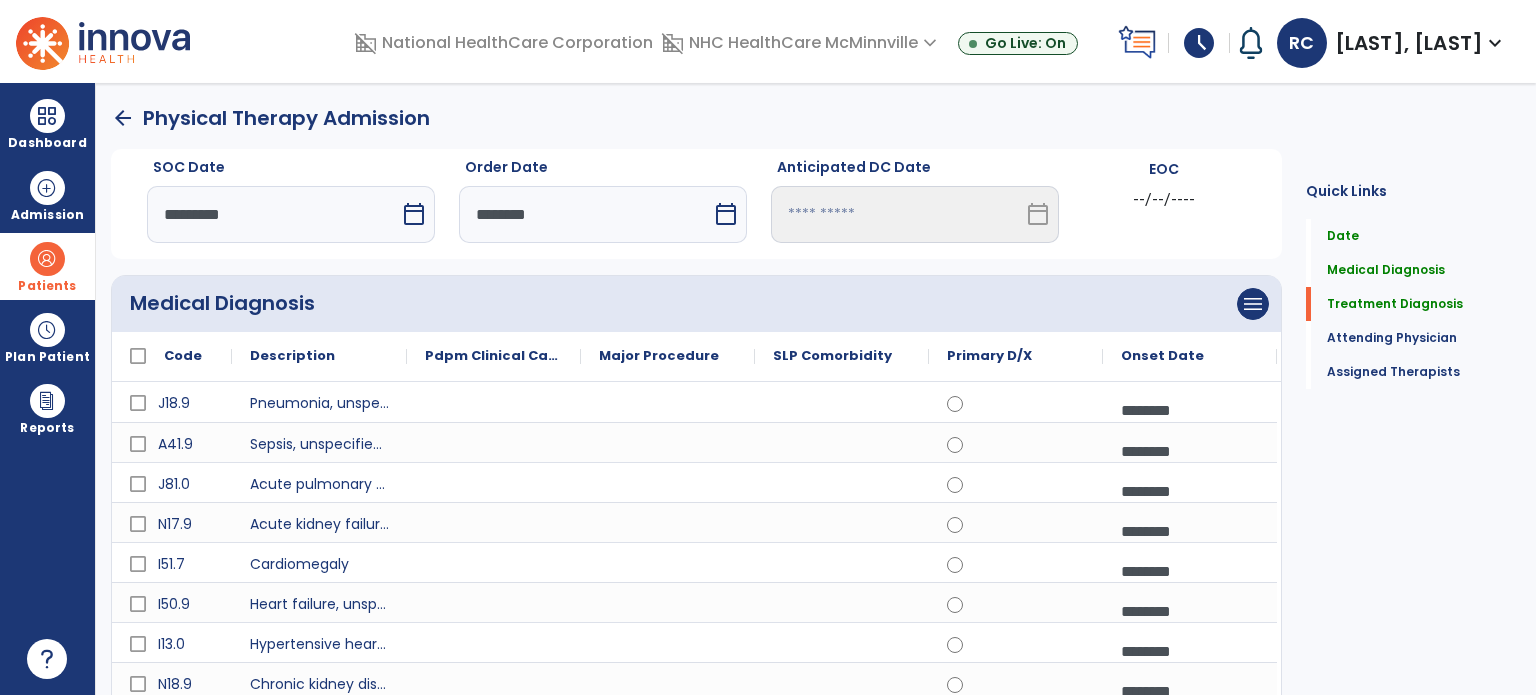 click on "Save" 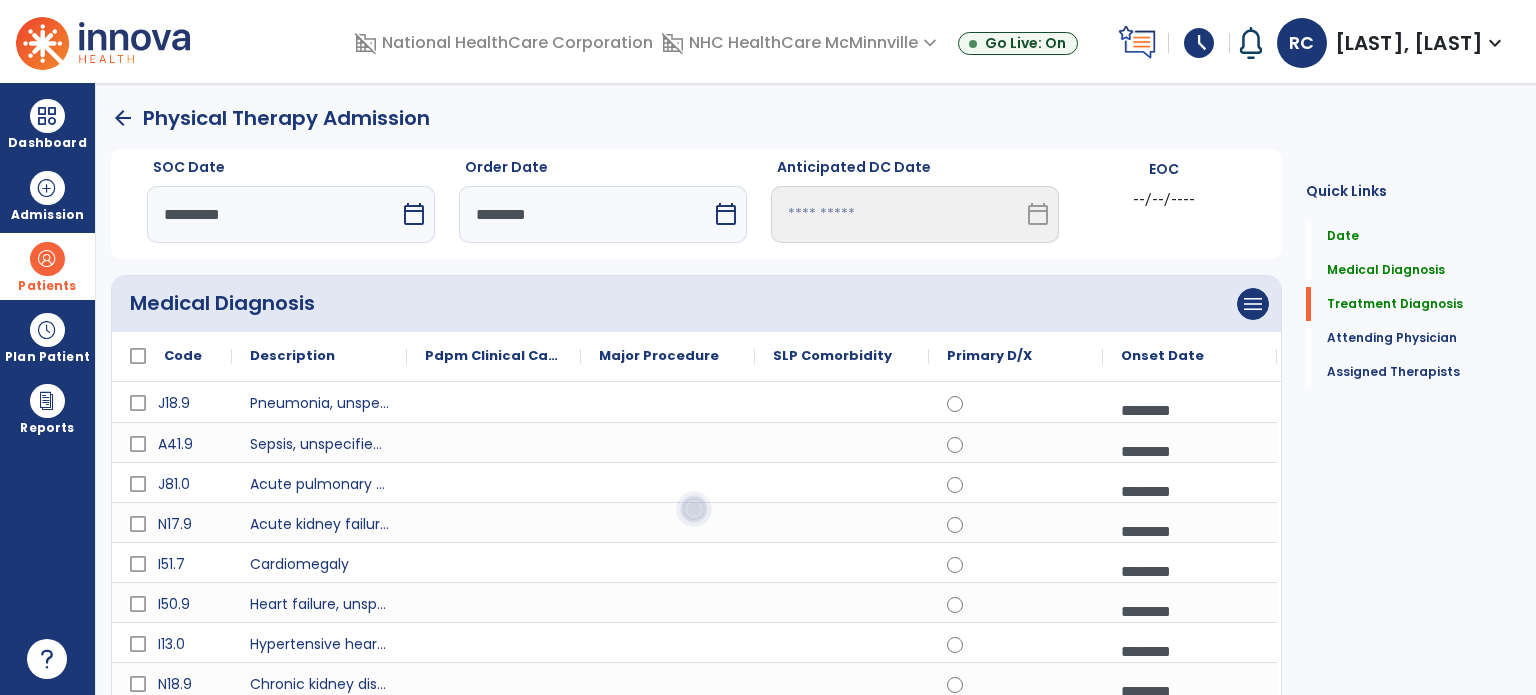 click at bounding box center [693, 1213] 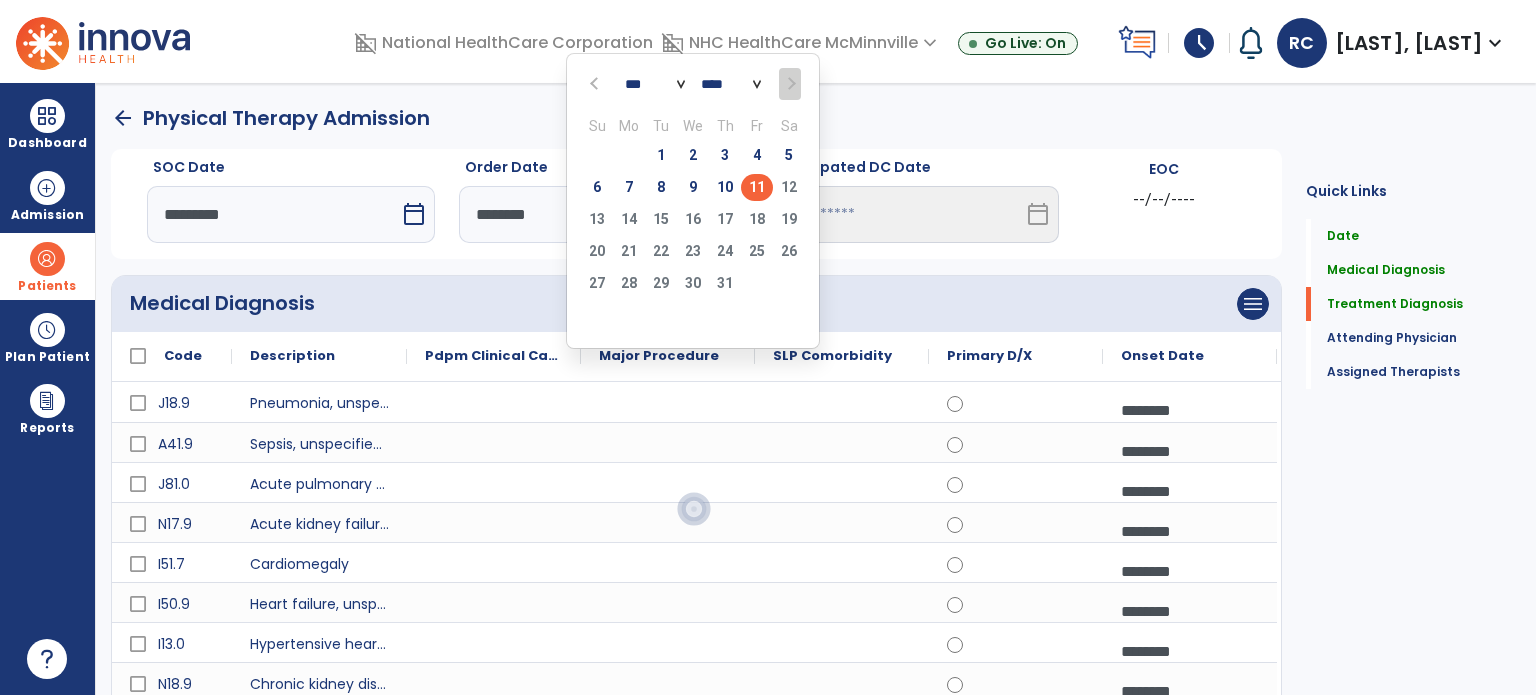 click on "11" 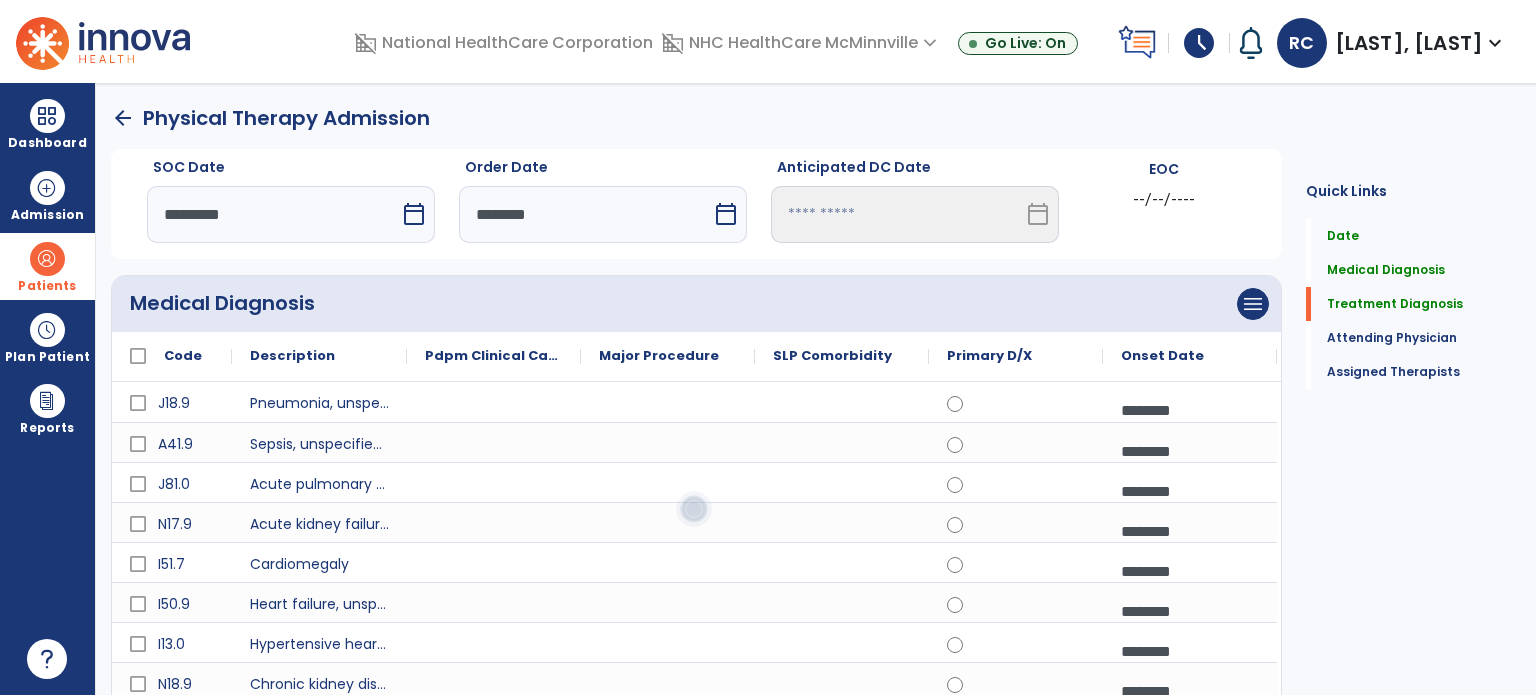 click 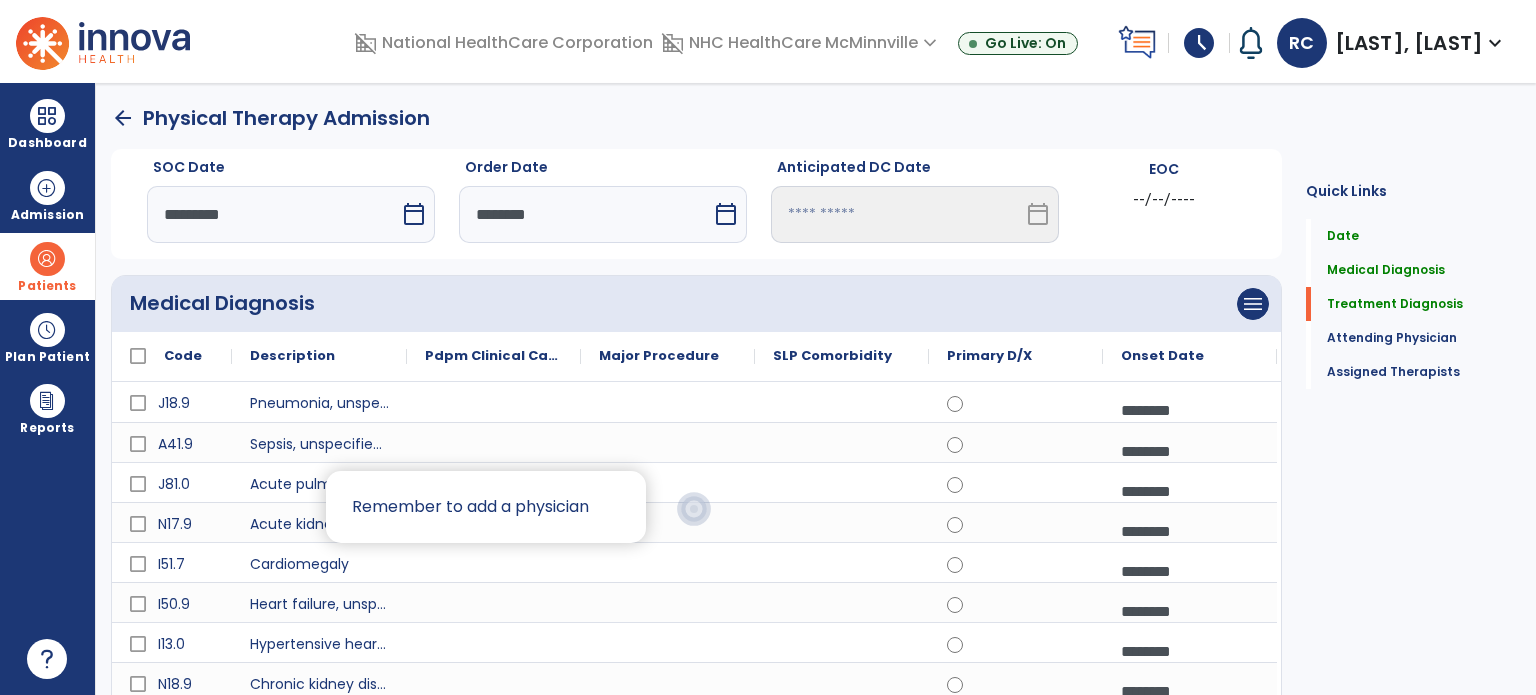 click at bounding box center [768, 347] 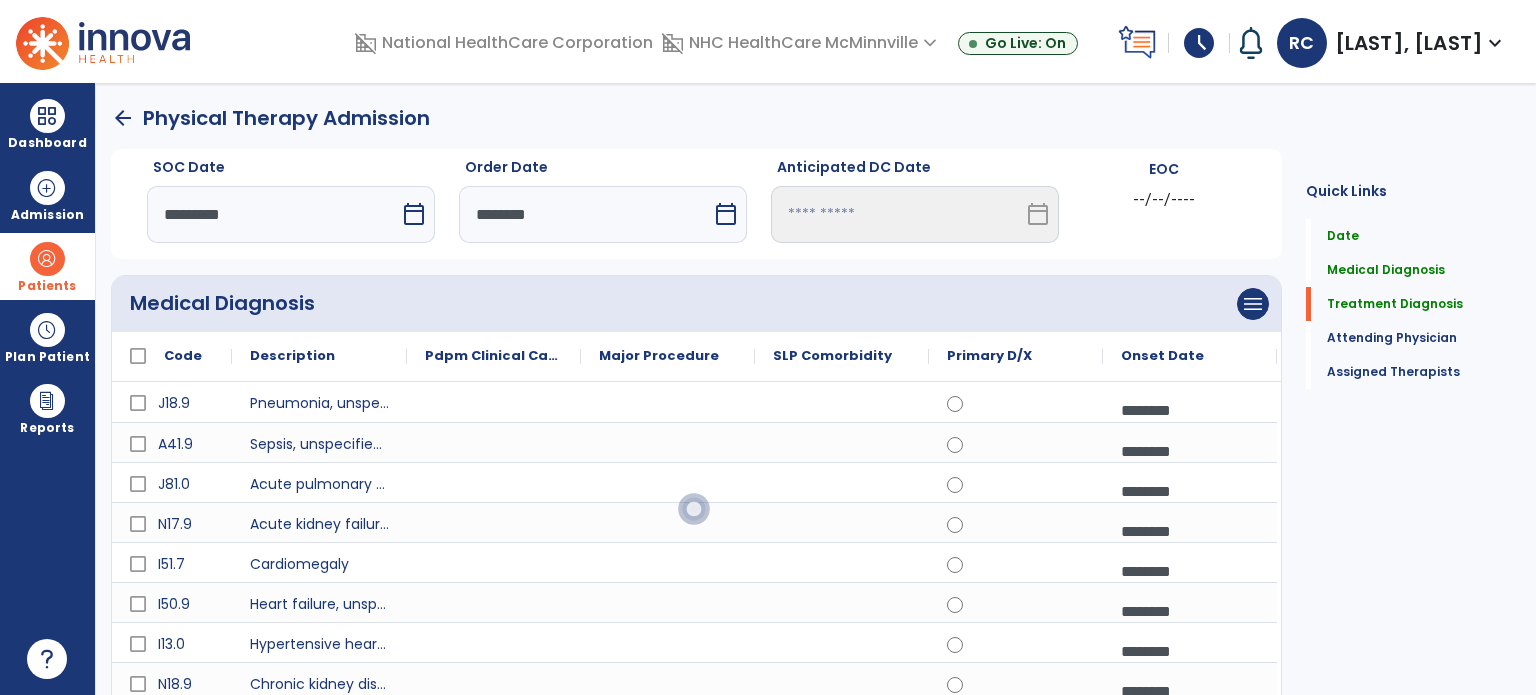 click on "add  Add New" 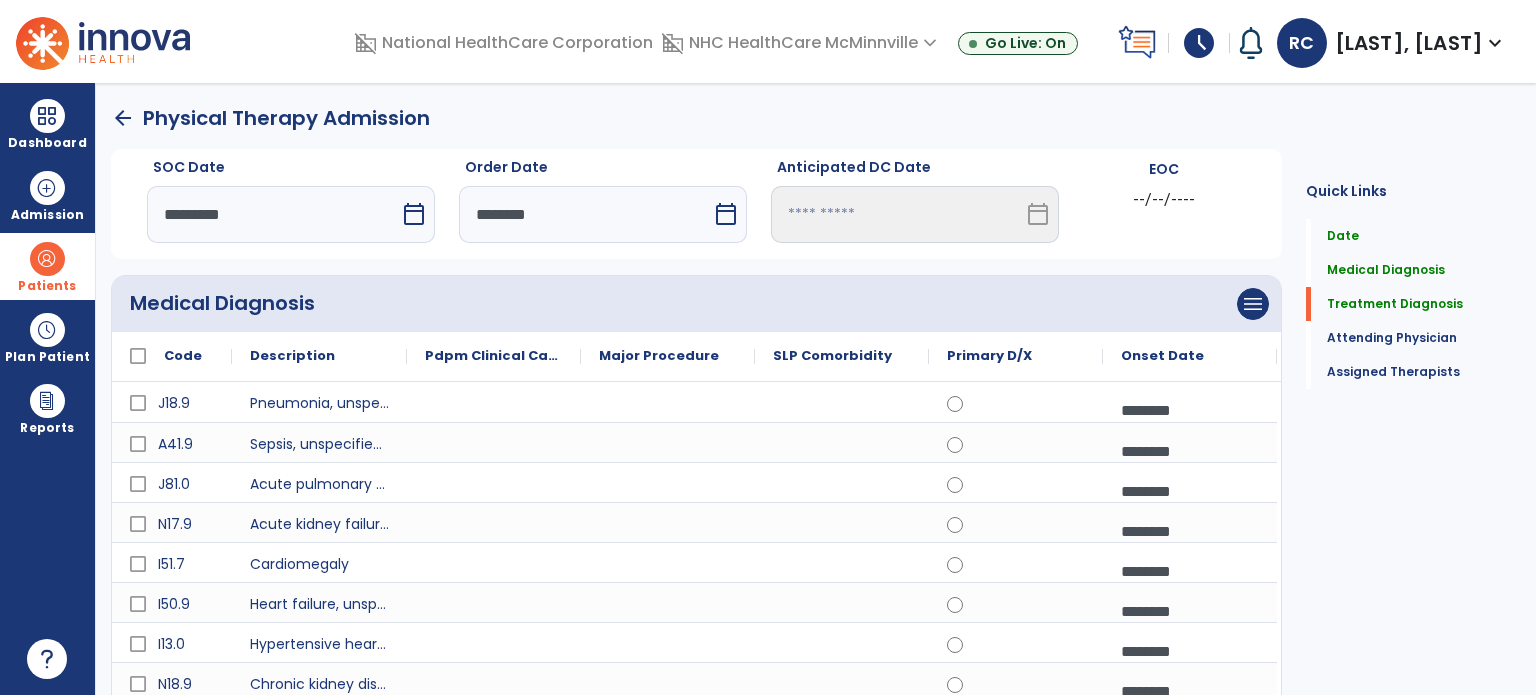 click 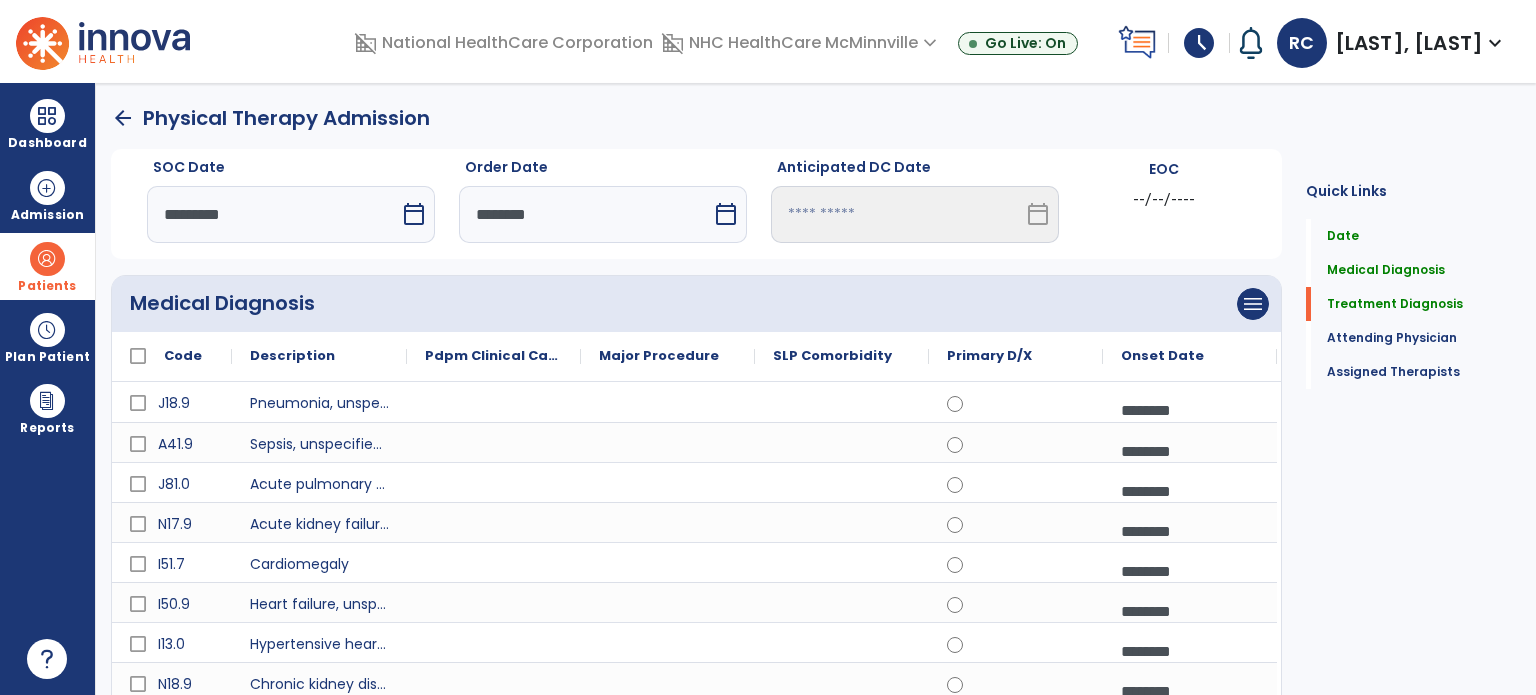 type on "***" 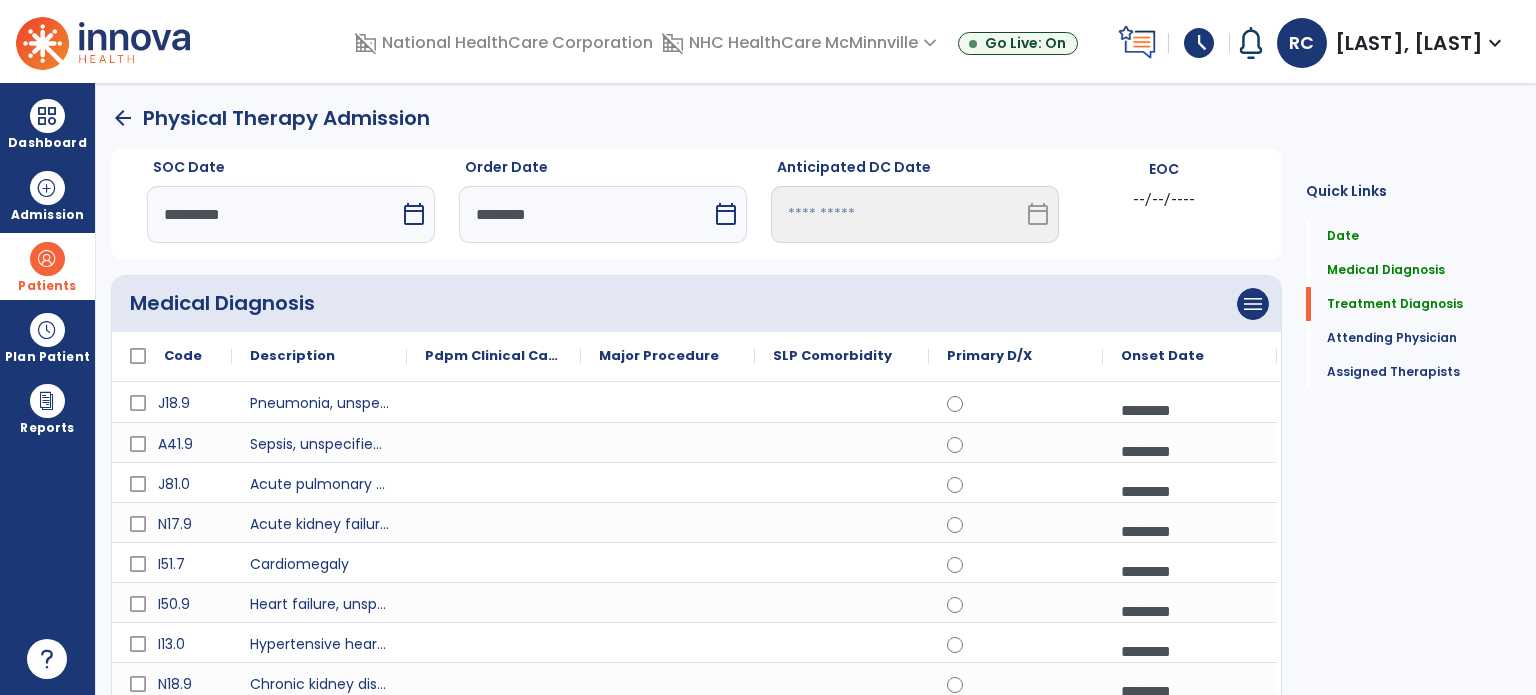 click on "[LAST] [FIRST] III" 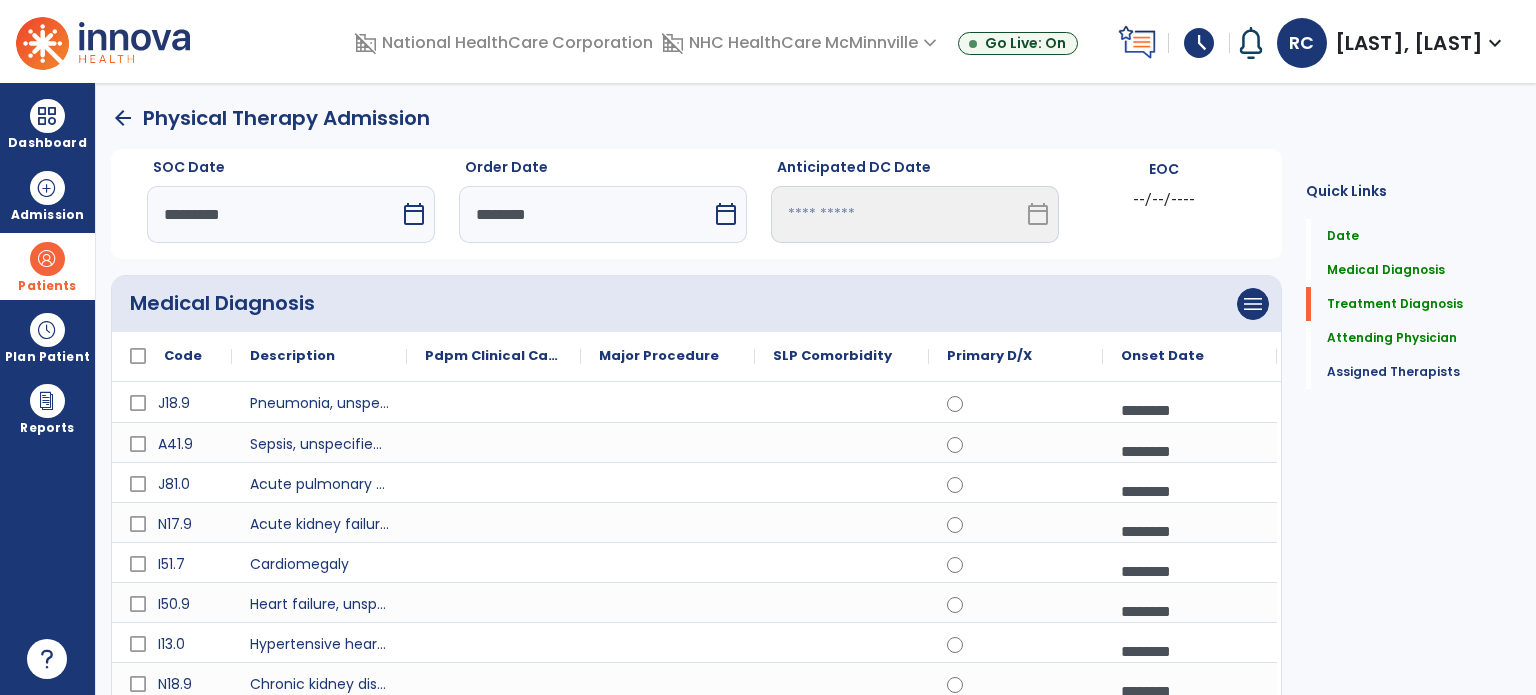 click on "save" 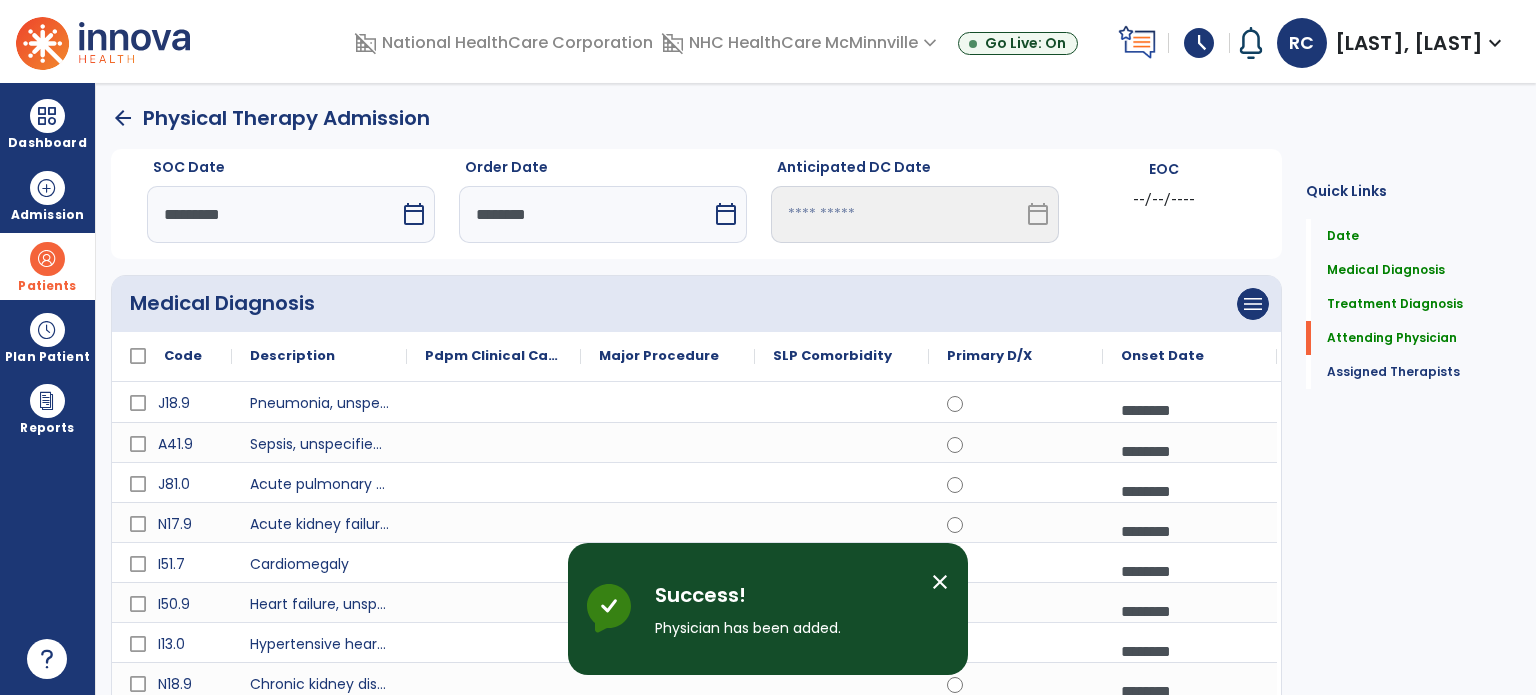 click on "add  Assign Therapists" 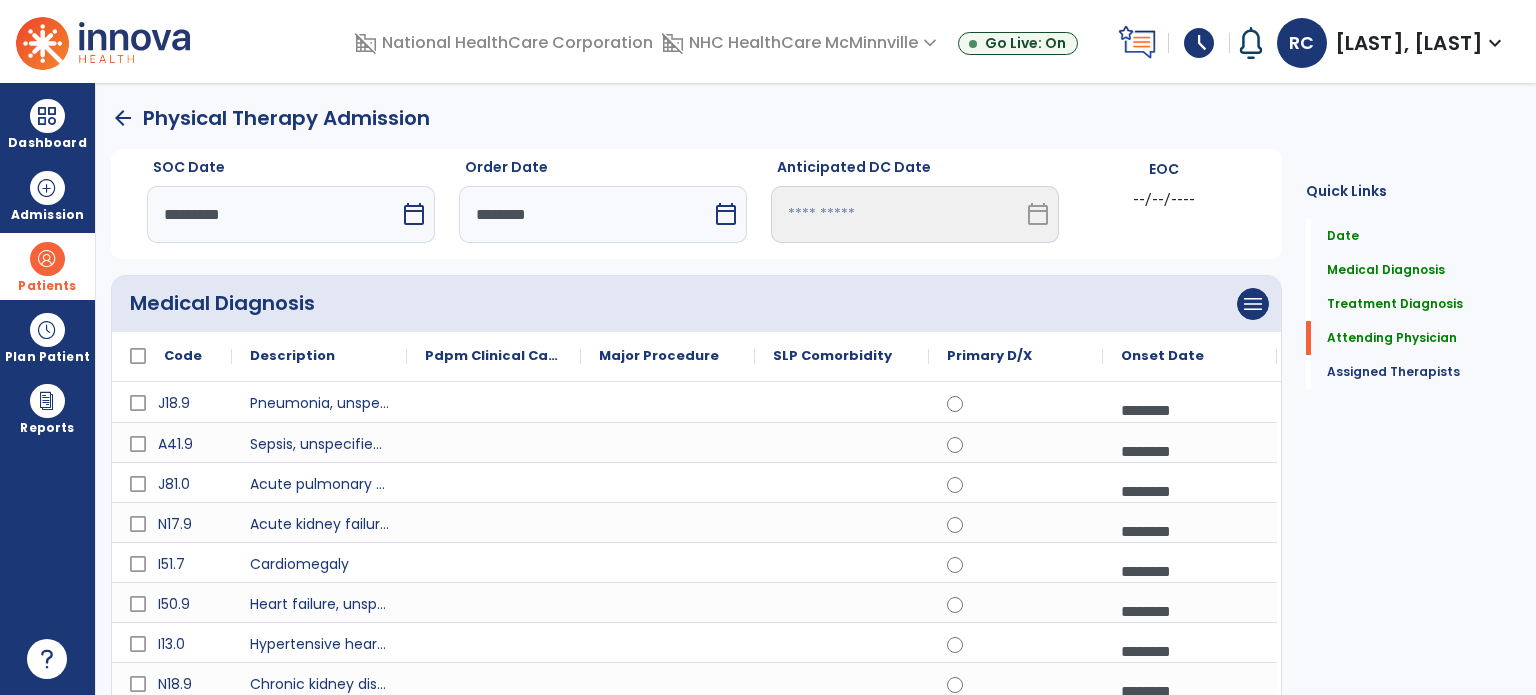 click on "Choose one Option" at bounding box center [302, 1647] 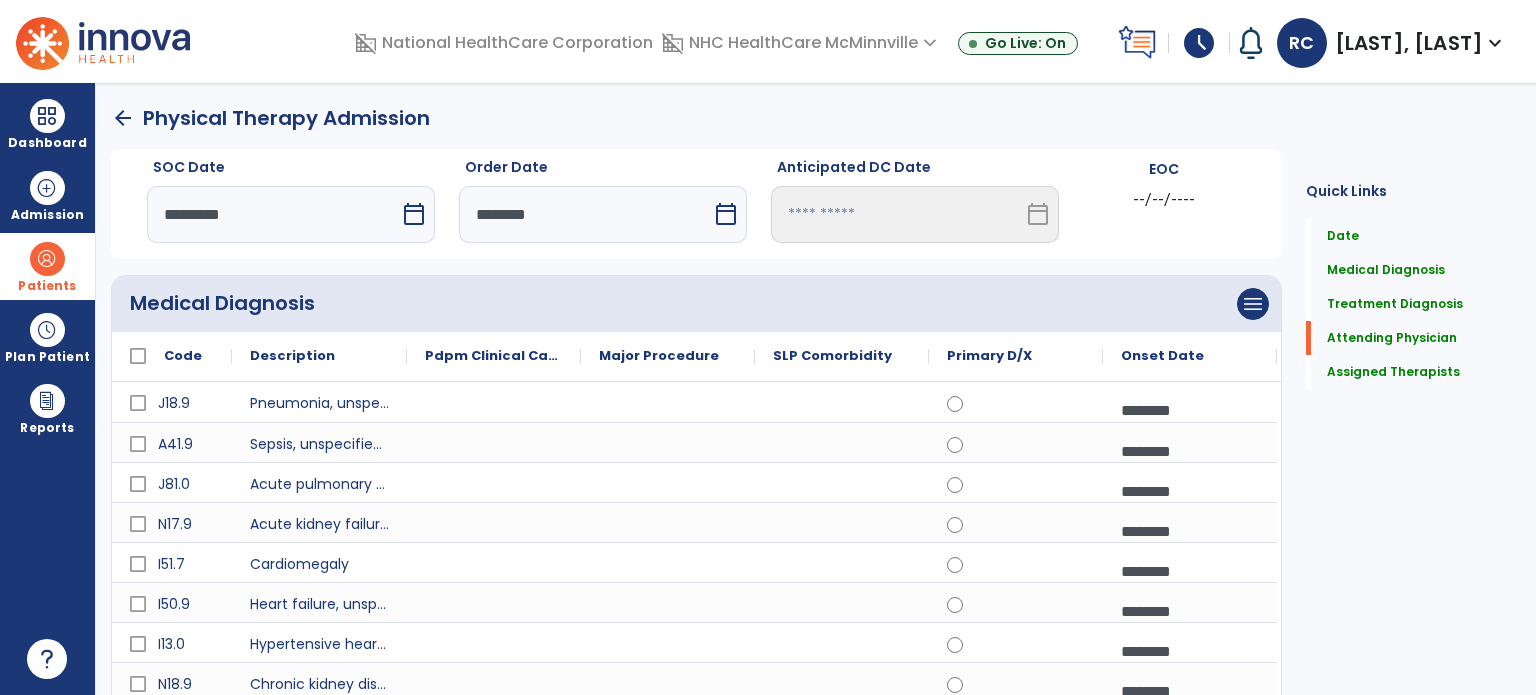 click on "Choose one Option" at bounding box center [684, 1647] 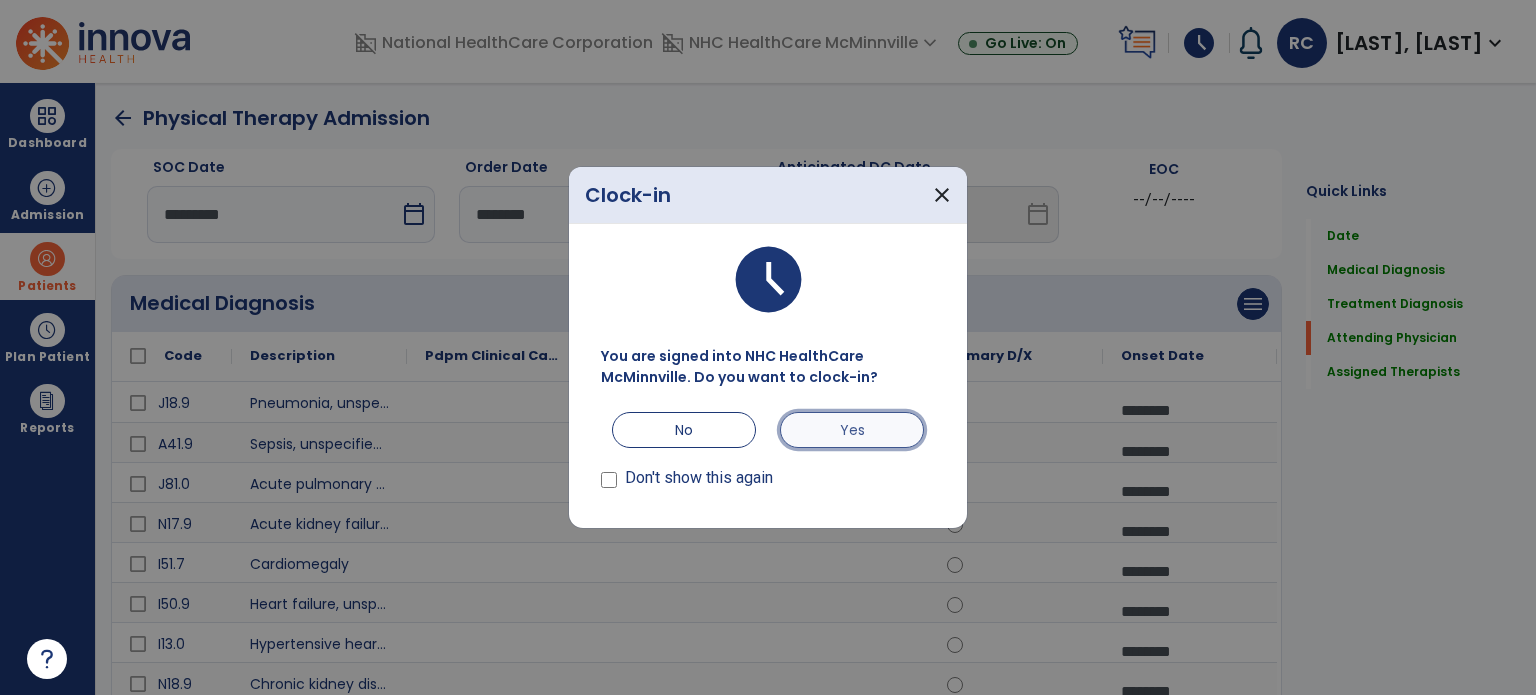 click on "Yes" at bounding box center [852, 430] 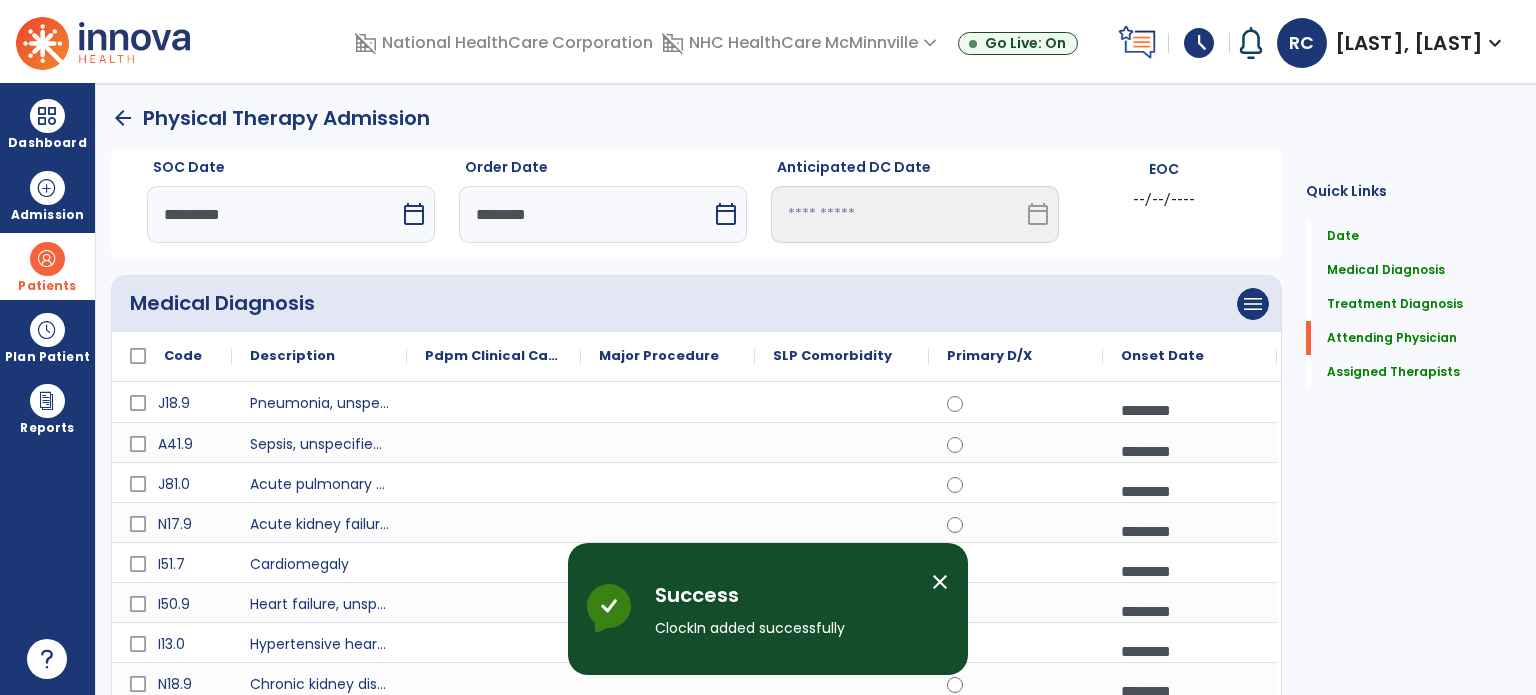 click on "Choose one Option" at bounding box center (1078, 1647) 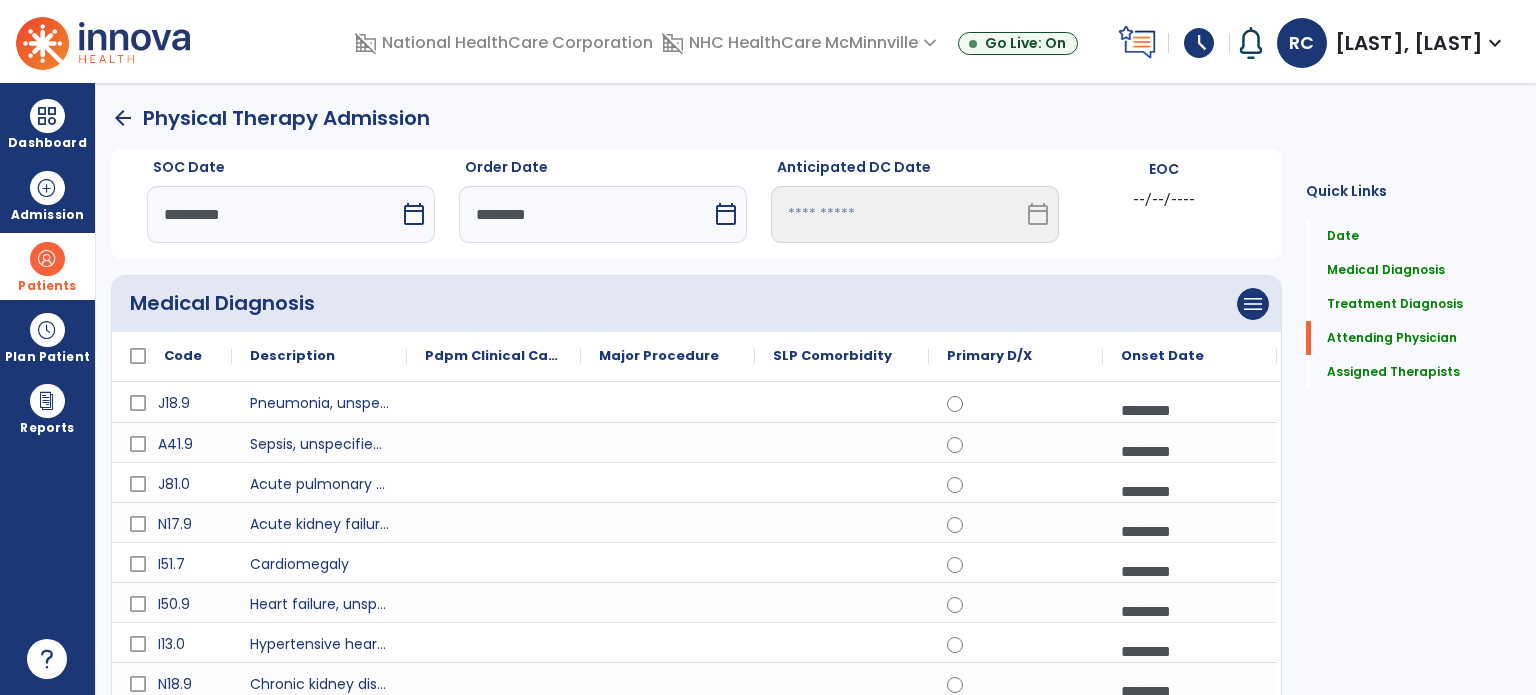 click on "[LAST] [FIRST]   PTA   NPI #  1467154849  License #  7164" 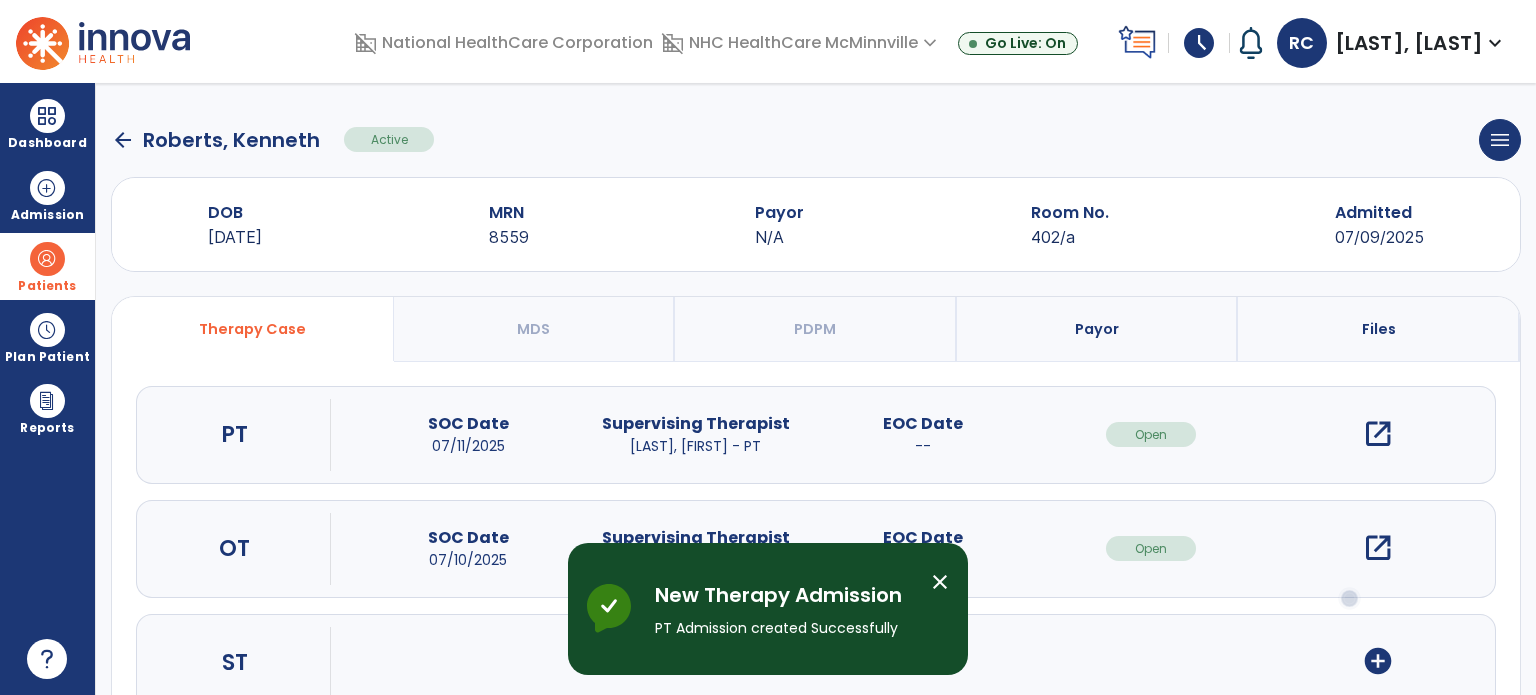 click on "close" at bounding box center [940, 582] 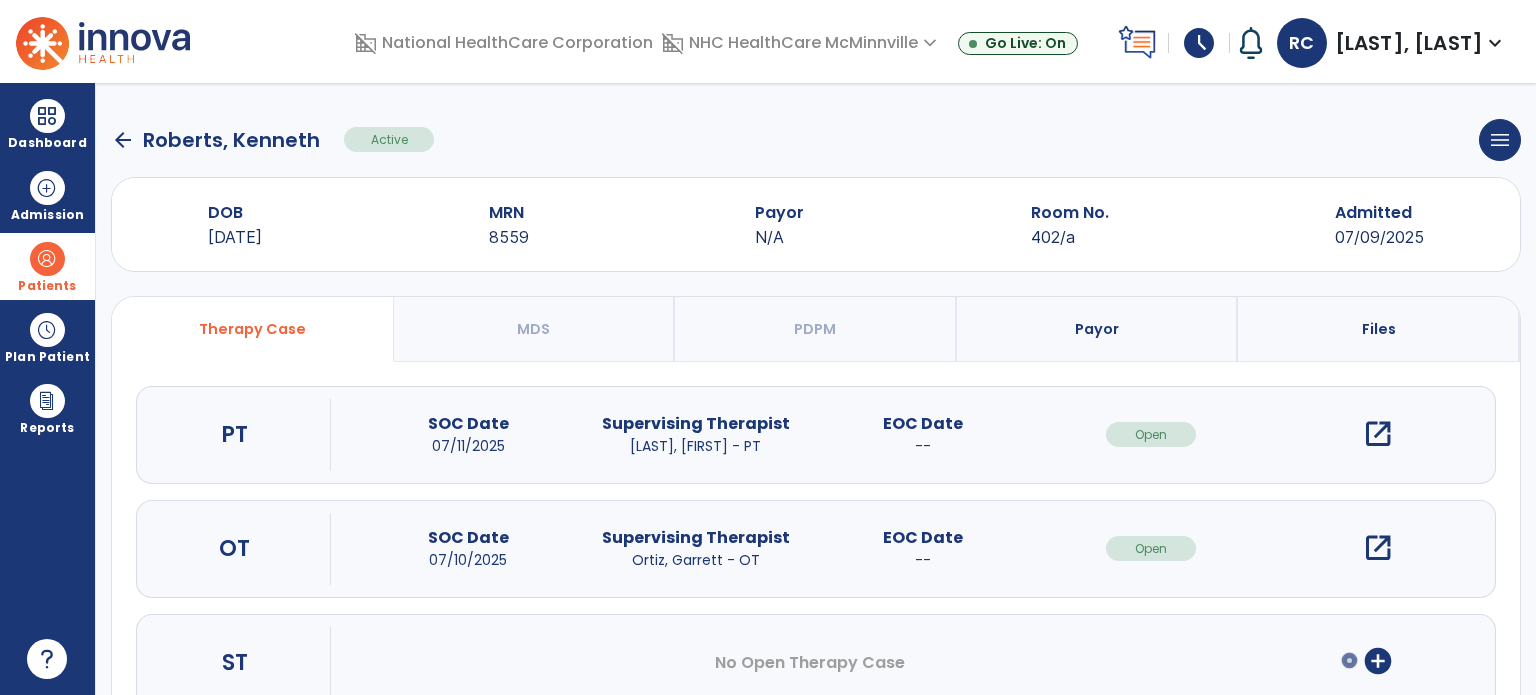 click on "open_in_new" at bounding box center [1378, 434] 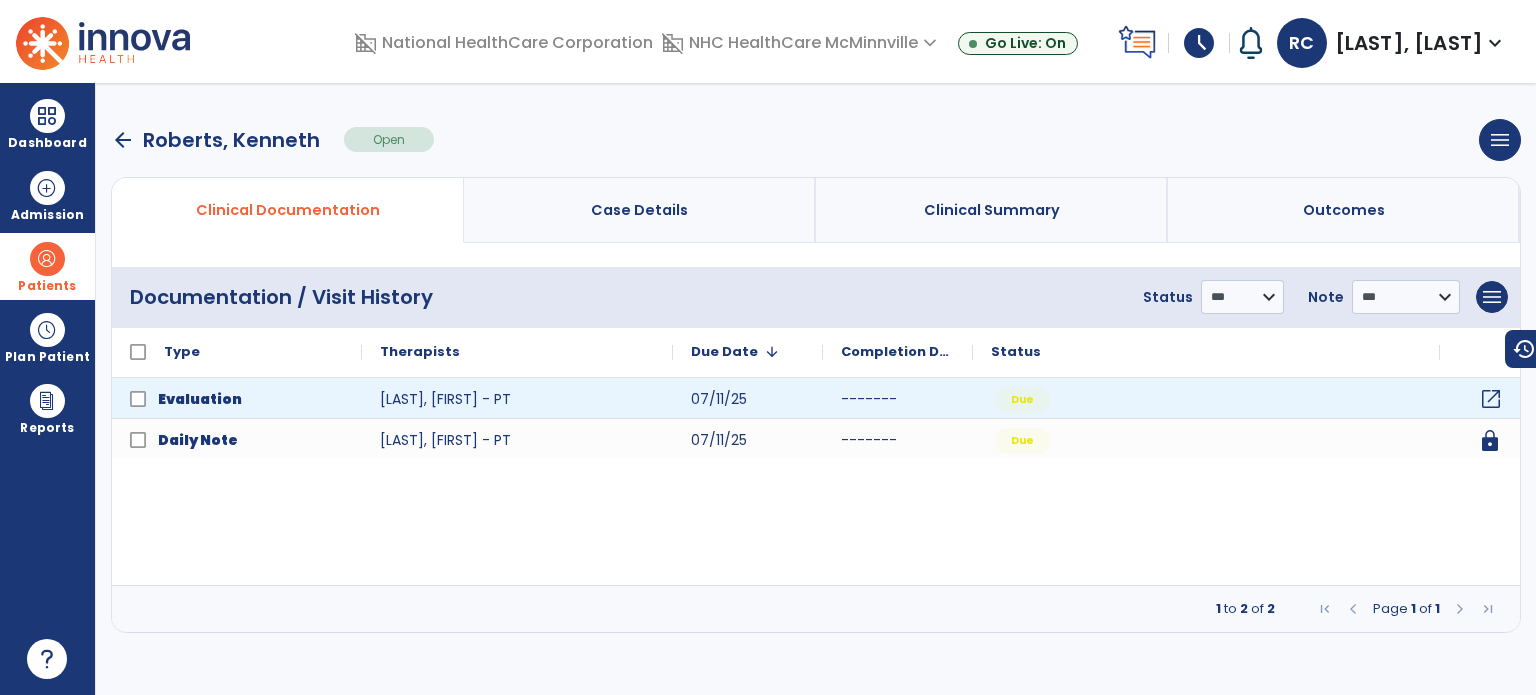 click on "open_in_new" 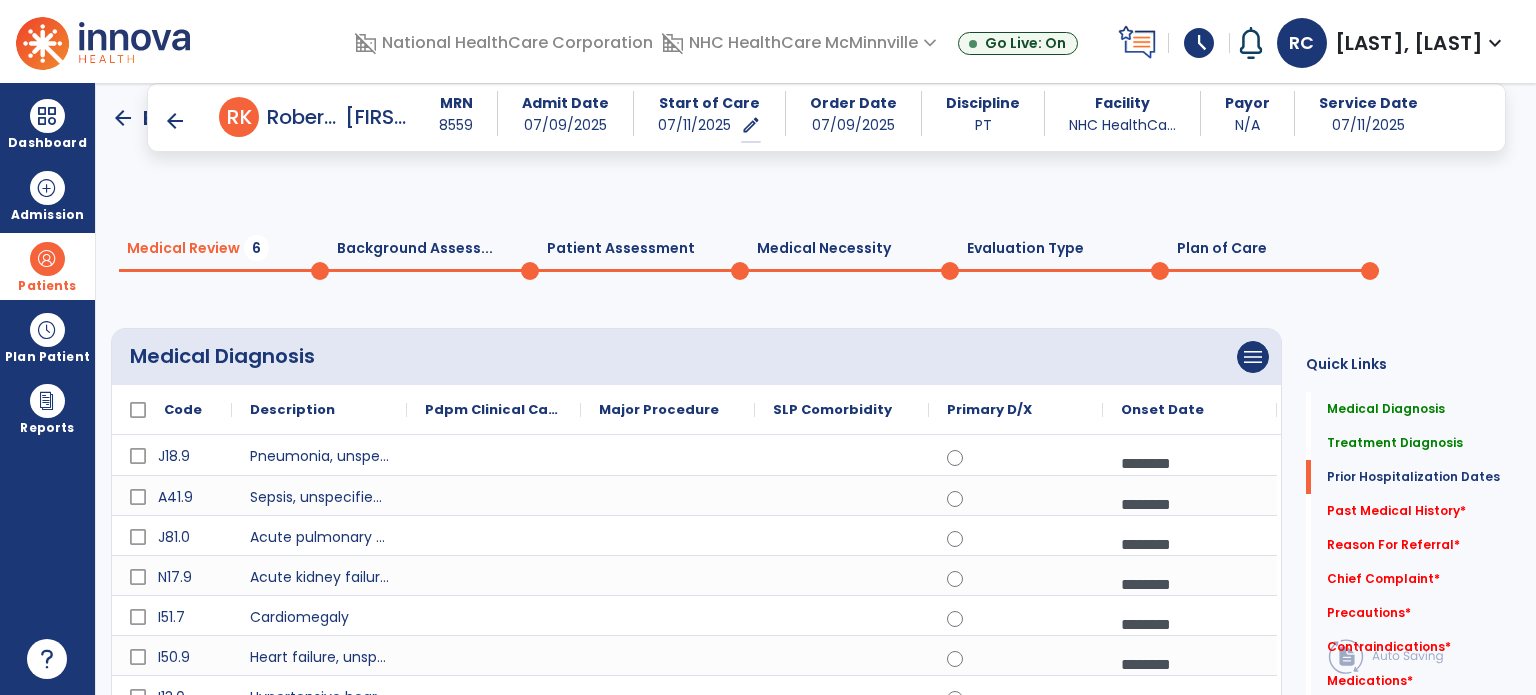 click on "add  Add Dates" 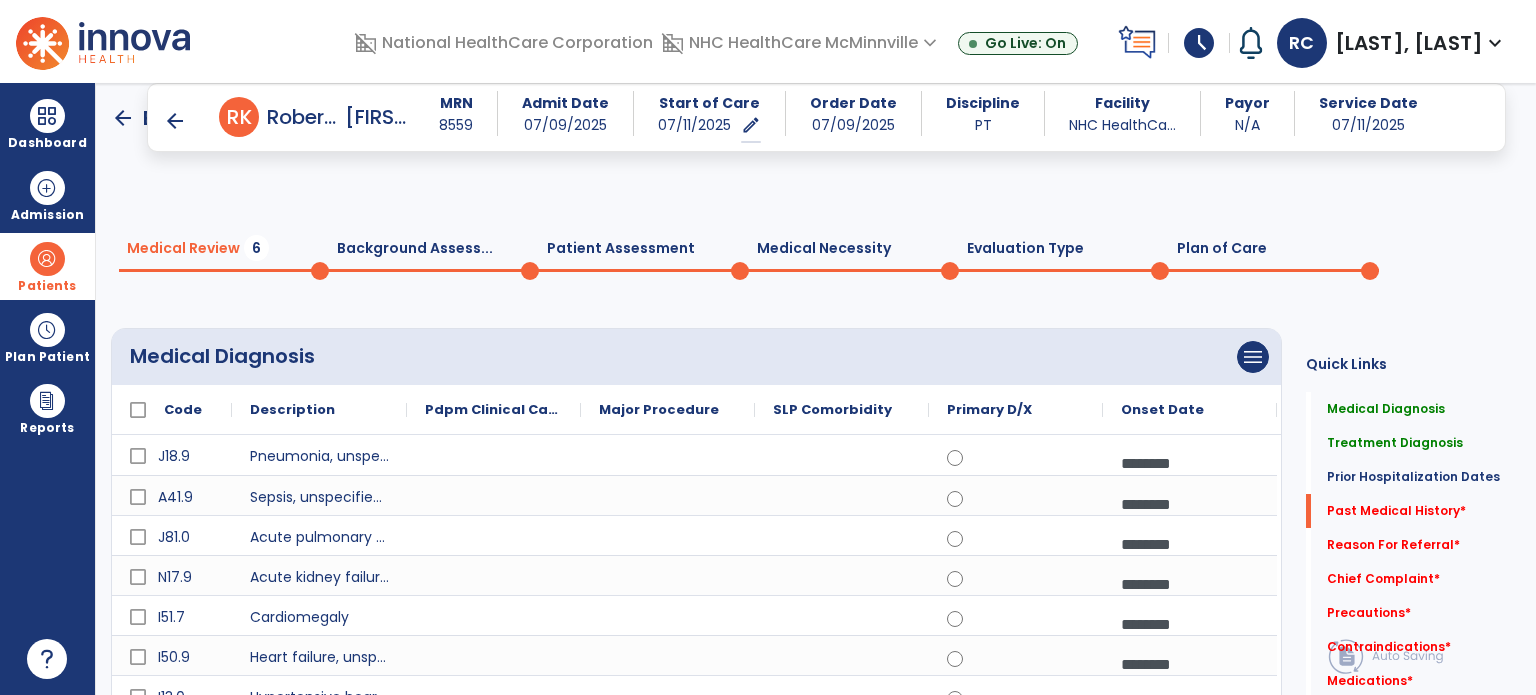 click on "Add New" 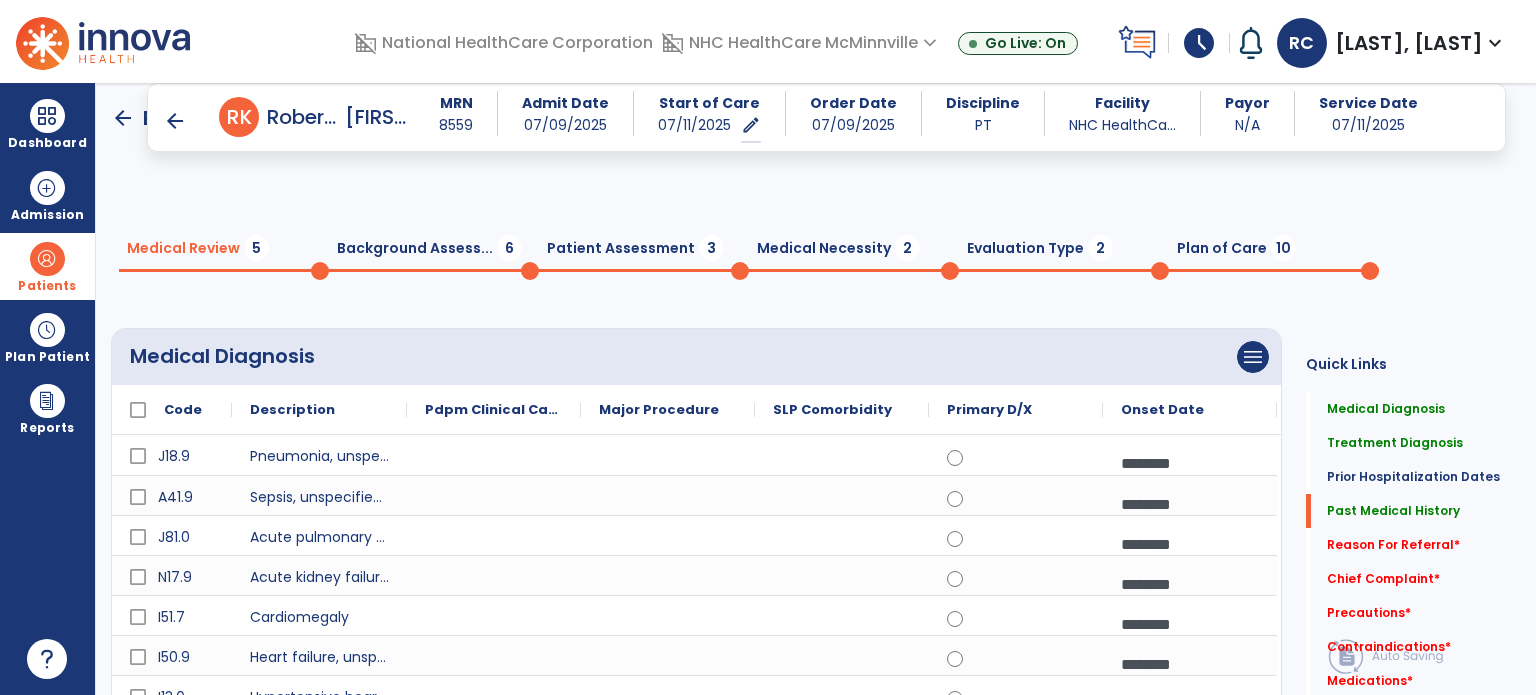 click on "fact_check  Sr.No Suggestion 1 CVA: This _____ year old [GENDER] was admitted with a history of a CVA on[DATE] with resulting ________ impacting the patients ability to perform _________. 2 Fall: This _____ year old [GENDER] presents to therapy due to a fall on [DATE] as a result of _______ resulting in _______.  Patient has complaints of _________ with resulting impairments in _________. 3 Maintenance Program: This ____ year old [GENDER] would benefit from the development of a maintenance program.  This program is needed to maintain the patient's ability to ________ in order to decrease risk of ____________.  The specialized skill, knowledge, and judgment of a Physical  4 Fall at Home: This _____ year old [GENDER] fell at home, resulting  in ________.  This has impacted this patient's _______.  As a result of these noted limitations in functional activities, this patient is unable to safely return to home.  This patient requires skilled therapy in order to improve safety and function. 5 6 7 8 9 10" 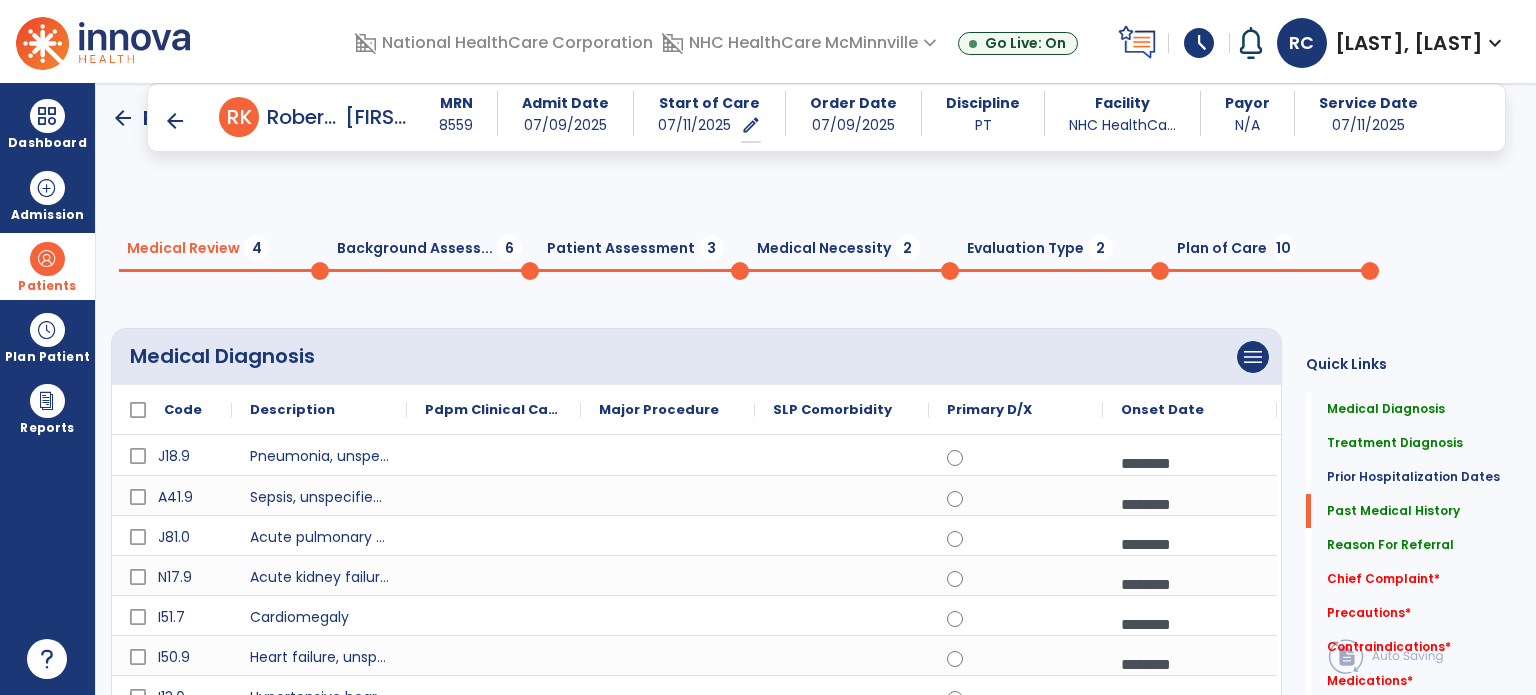 click on "**********" 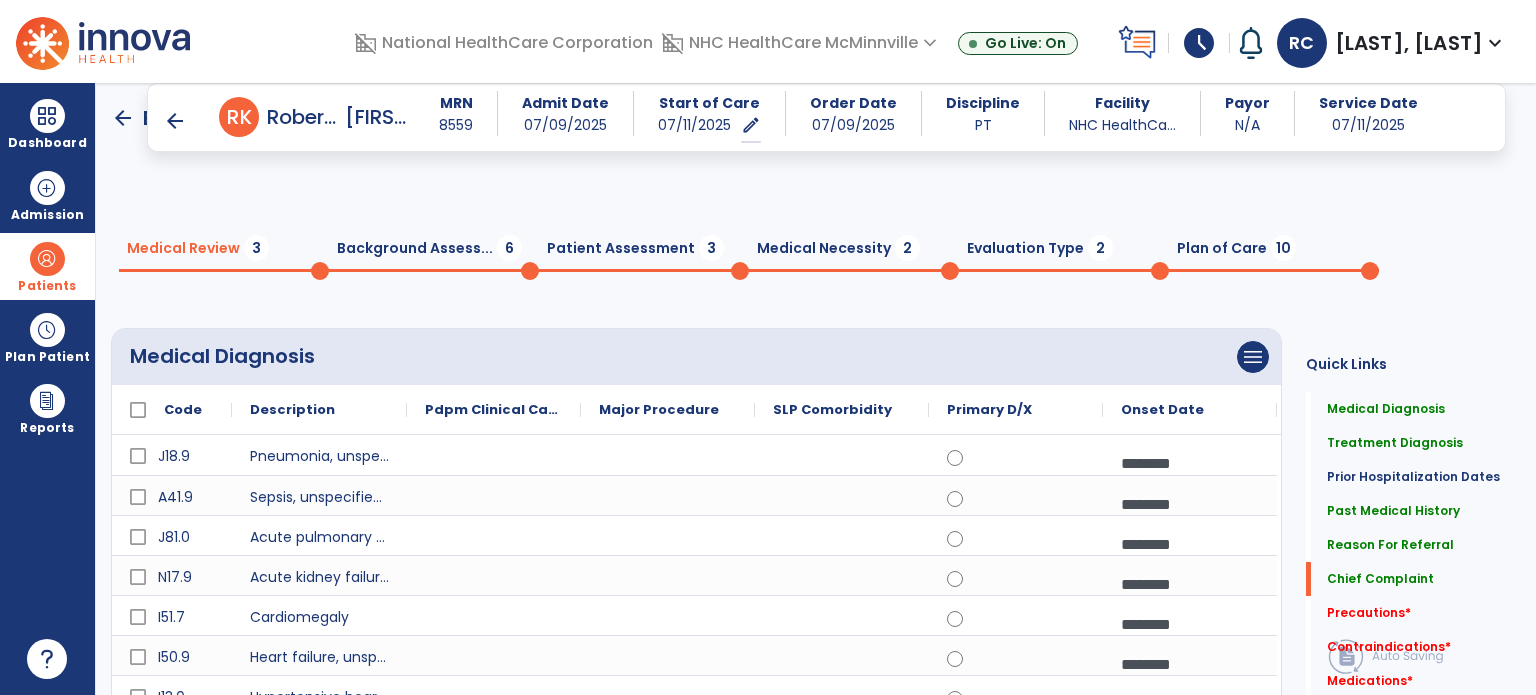 click on "add" 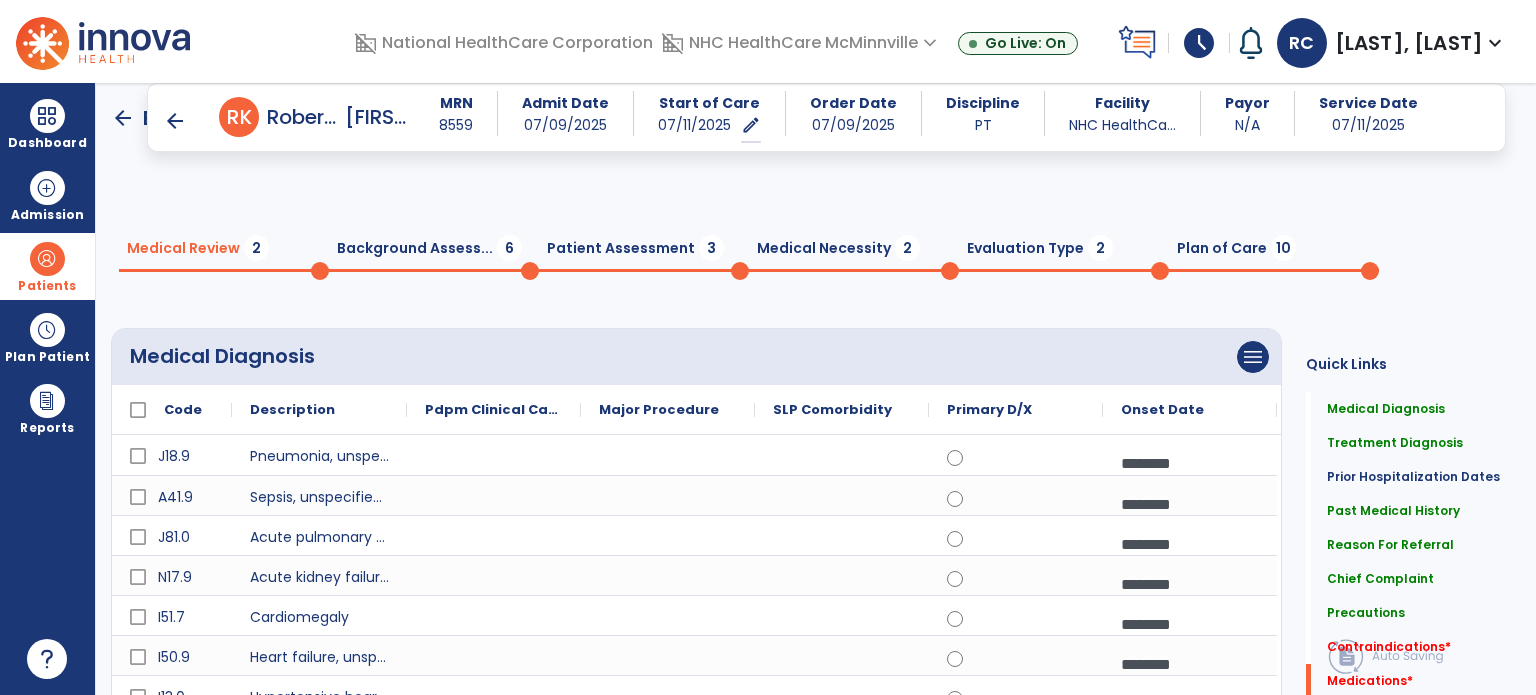 click on "Add New" 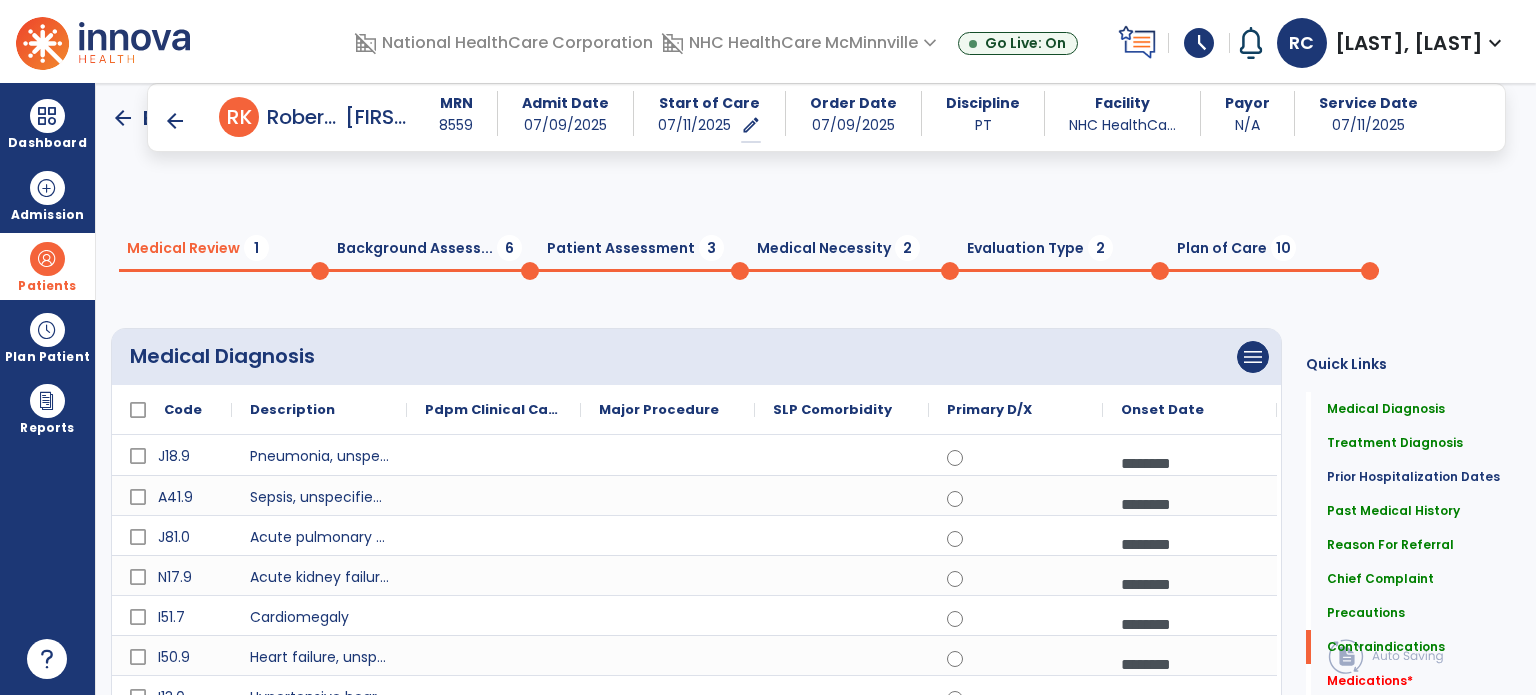 click on "Add New" 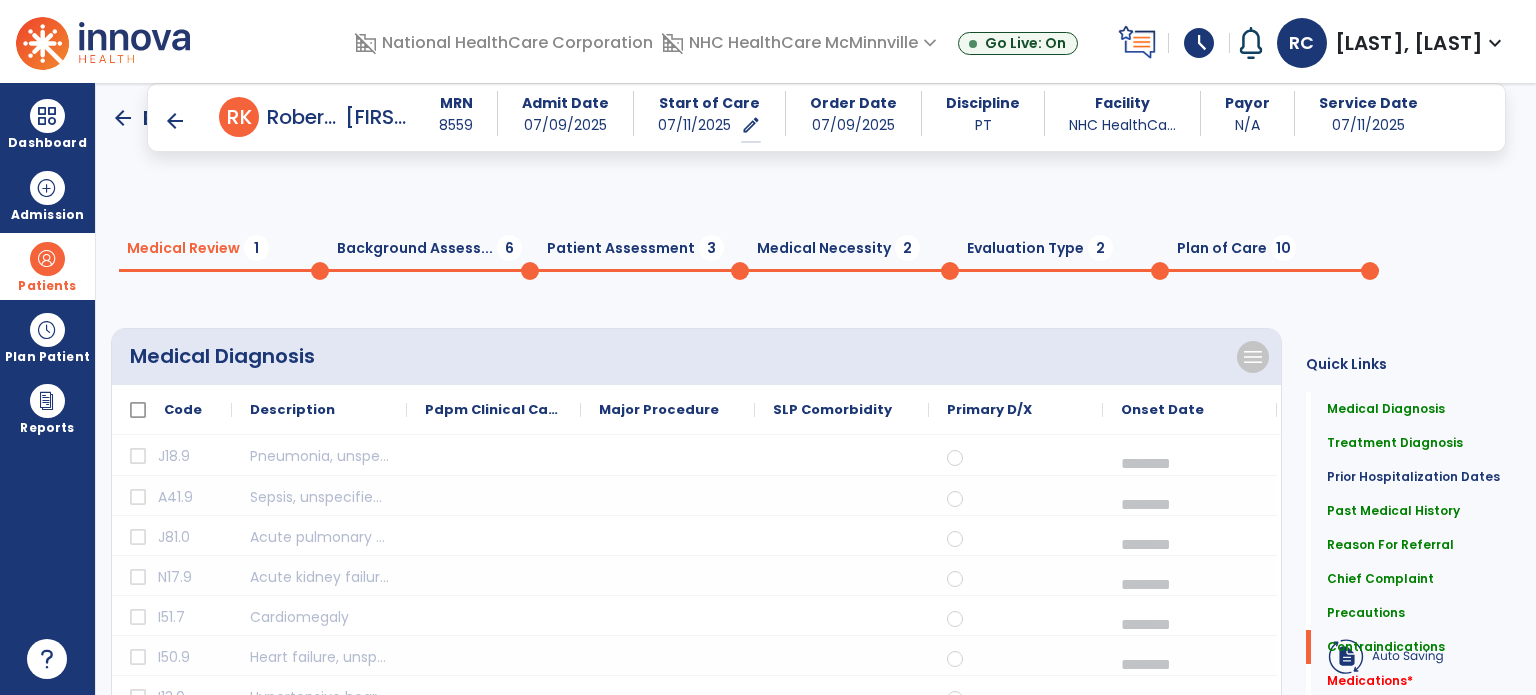 click on "Actions" 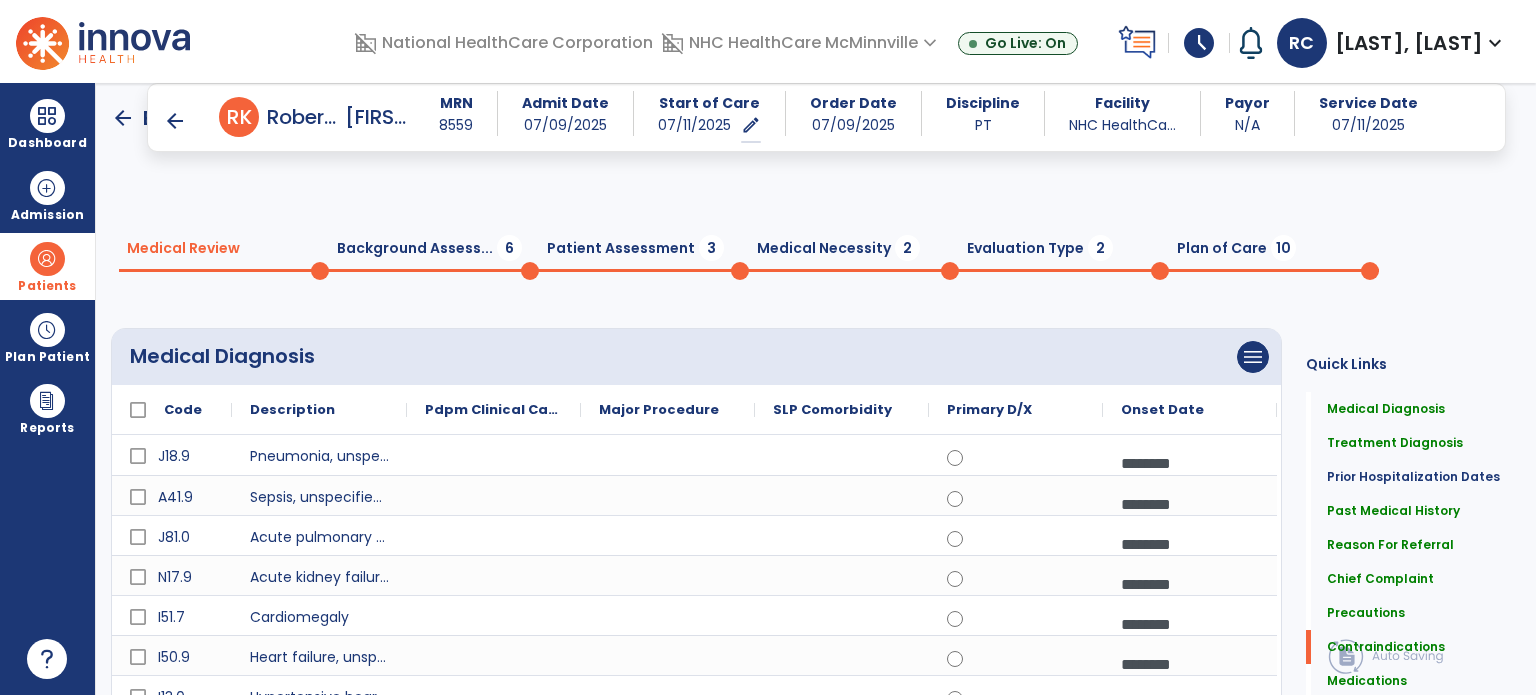 click on "Continue  chevron_right" 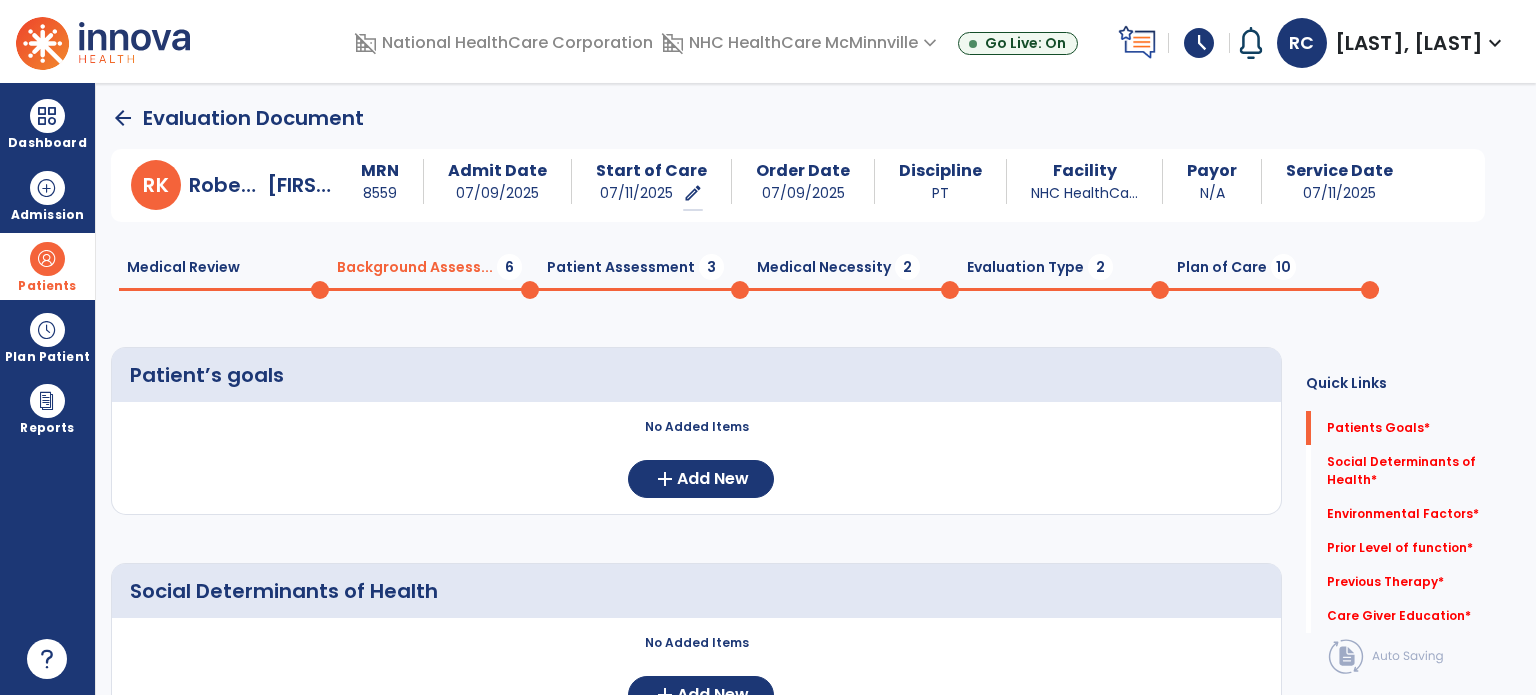 click on "No Added Items  add  Add New" 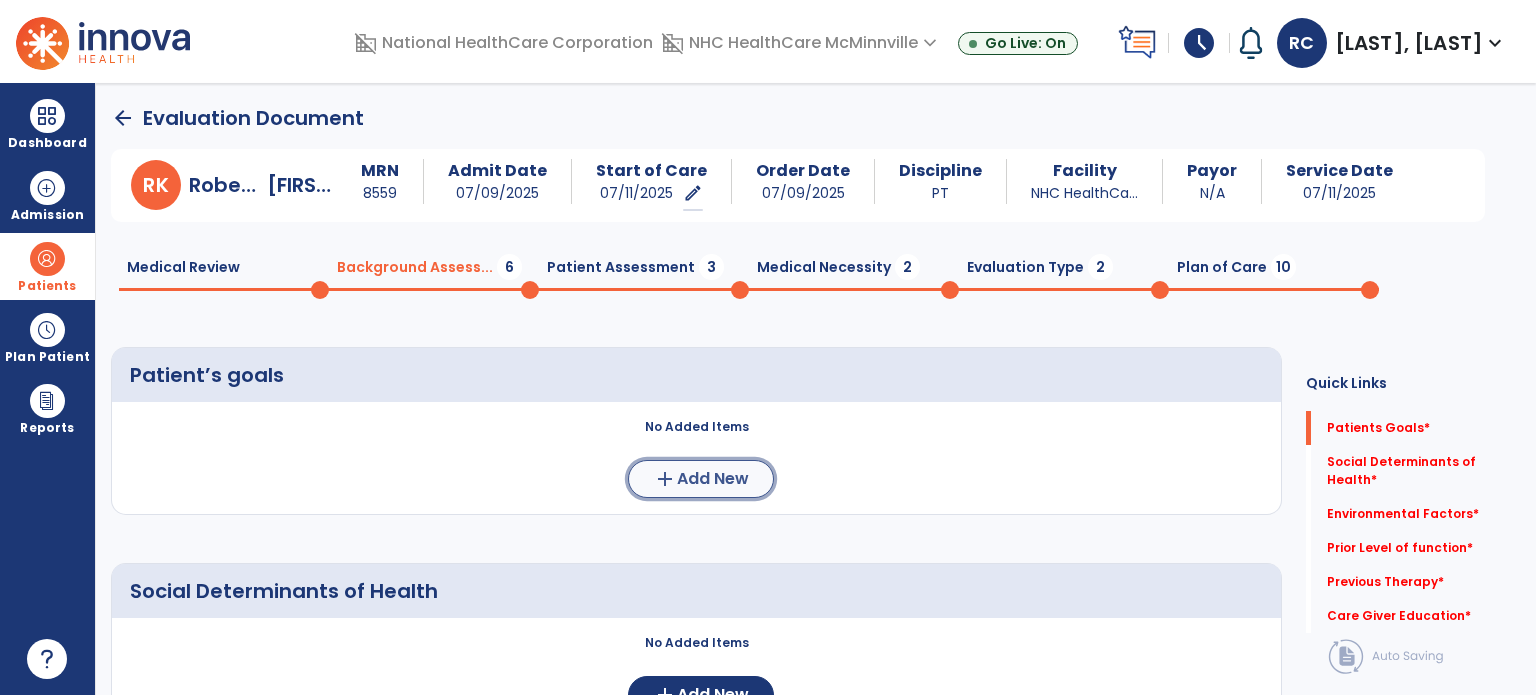 click on "Add New" 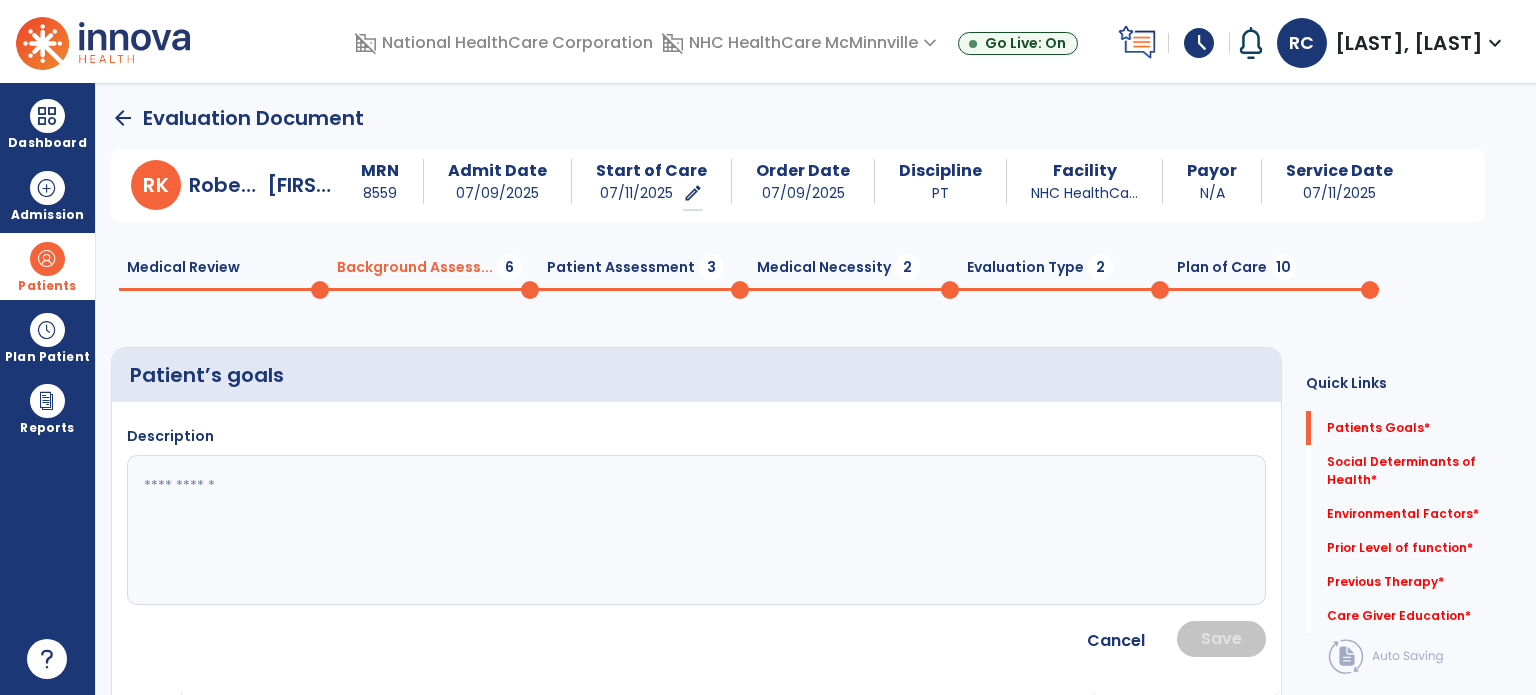 click 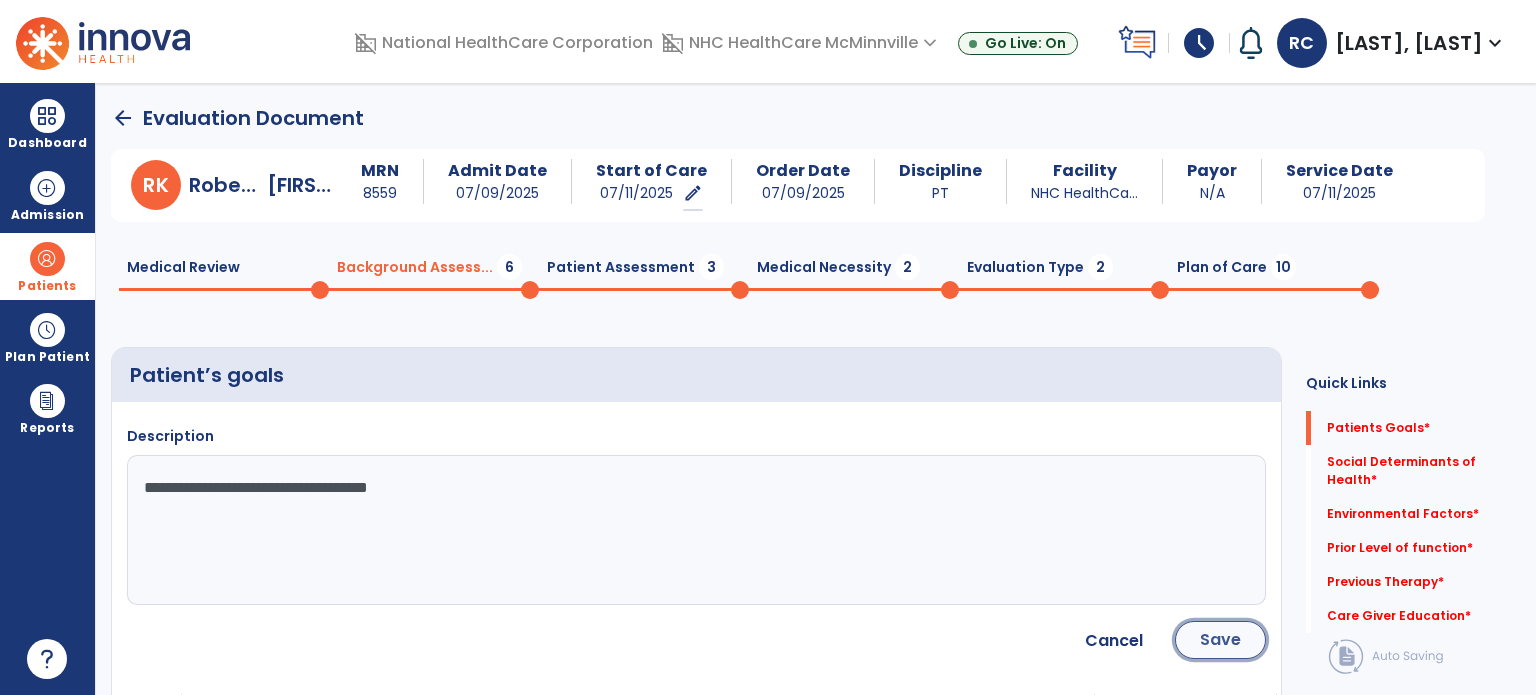 click on "Save" 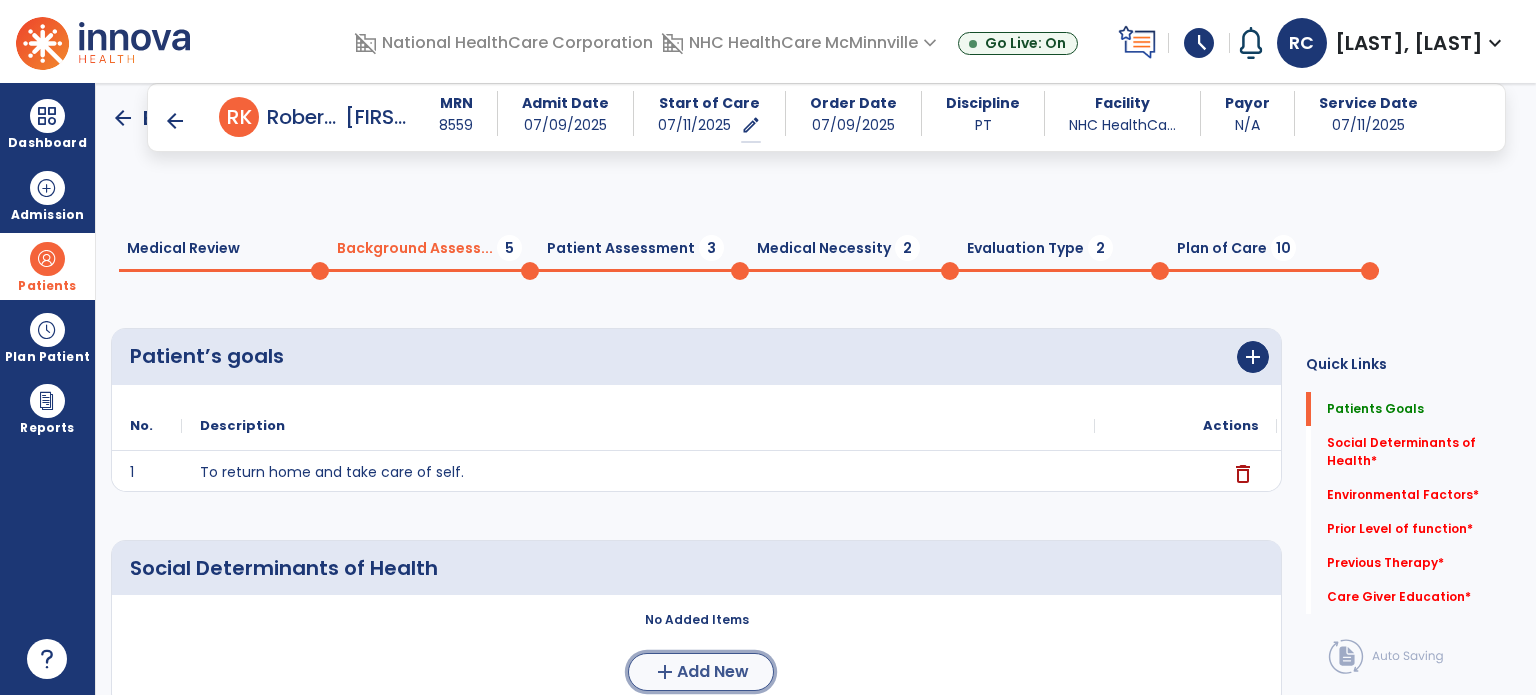 click on "Add New" 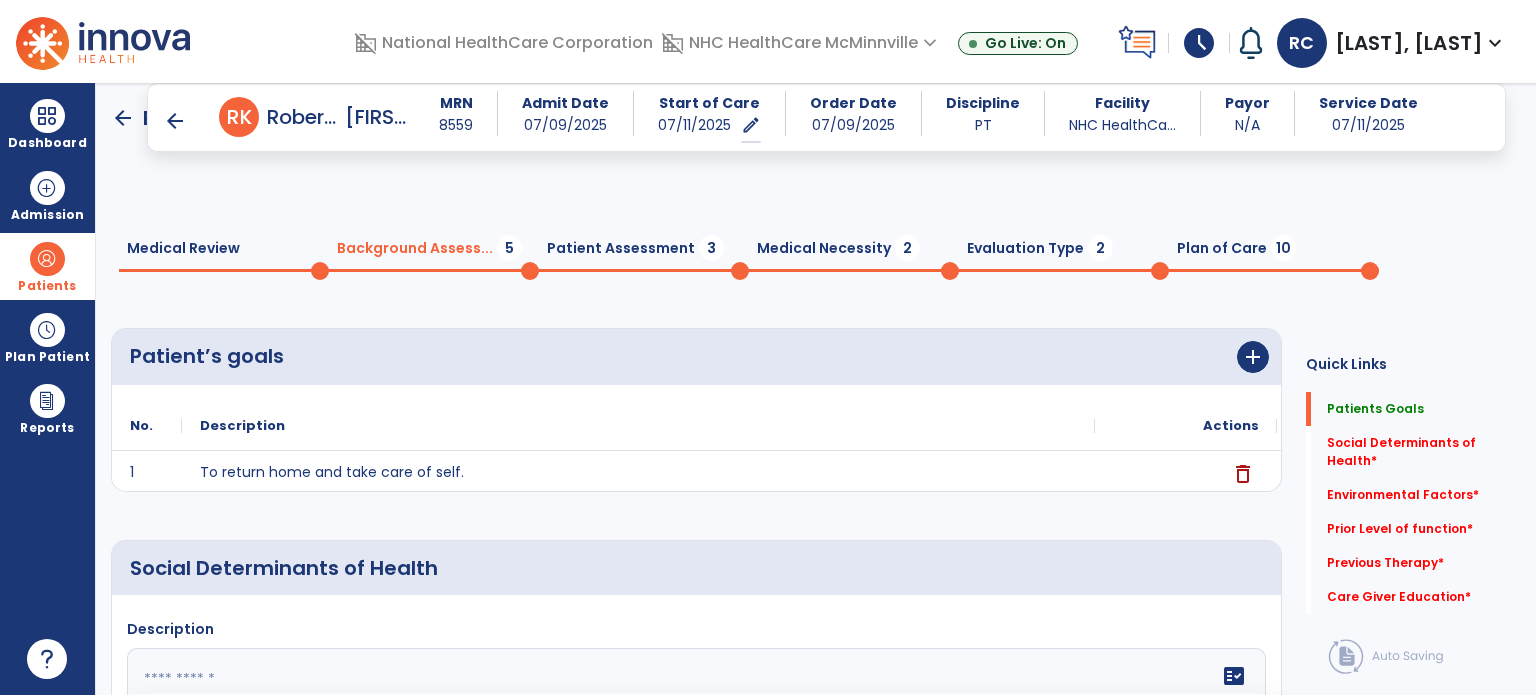 click 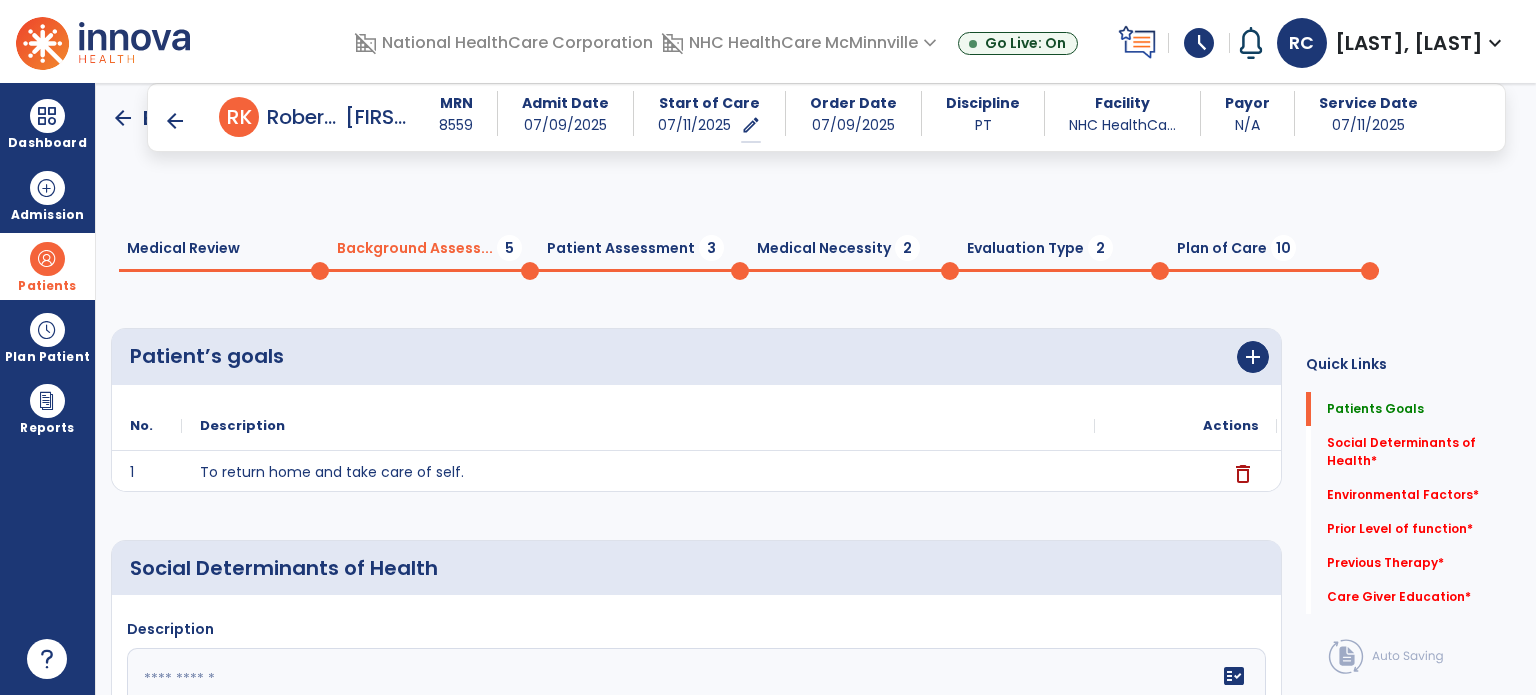 click 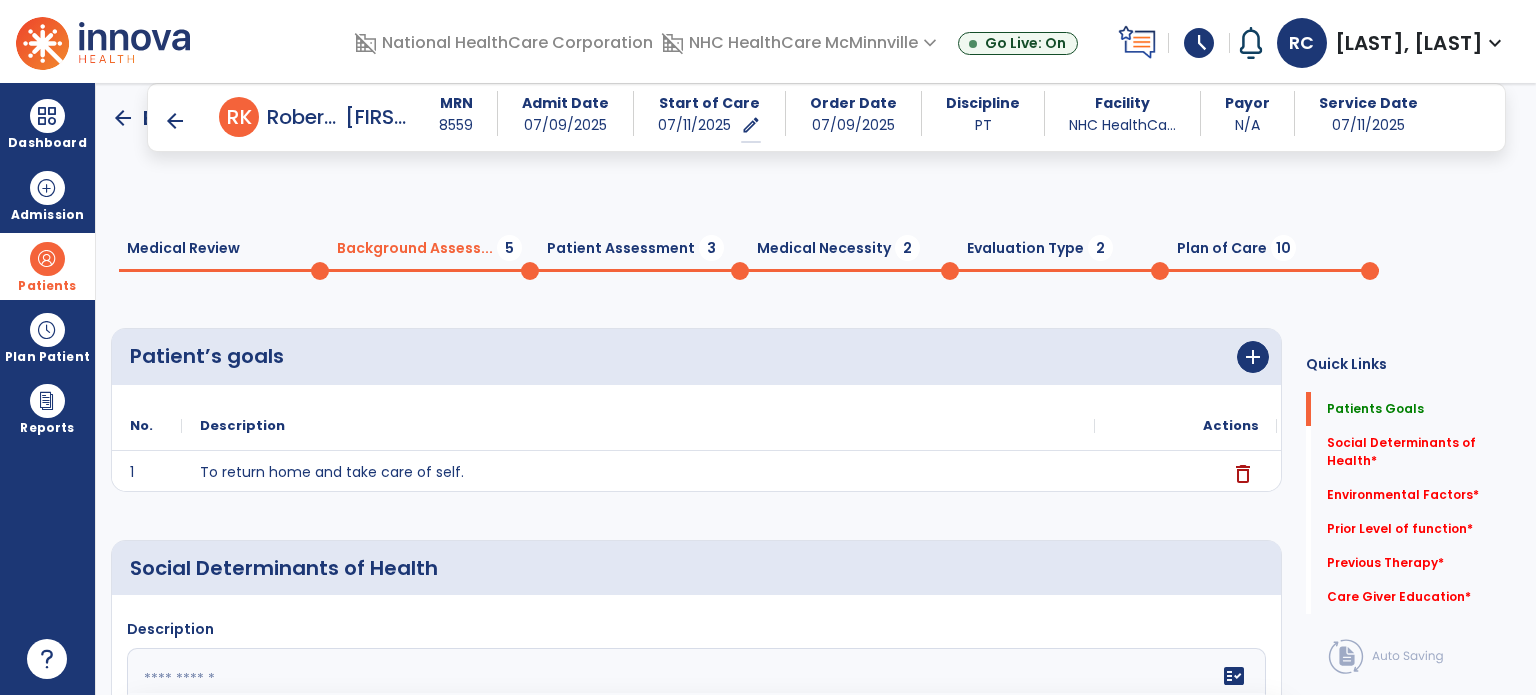 paste on "**********" 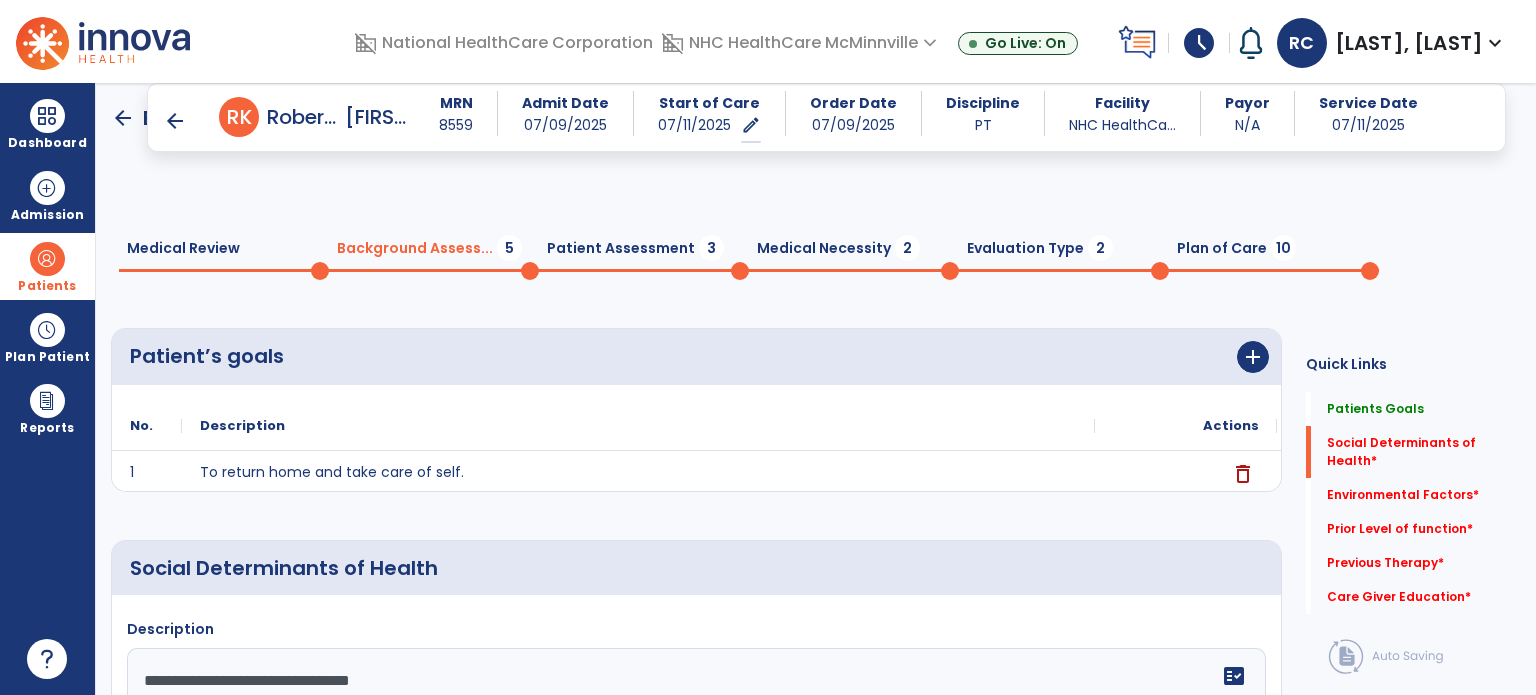 click on "**********" 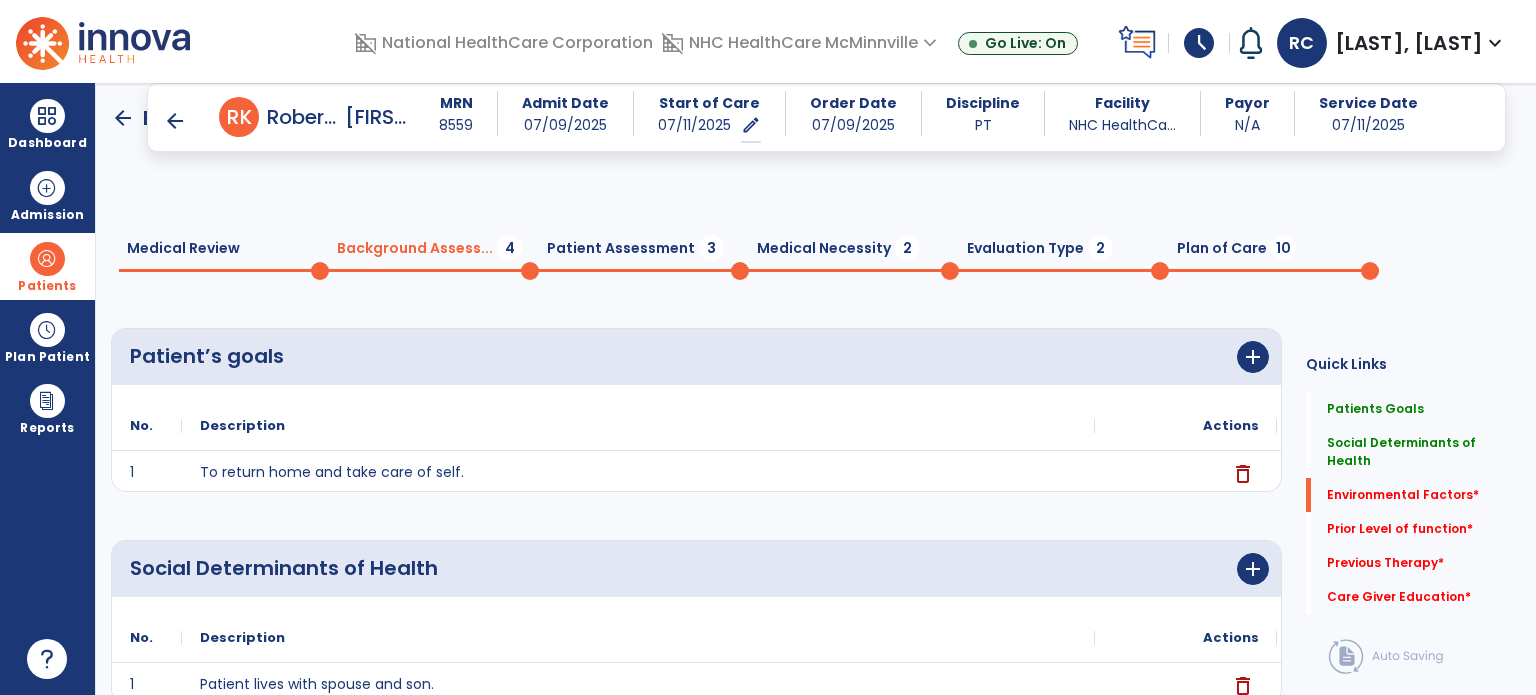 click on "Add New" 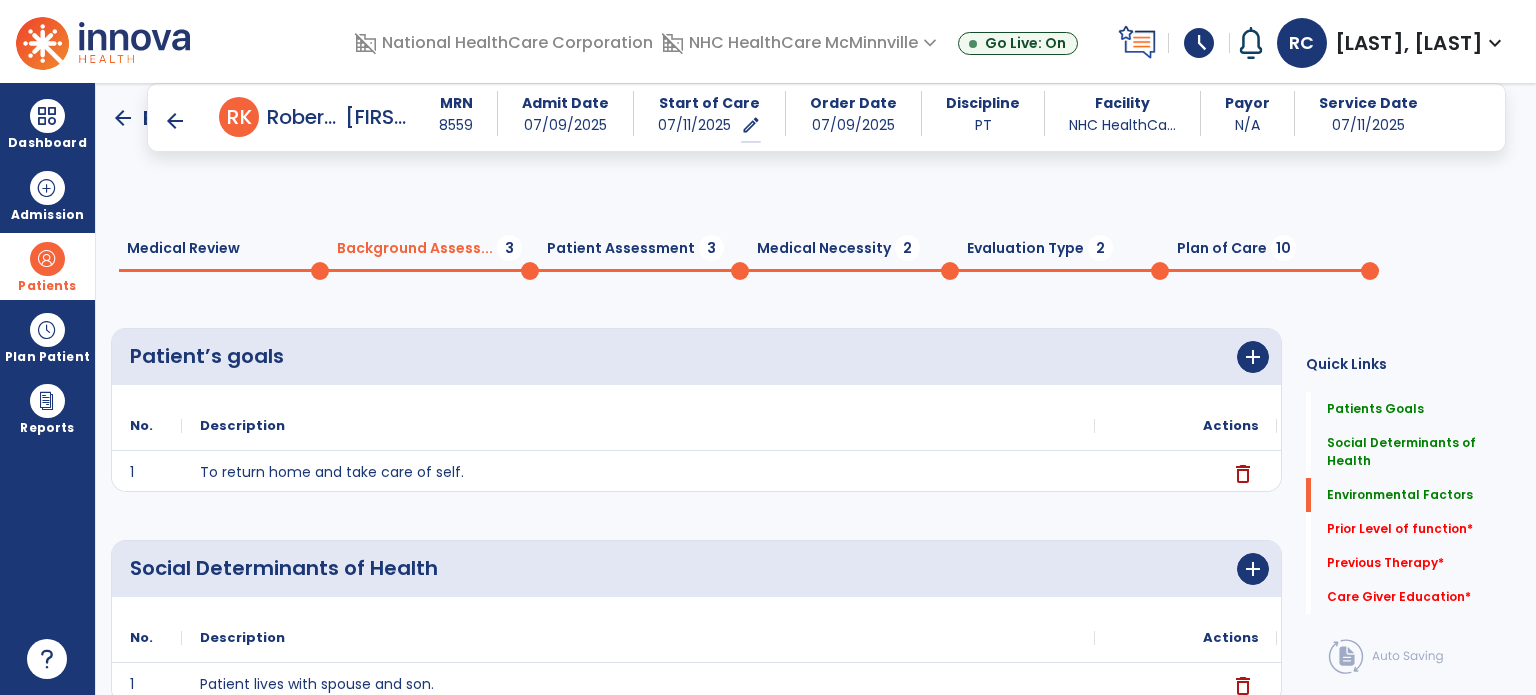click 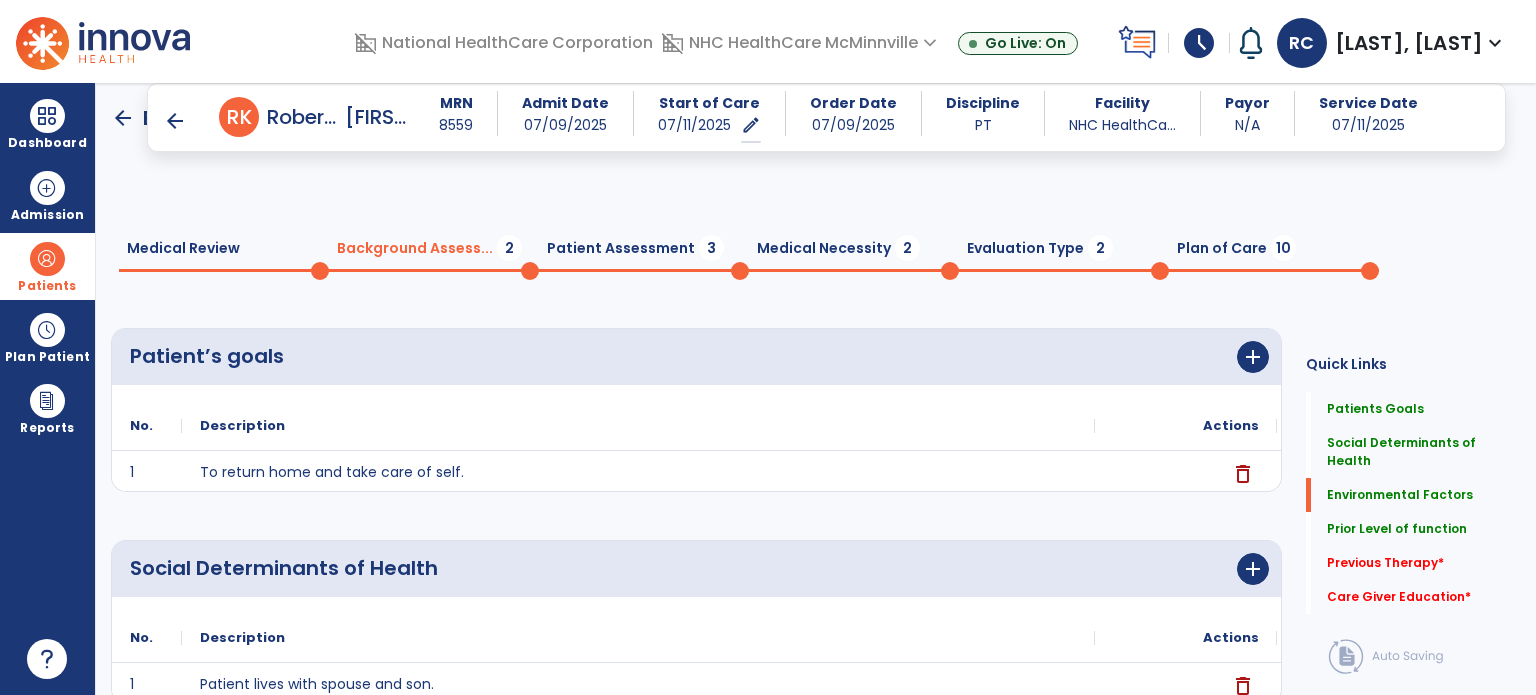 click on "**********" 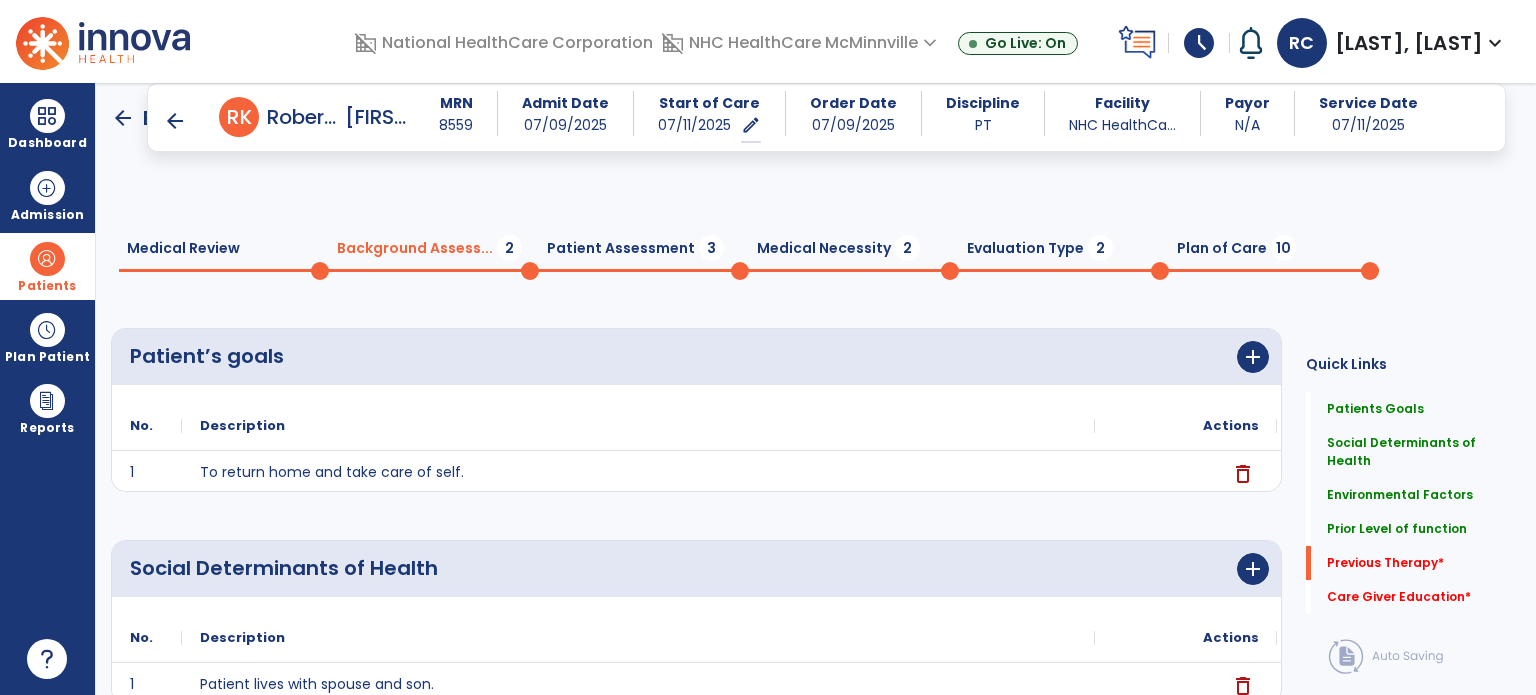type on "**********" 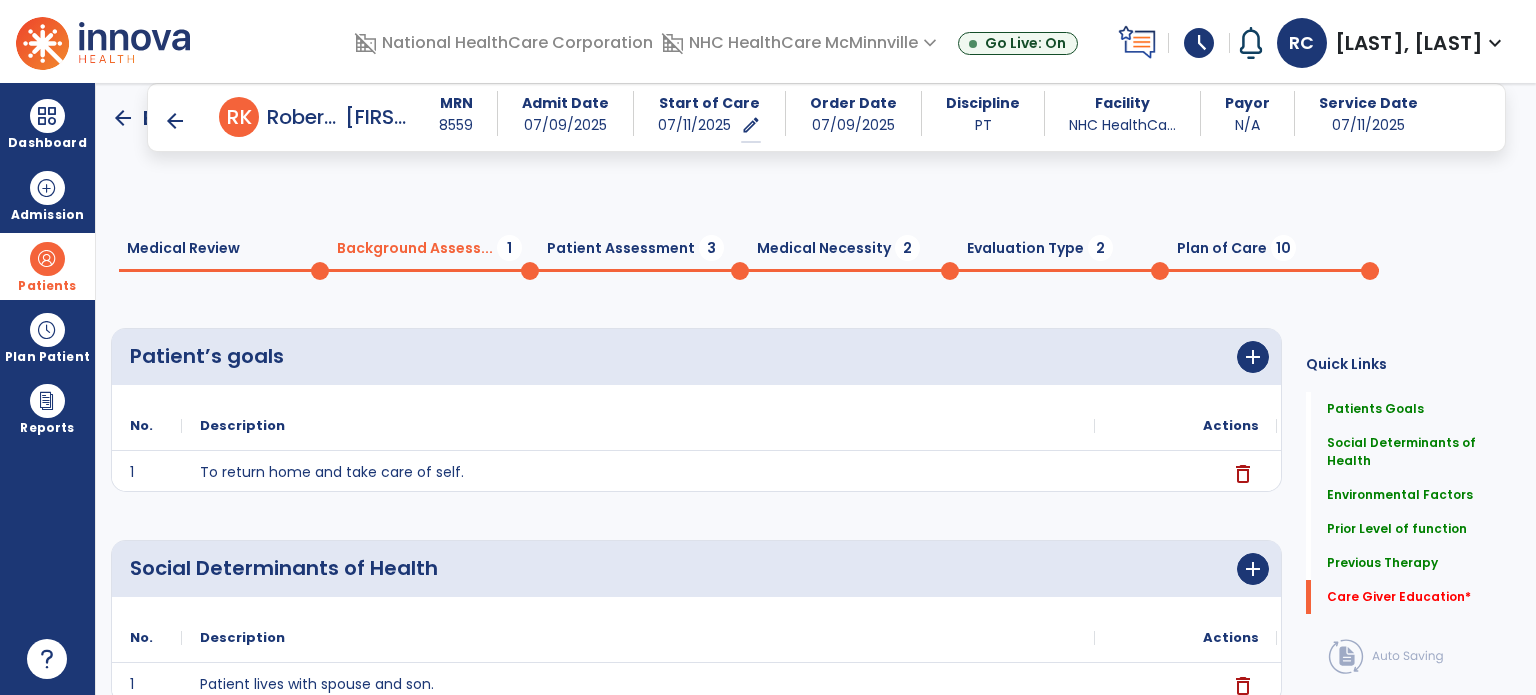 type on "**********" 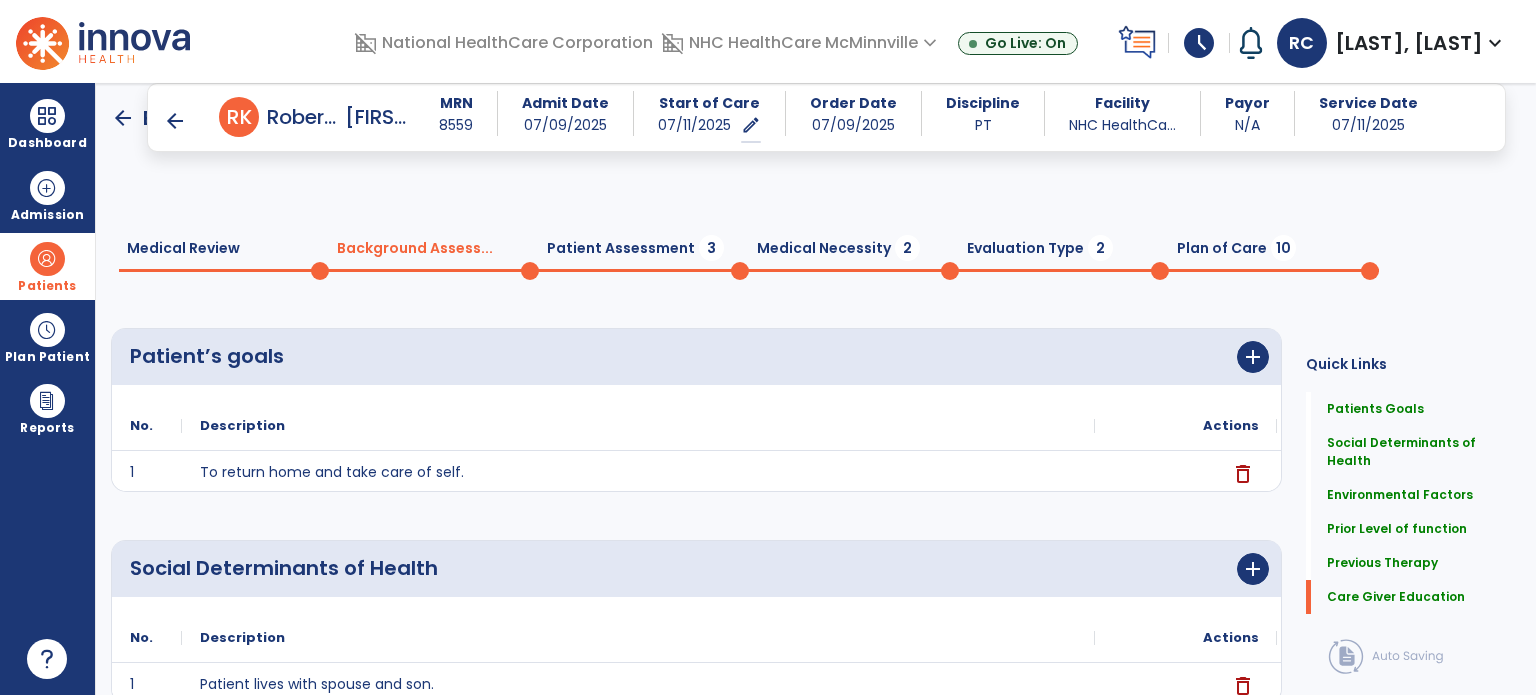 click on "**********" 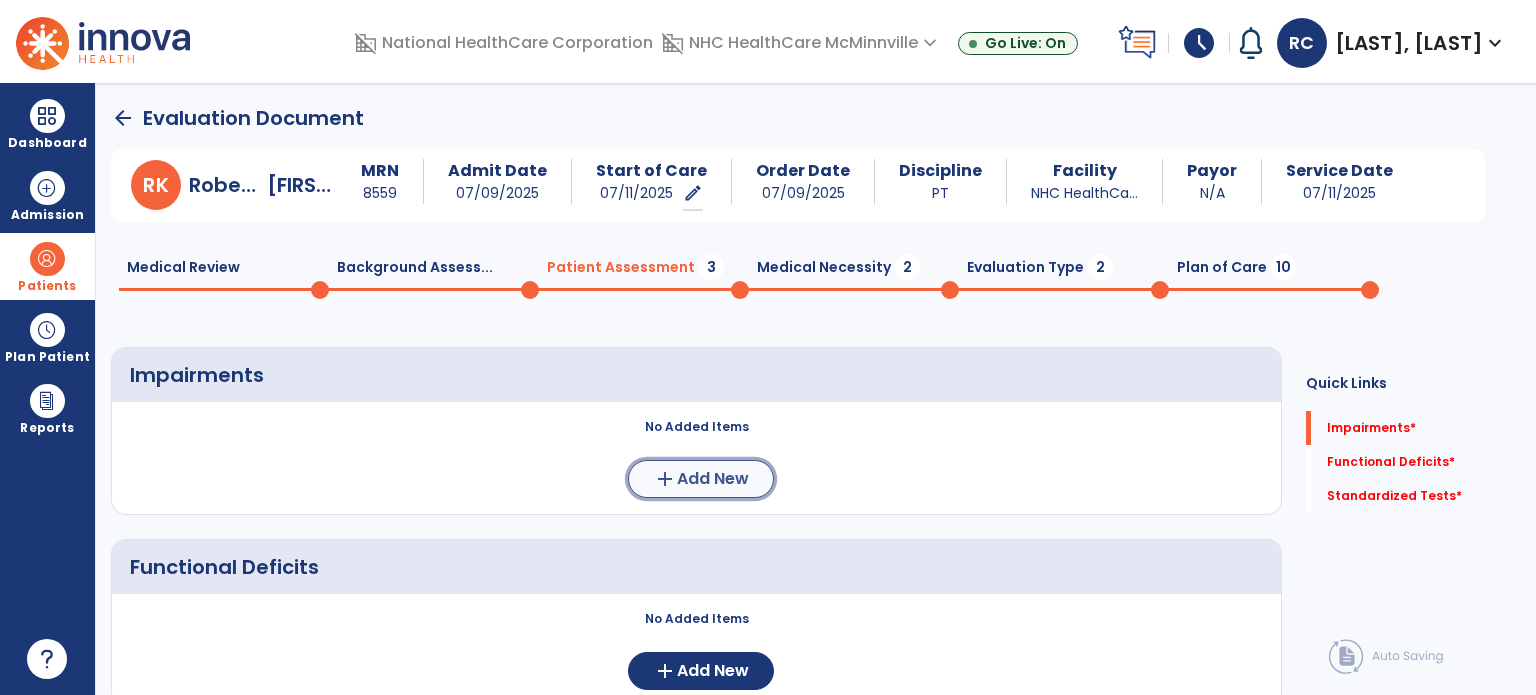 click on "add" 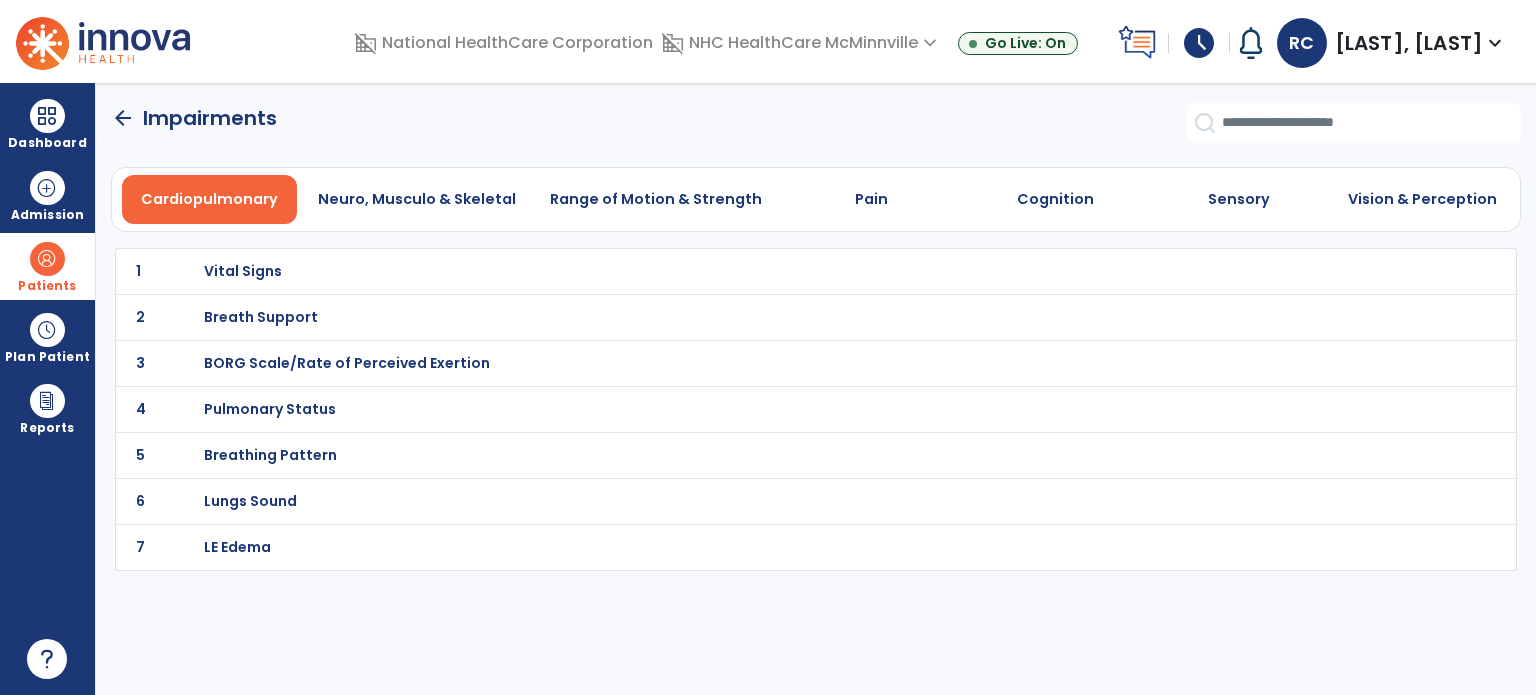 click on "Cardiopulmonary   Neuro, Musculo & Skeletal   Range of Motion & Strength   Pain   Cognition   Sensory   Vision & Perception" 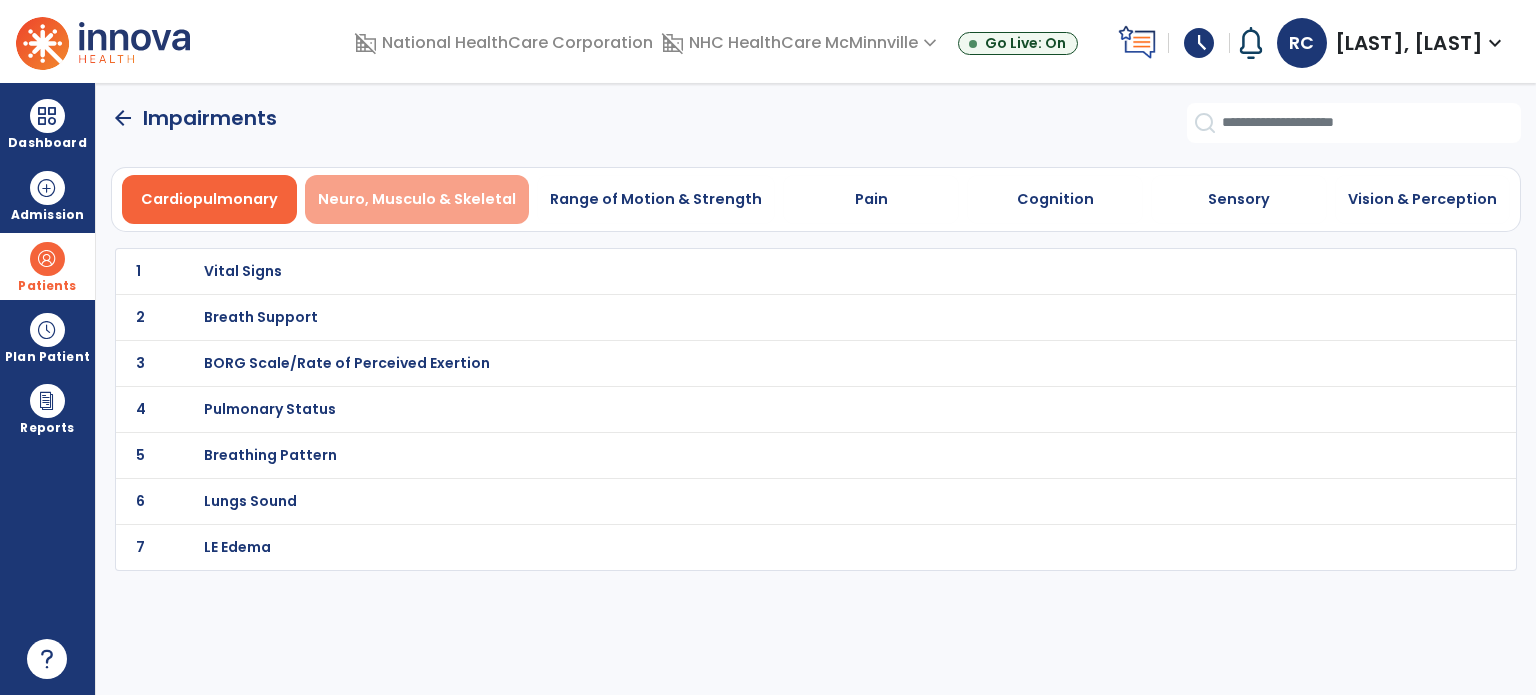 click on "Neuro, Musculo & Skeletal" at bounding box center [417, 199] 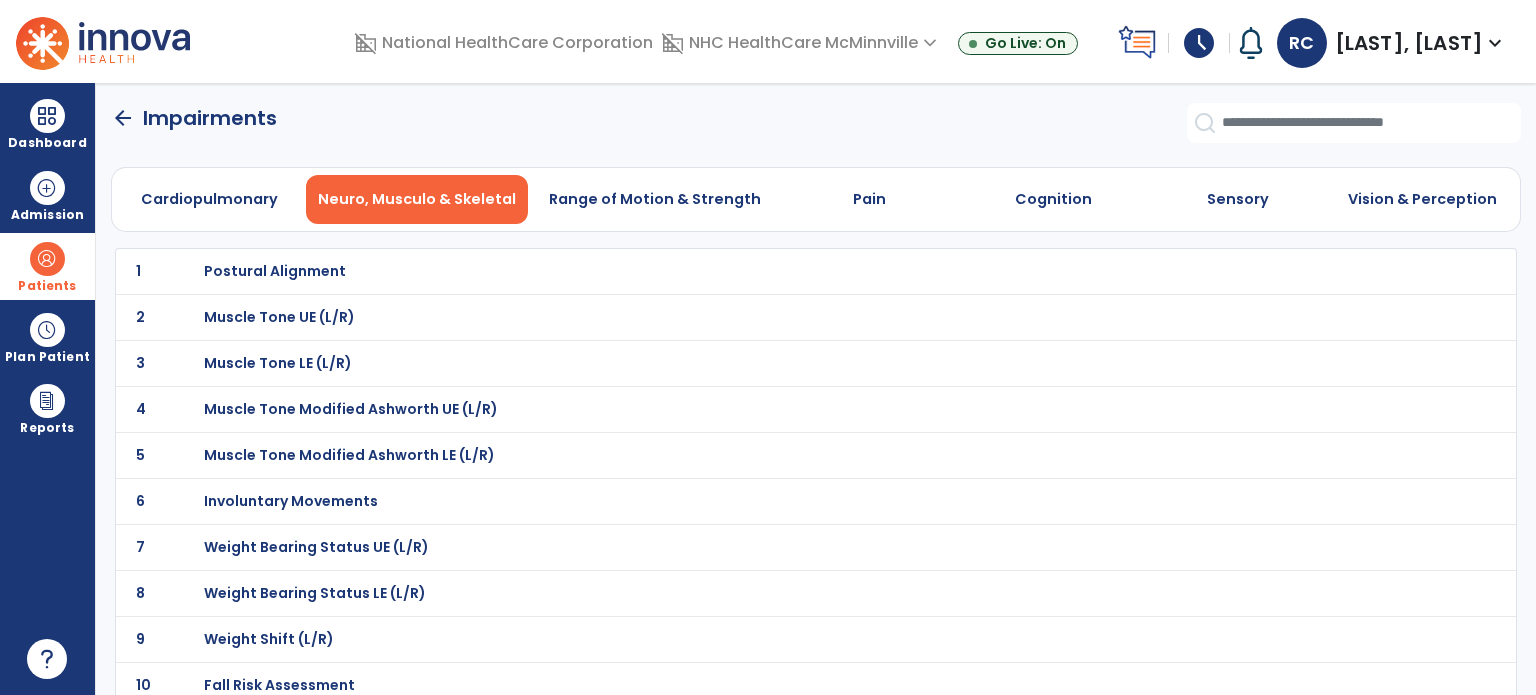 click on "Fall Risk Assessment" at bounding box center (275, 271) 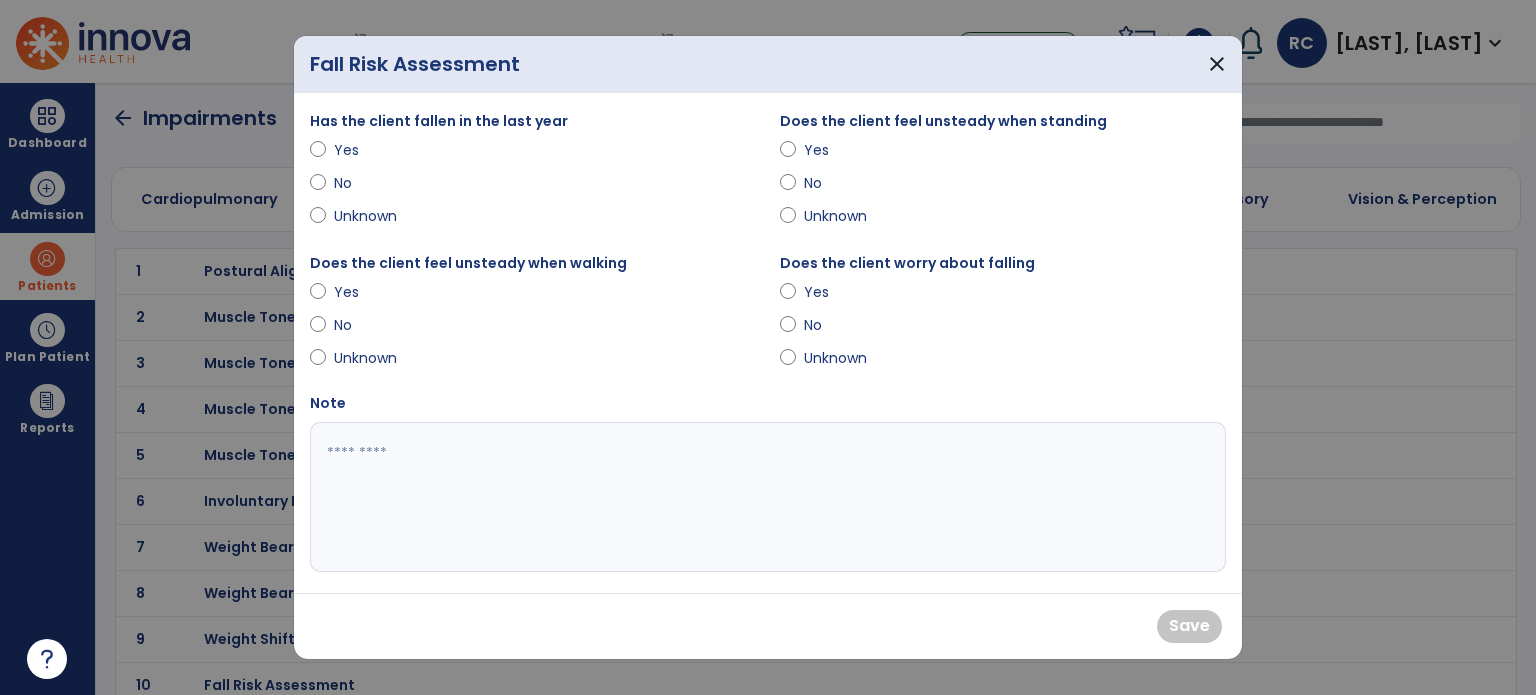 click at bounding box center (318, 154) 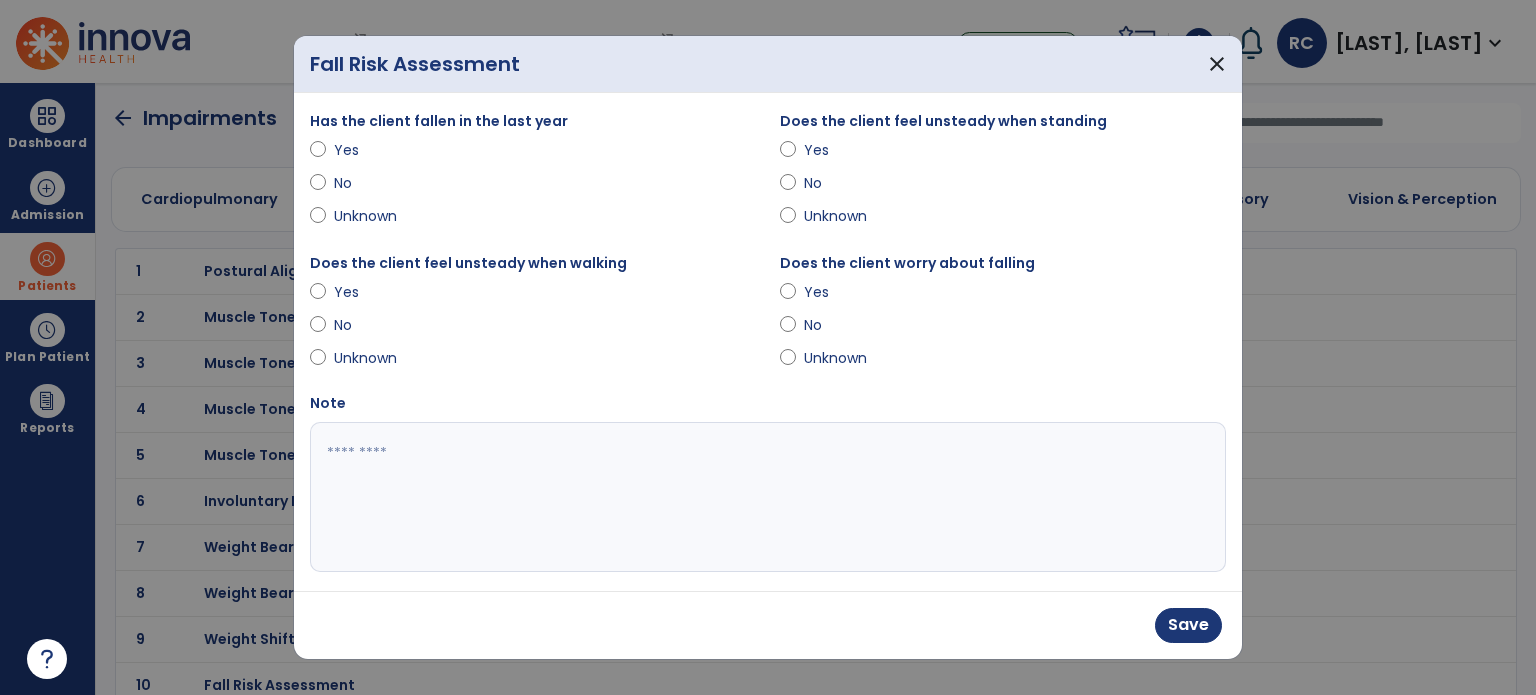 click at bounding box center [766, 497] 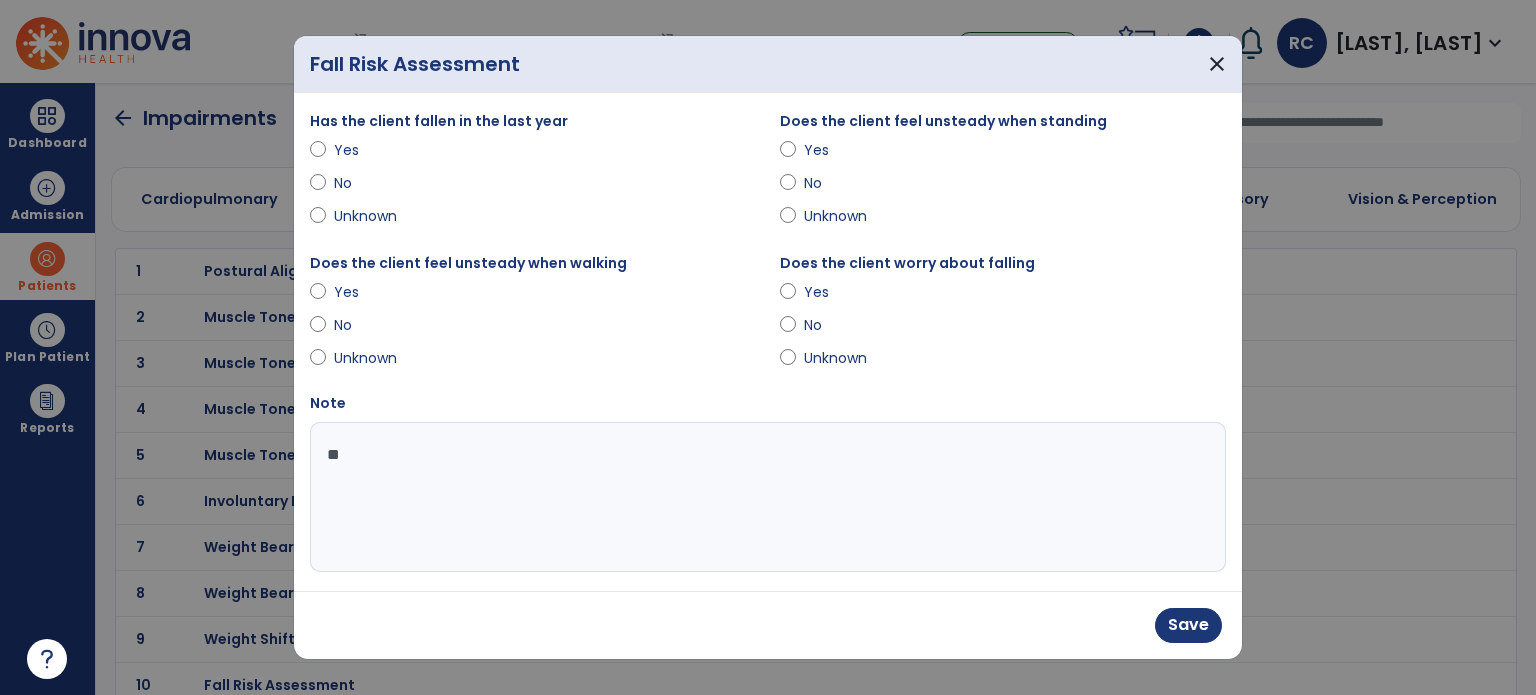 type on "*" 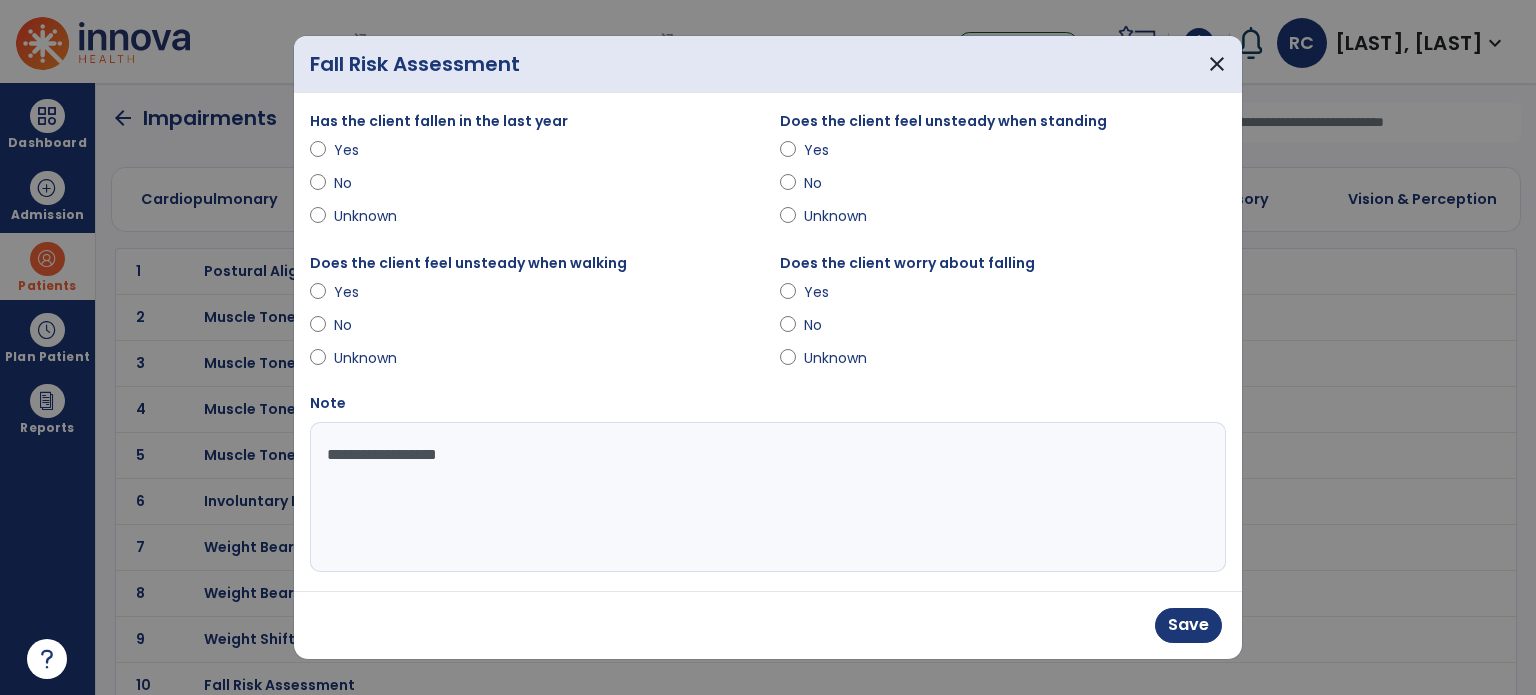 type on "**********" 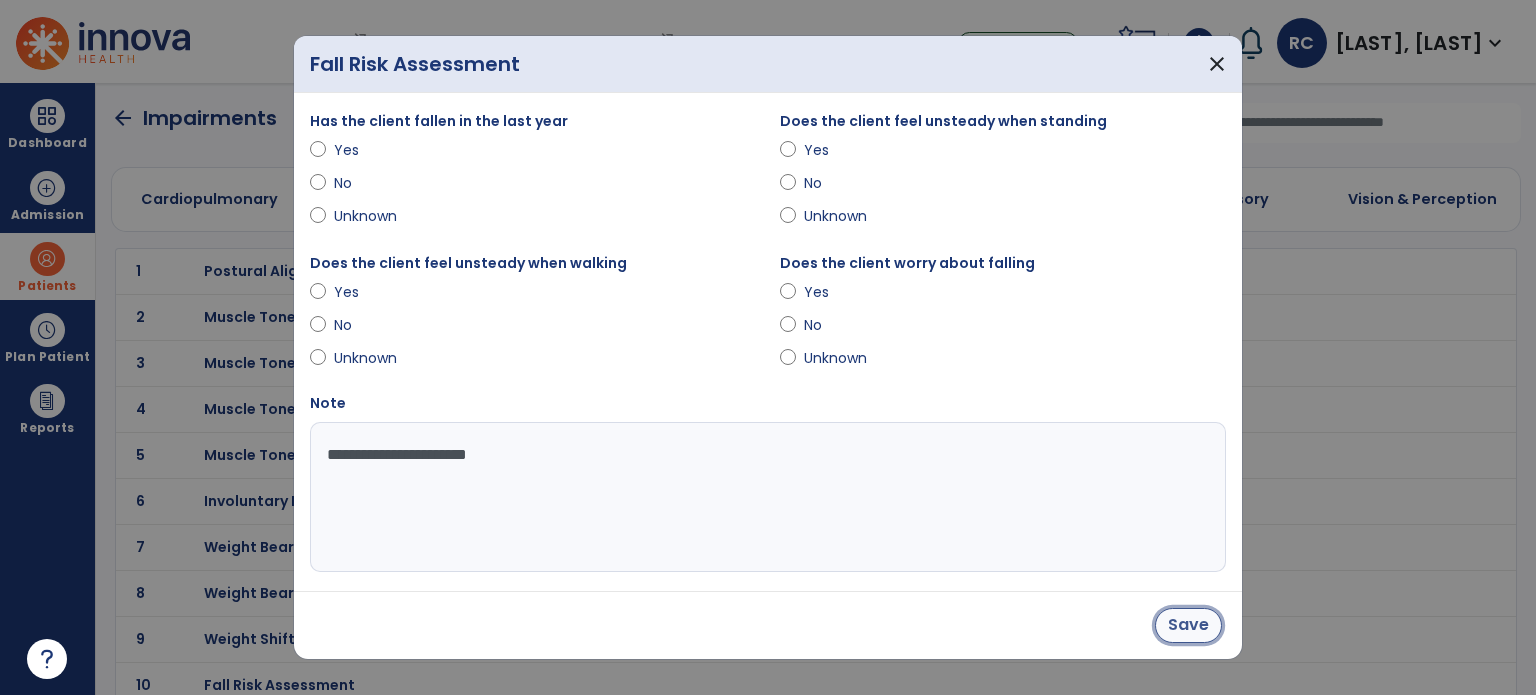 click on "Save" at bounding box center [1188, 625] 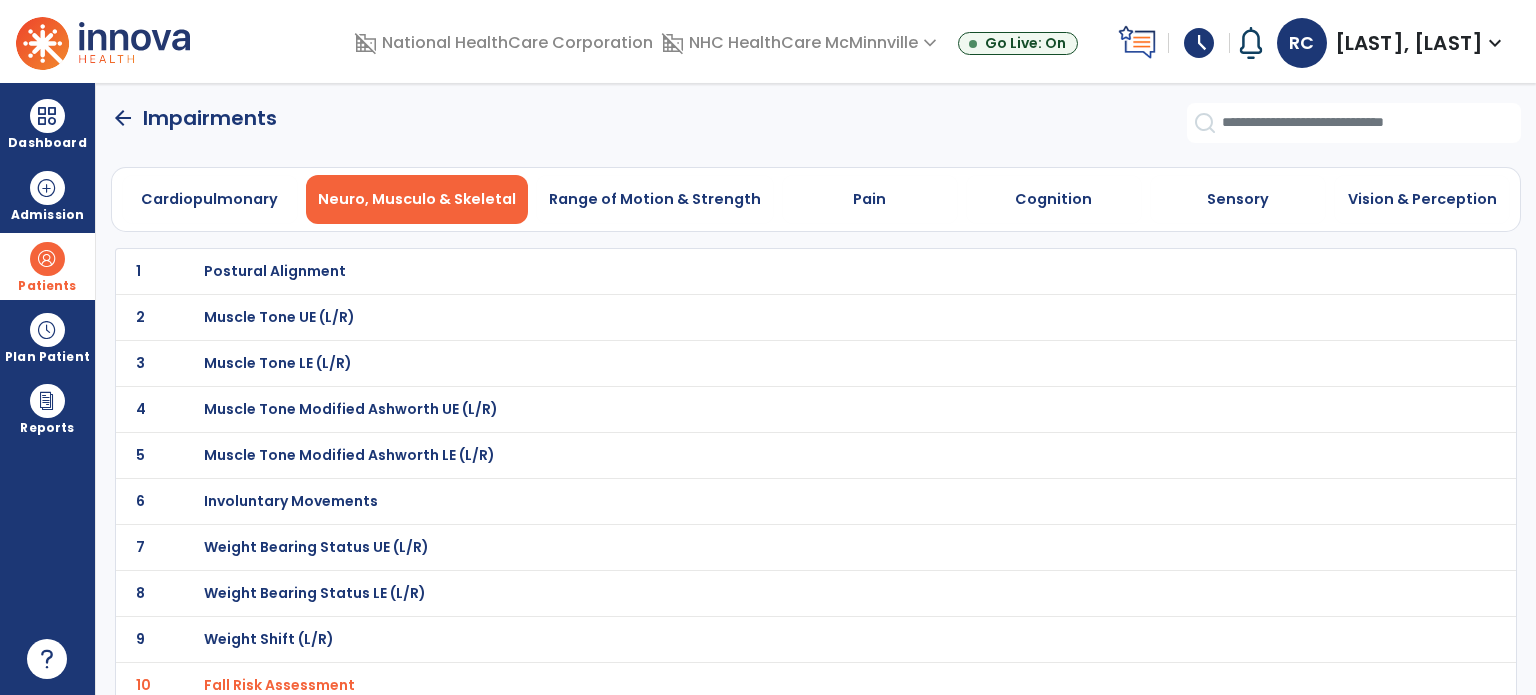 click on "Balance" at bounding box center [772, 271] 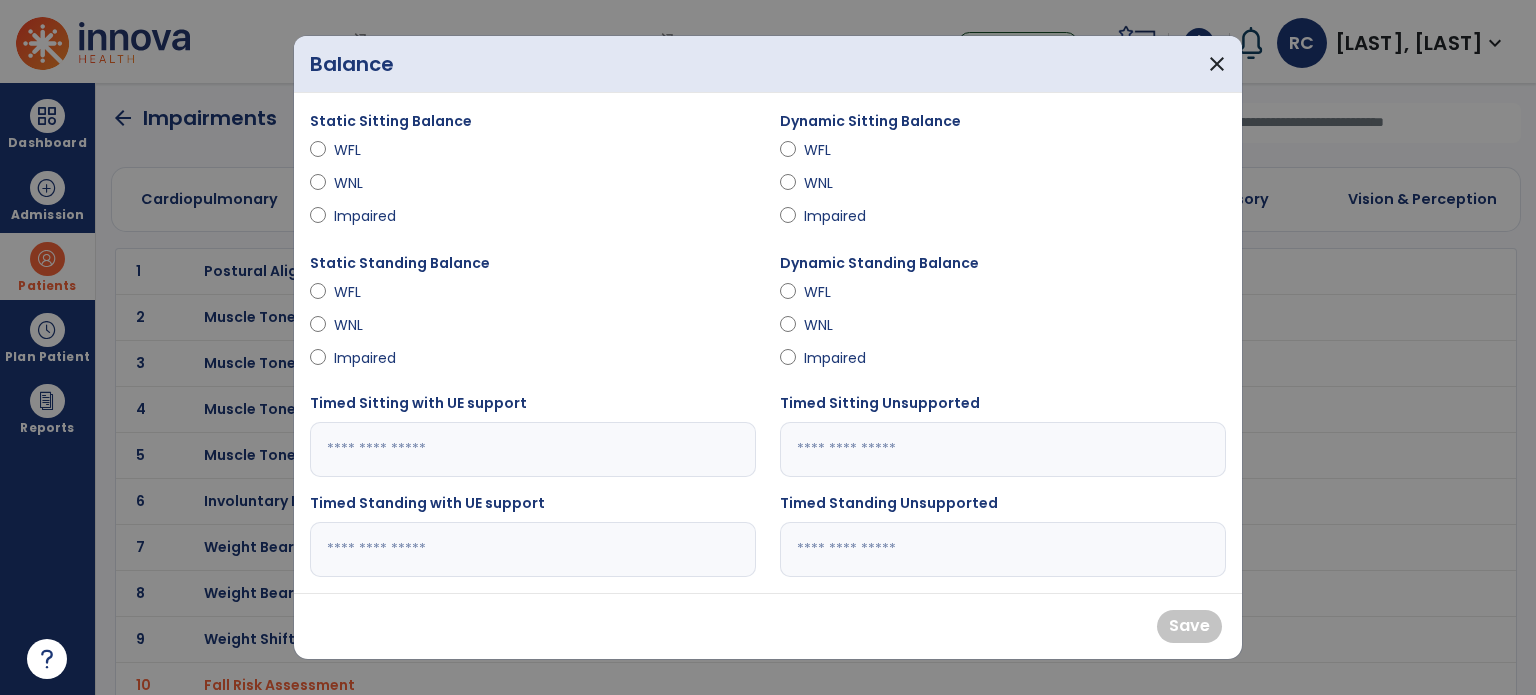 click at bounding box center (533, 449) 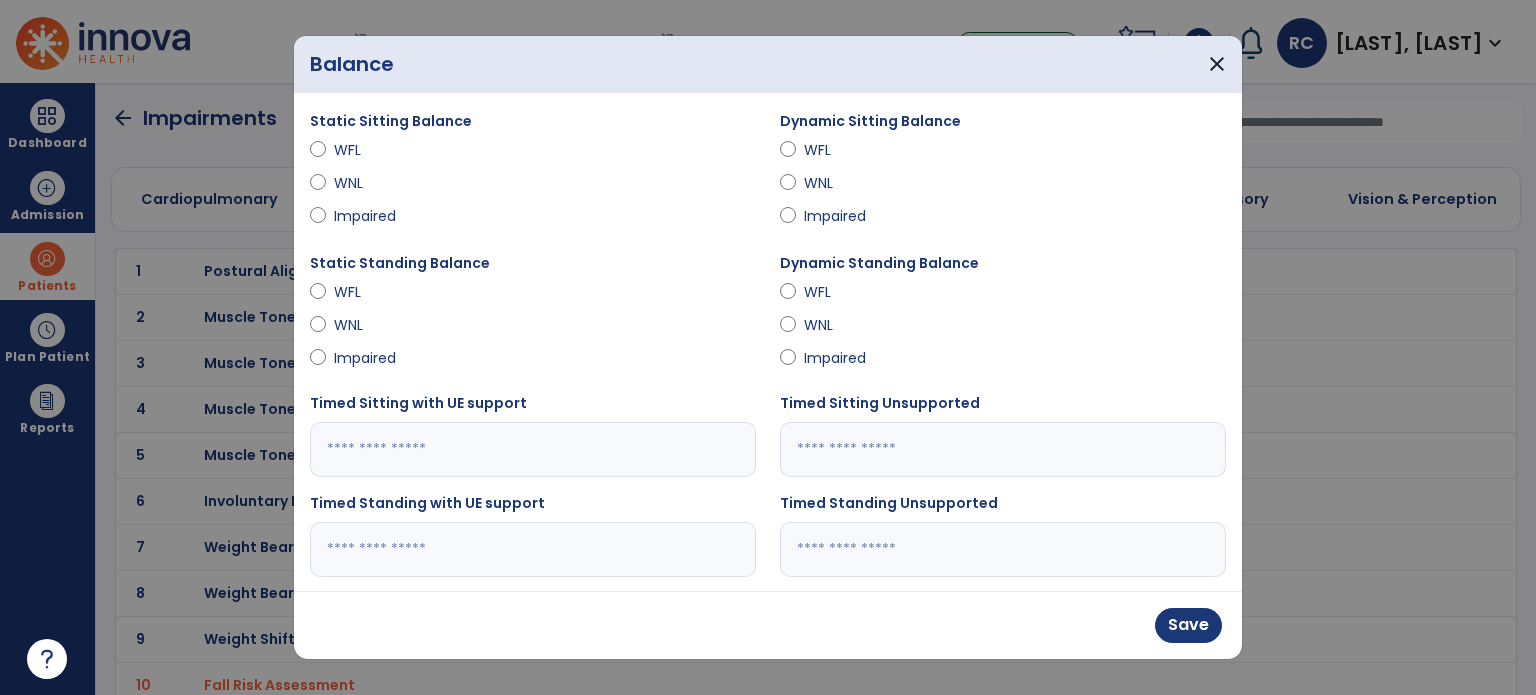 click on "Impaired" at bounding box center [1003, 220] 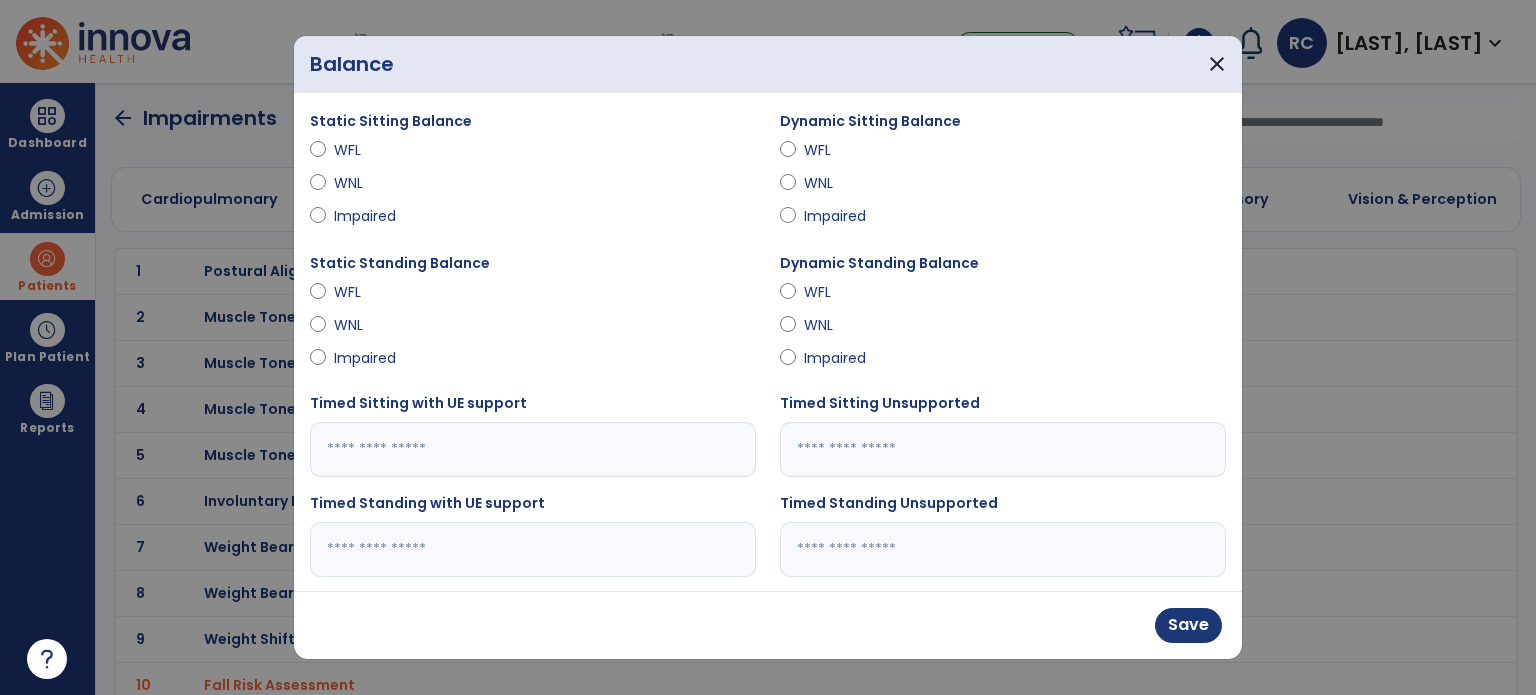 click at bounding box center [533, 449] 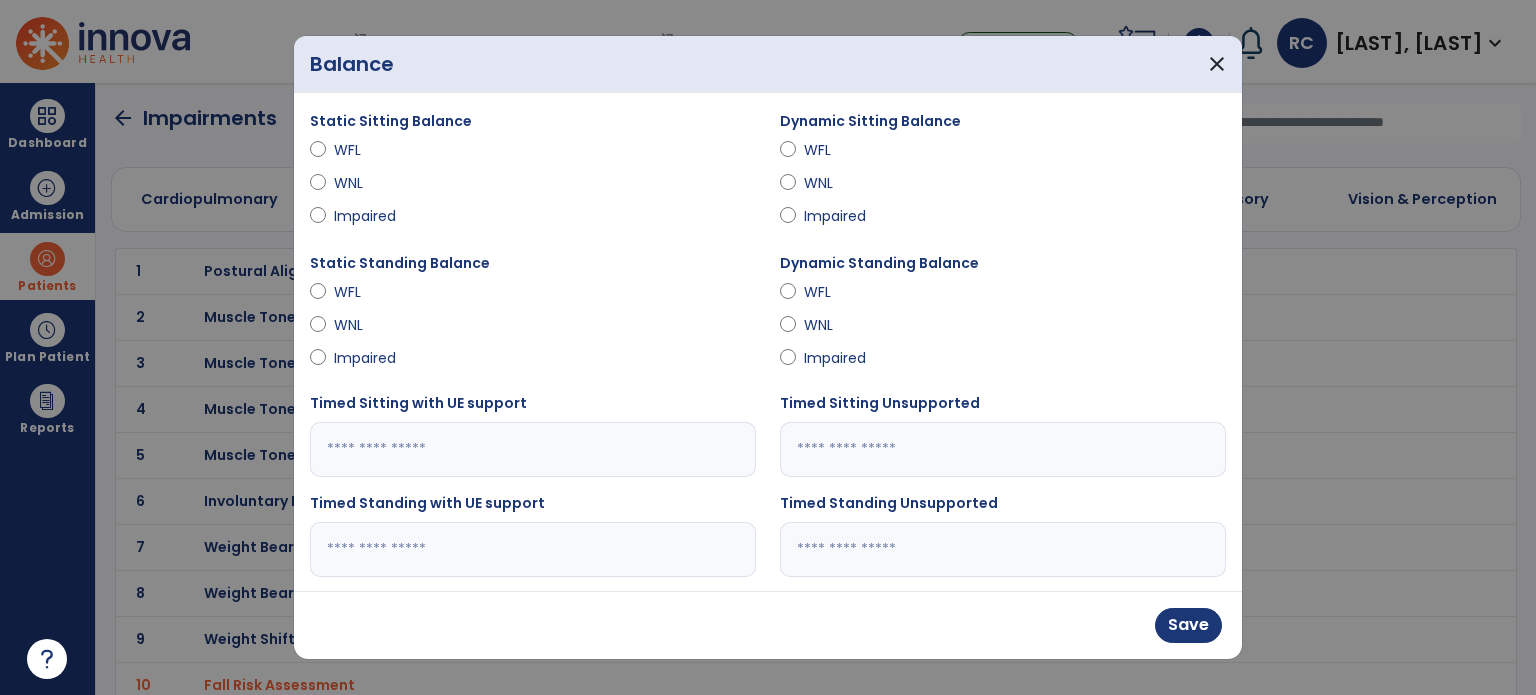 paste on "**********" 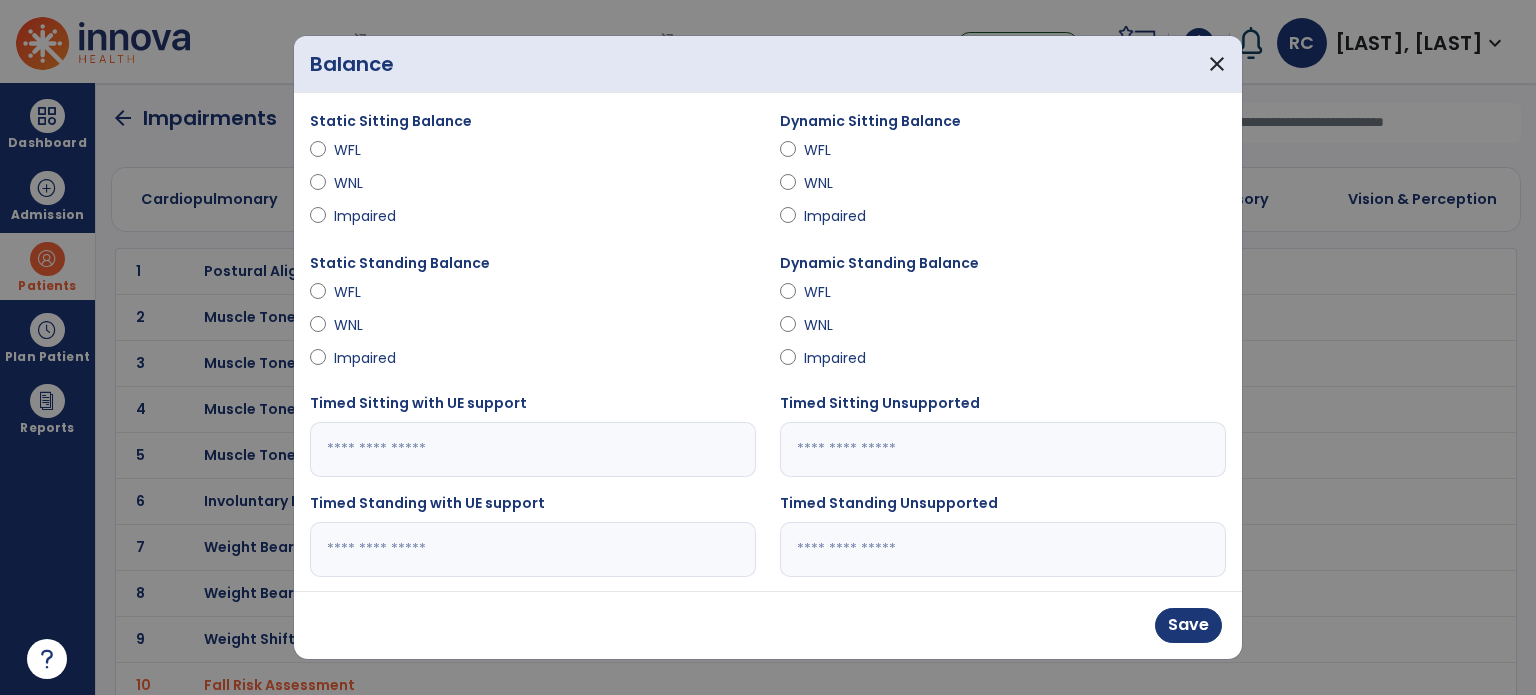 click on "**********" at bounding box center (766, 797) 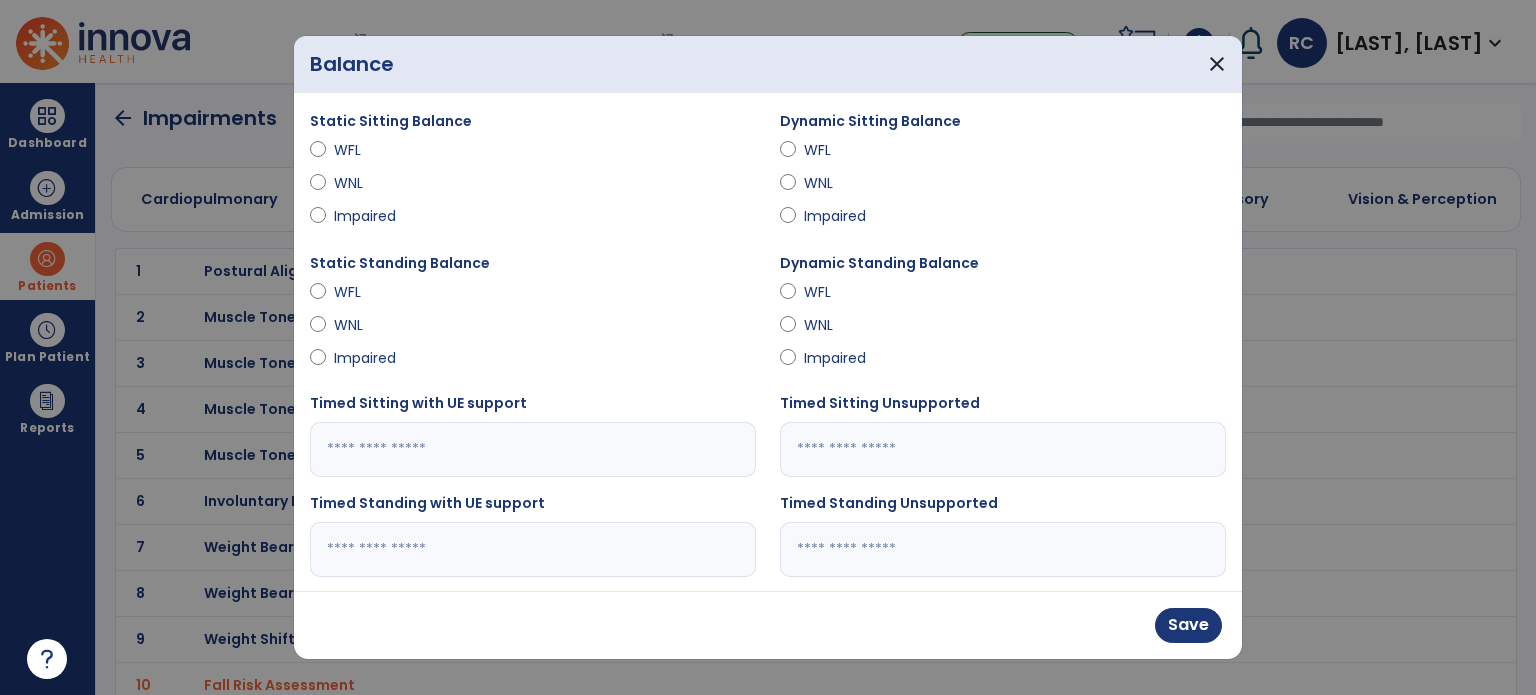 type on "**********" 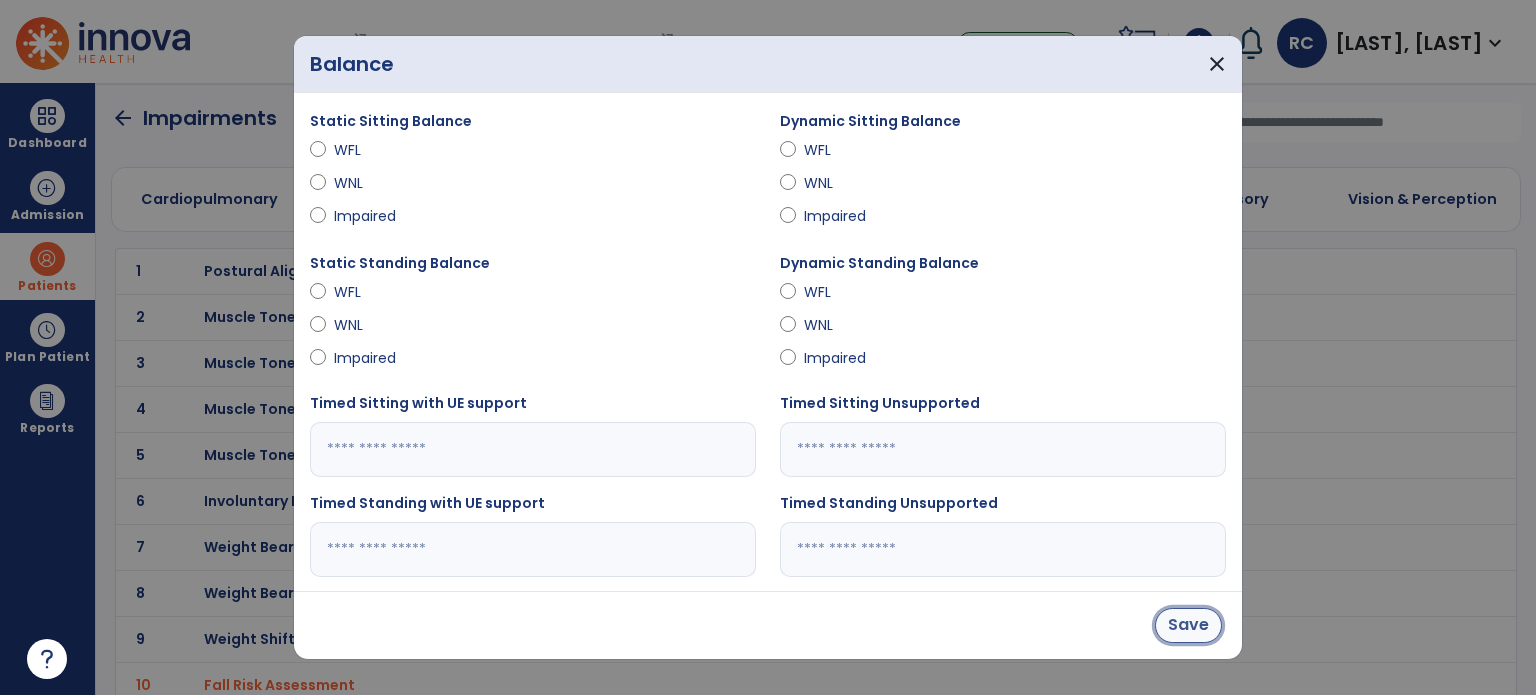 click on "Save" at bounding box center (1188, 625) 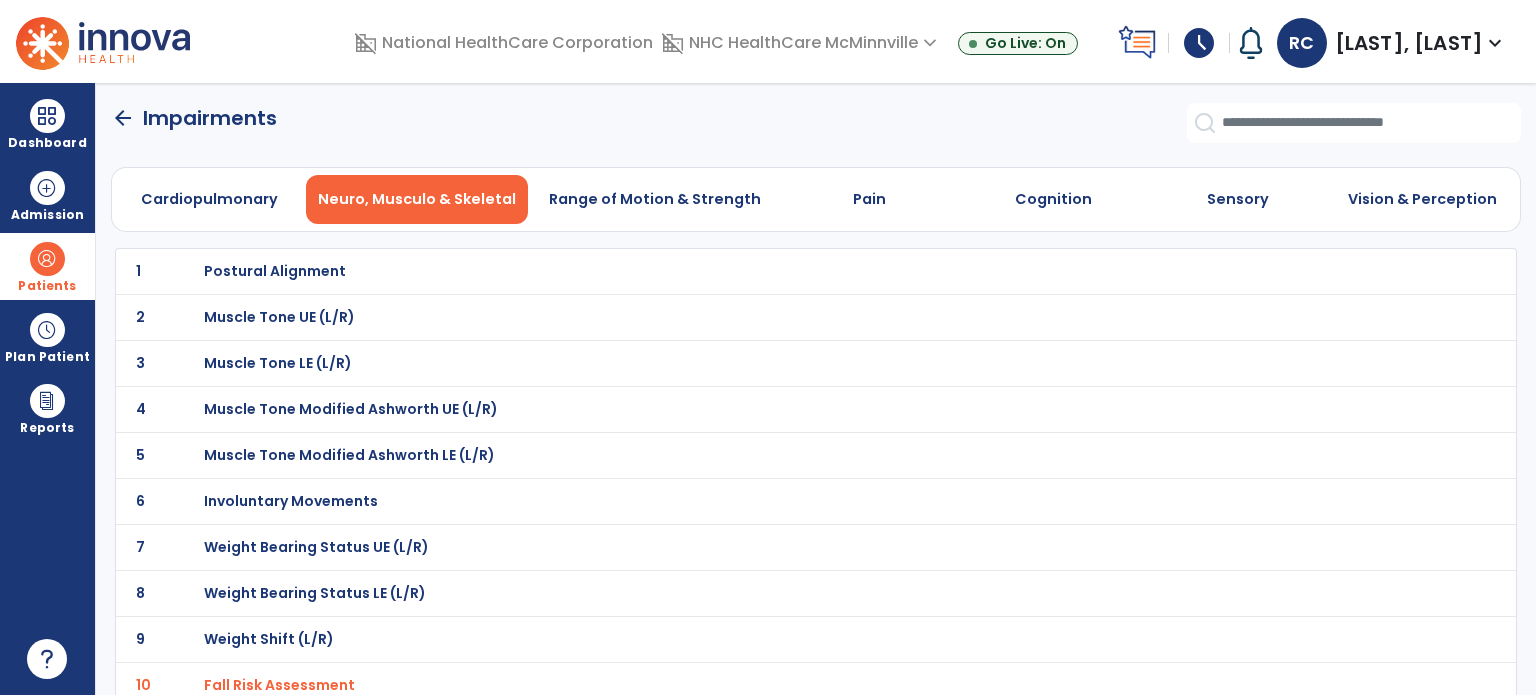 click on "Activity Tolerance" at bounding box center [275, 271] 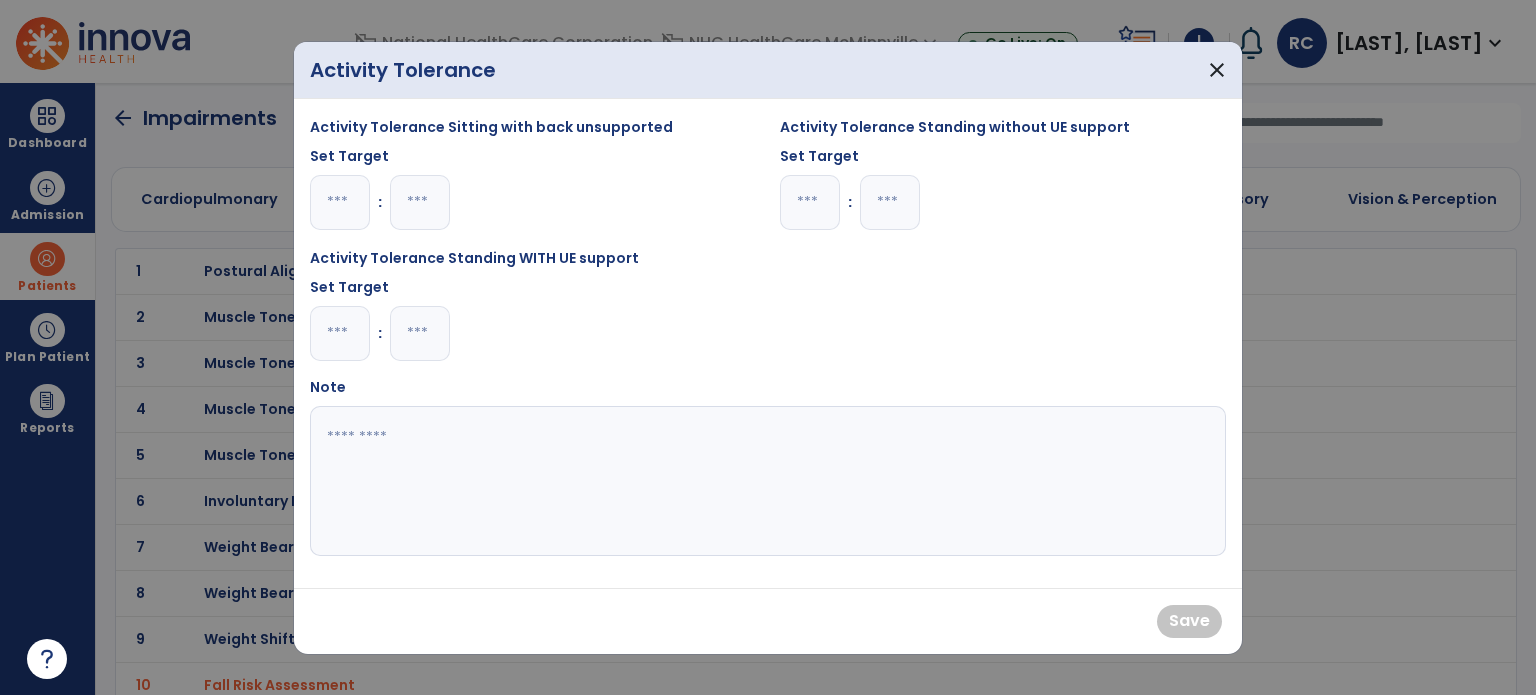 click on "Set Target :" at bounding box center [533, 196] 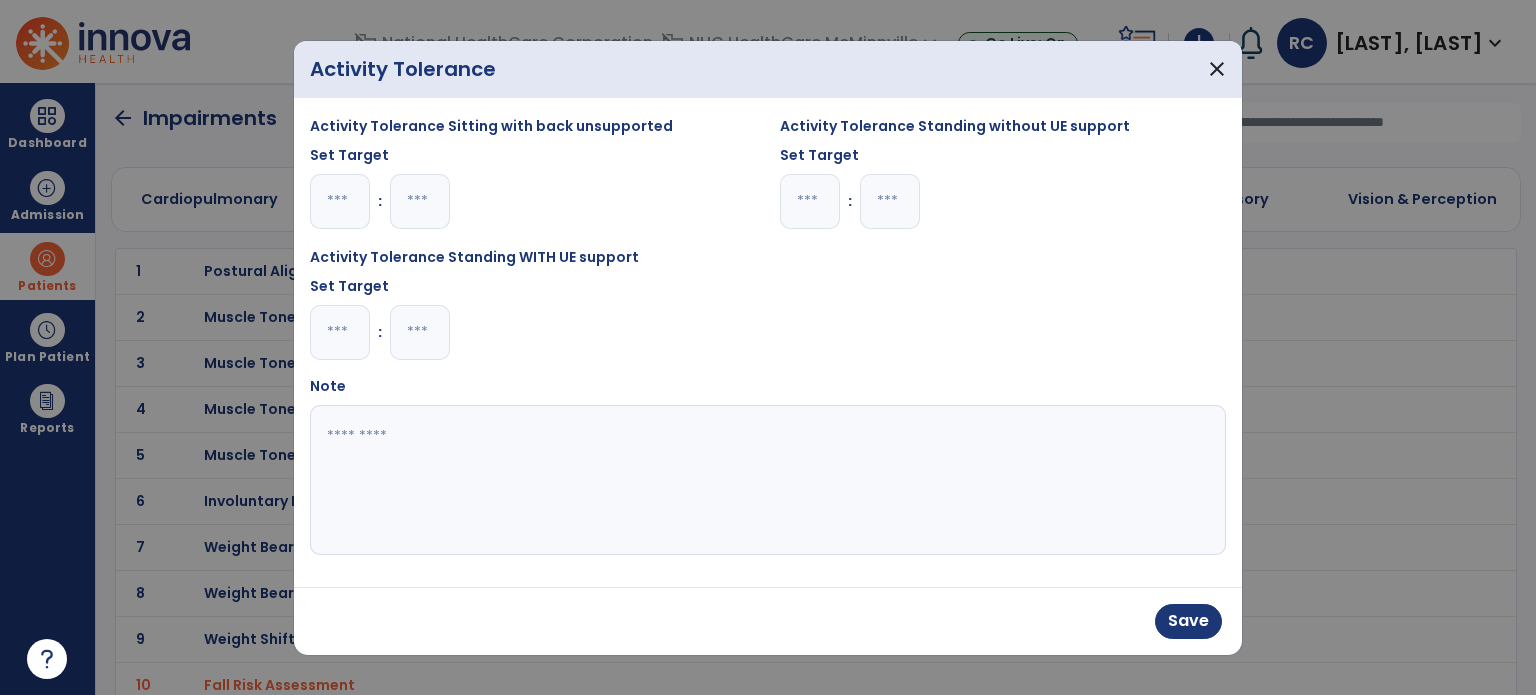 type on "***" 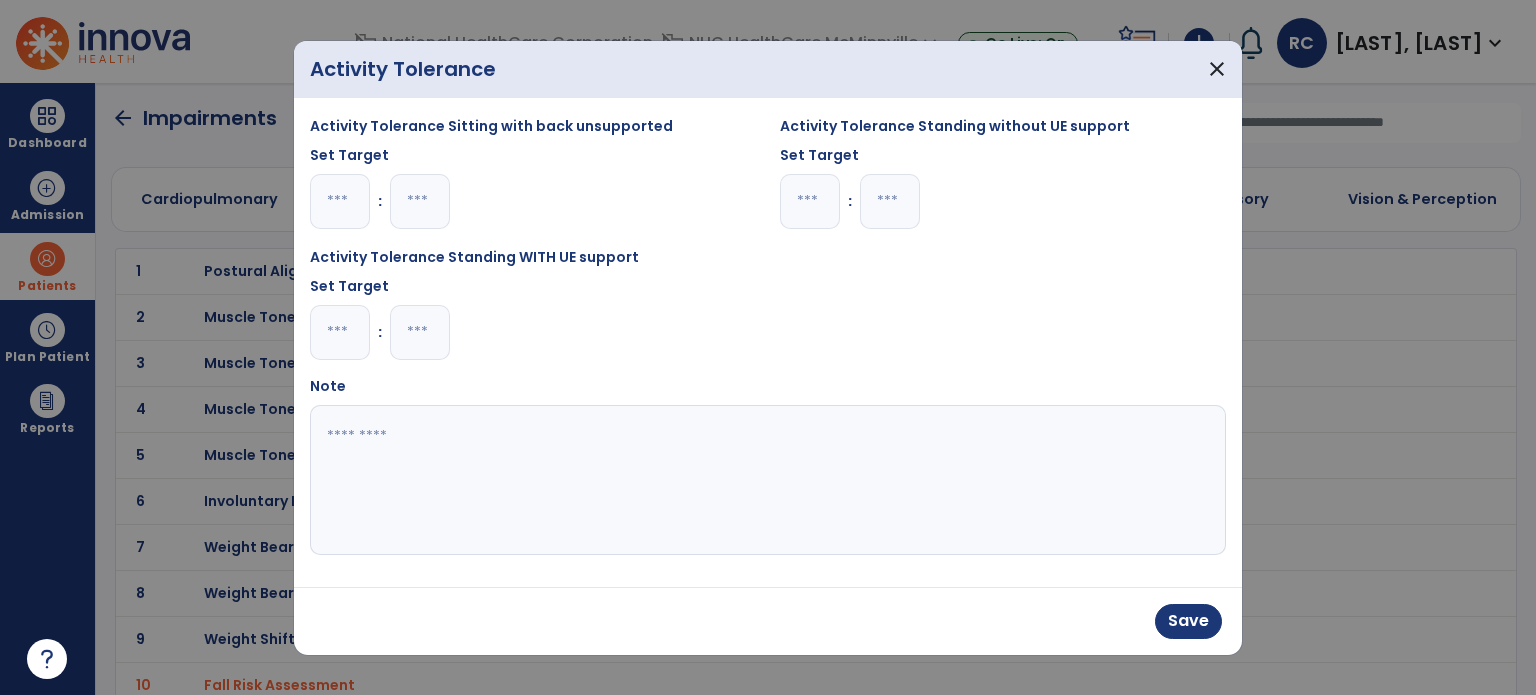 type 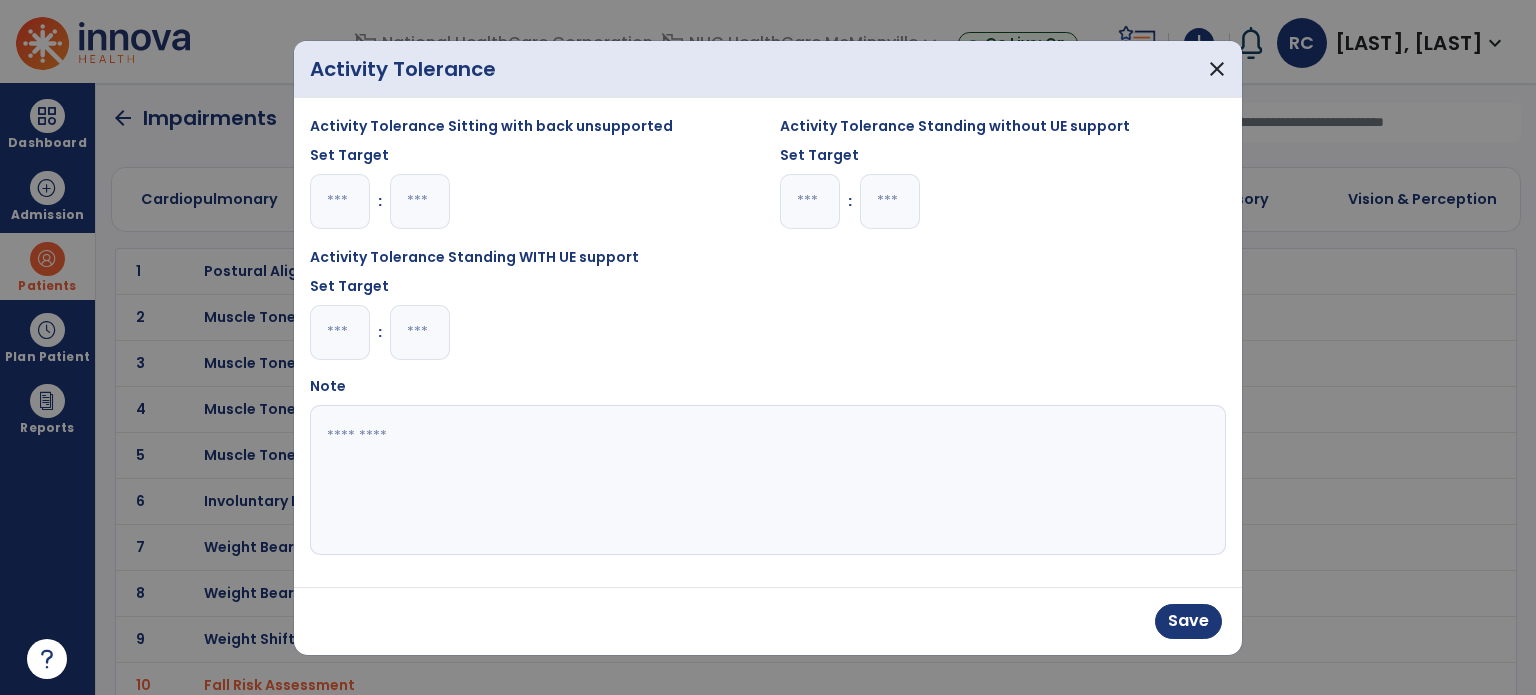type on "***" 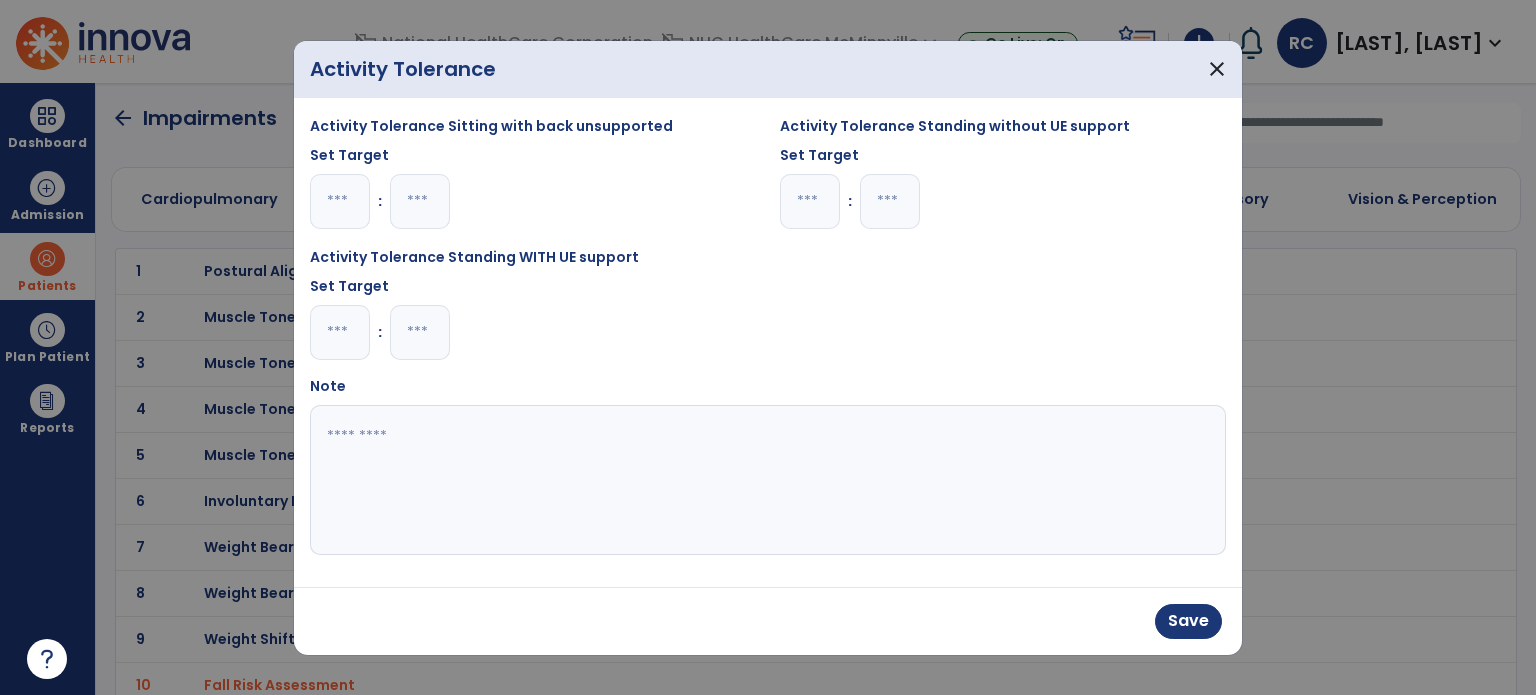 type 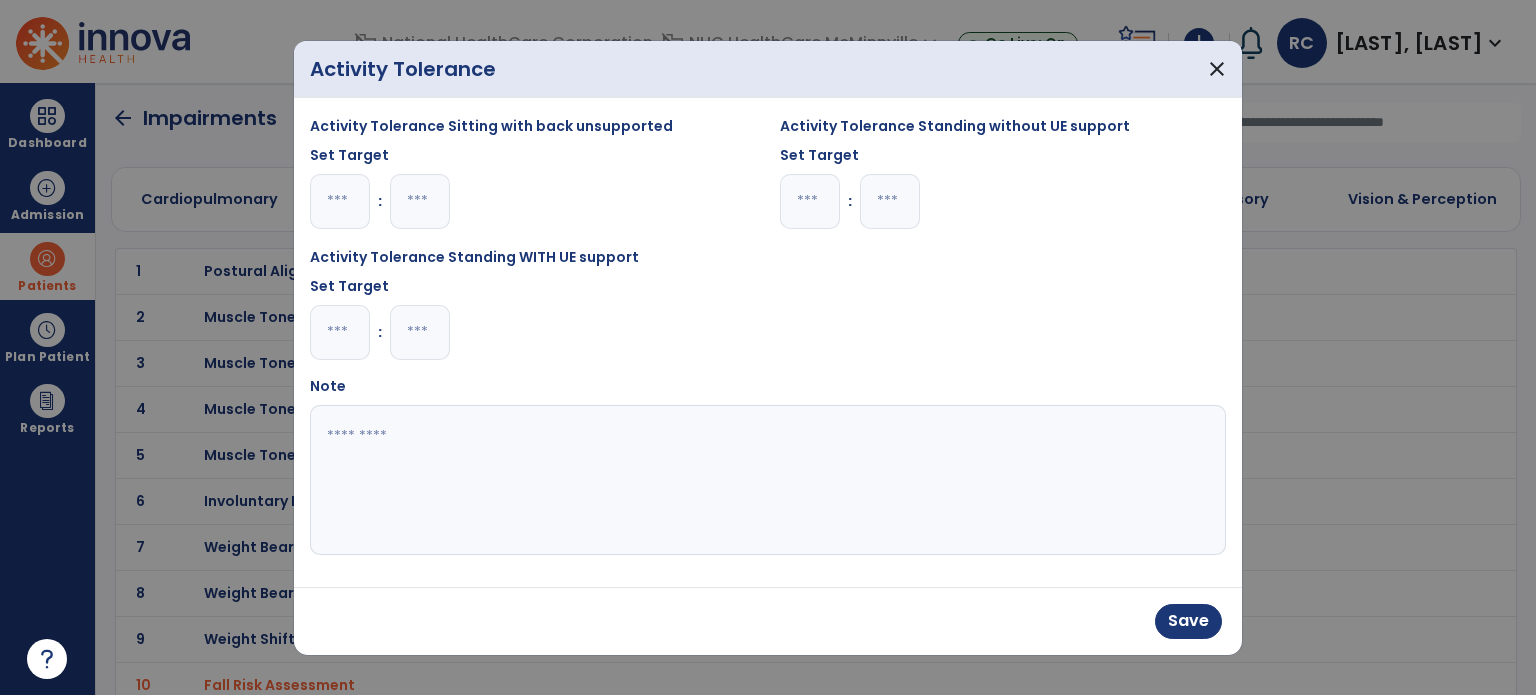 type on "***" 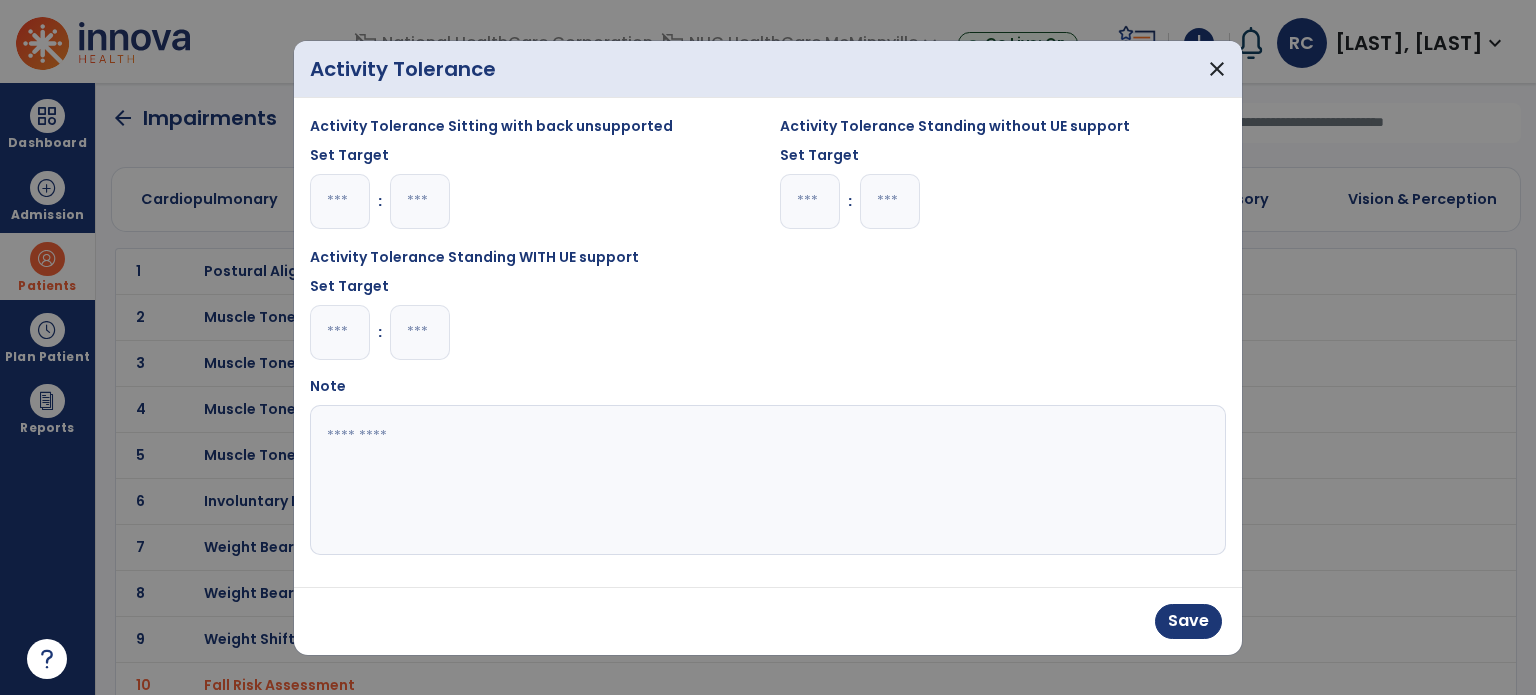 click at bounding box center [420, 201] 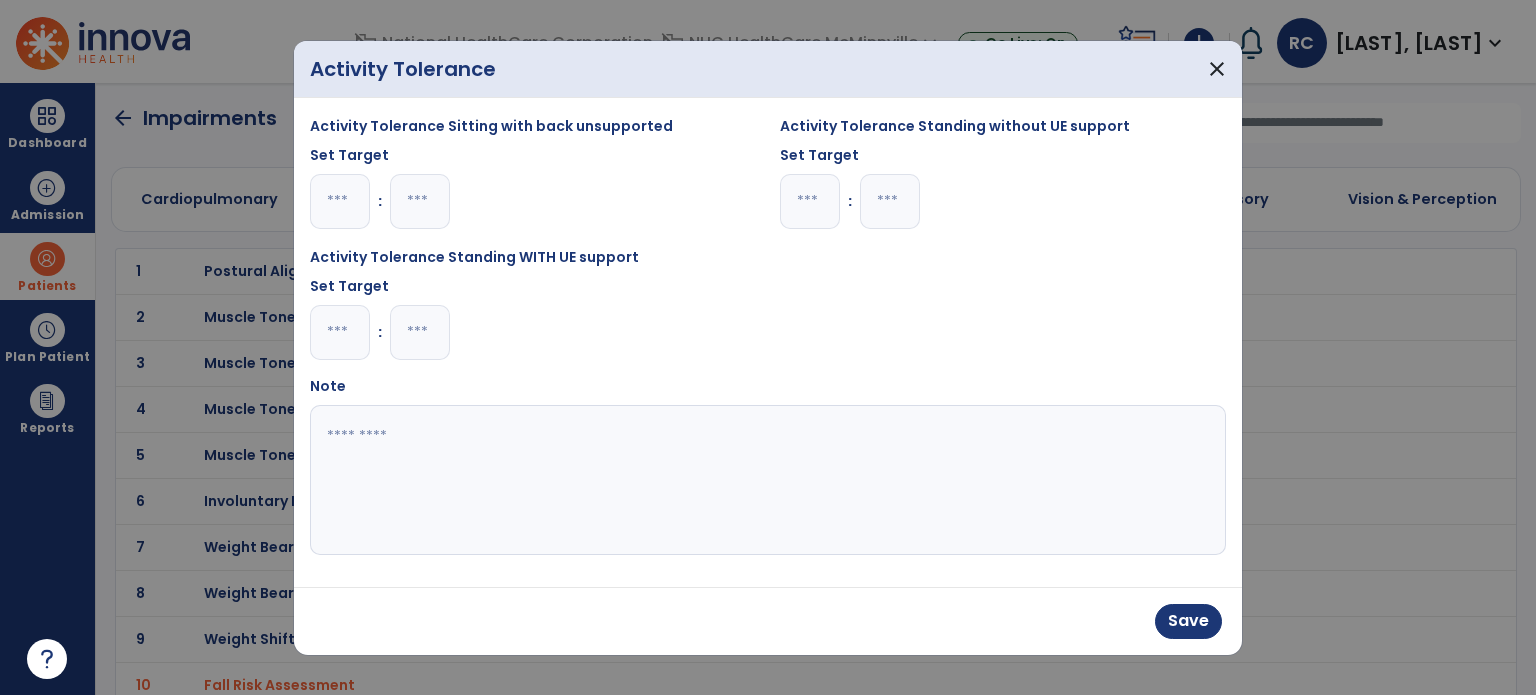 type on "***" 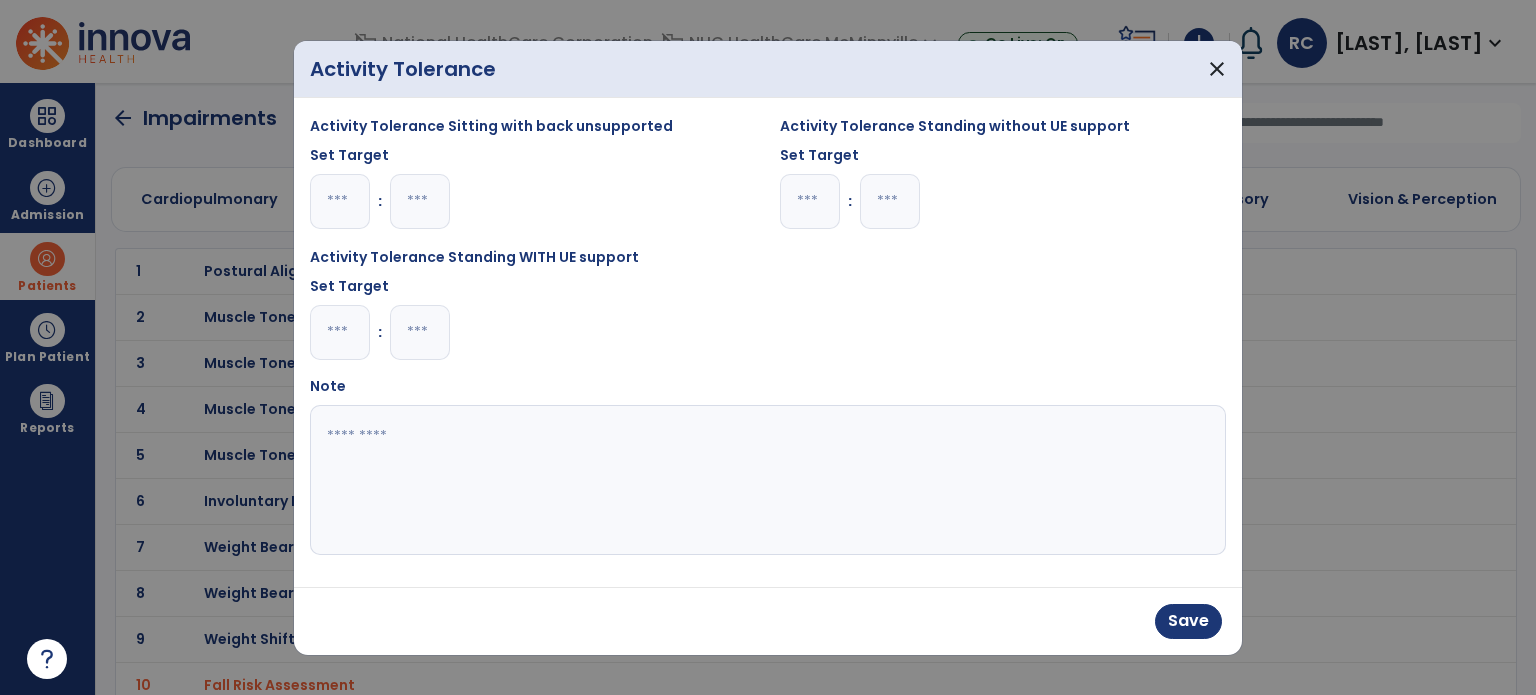 type 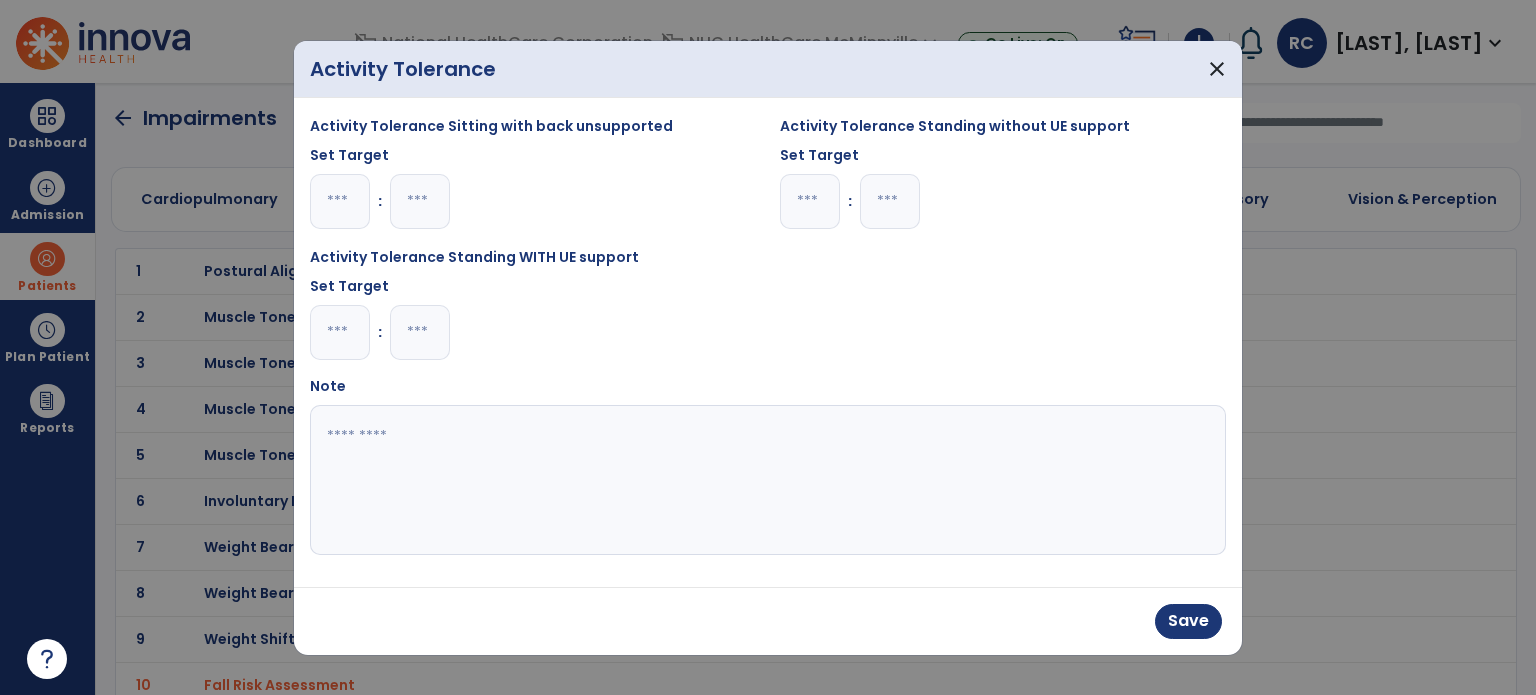type on "*" 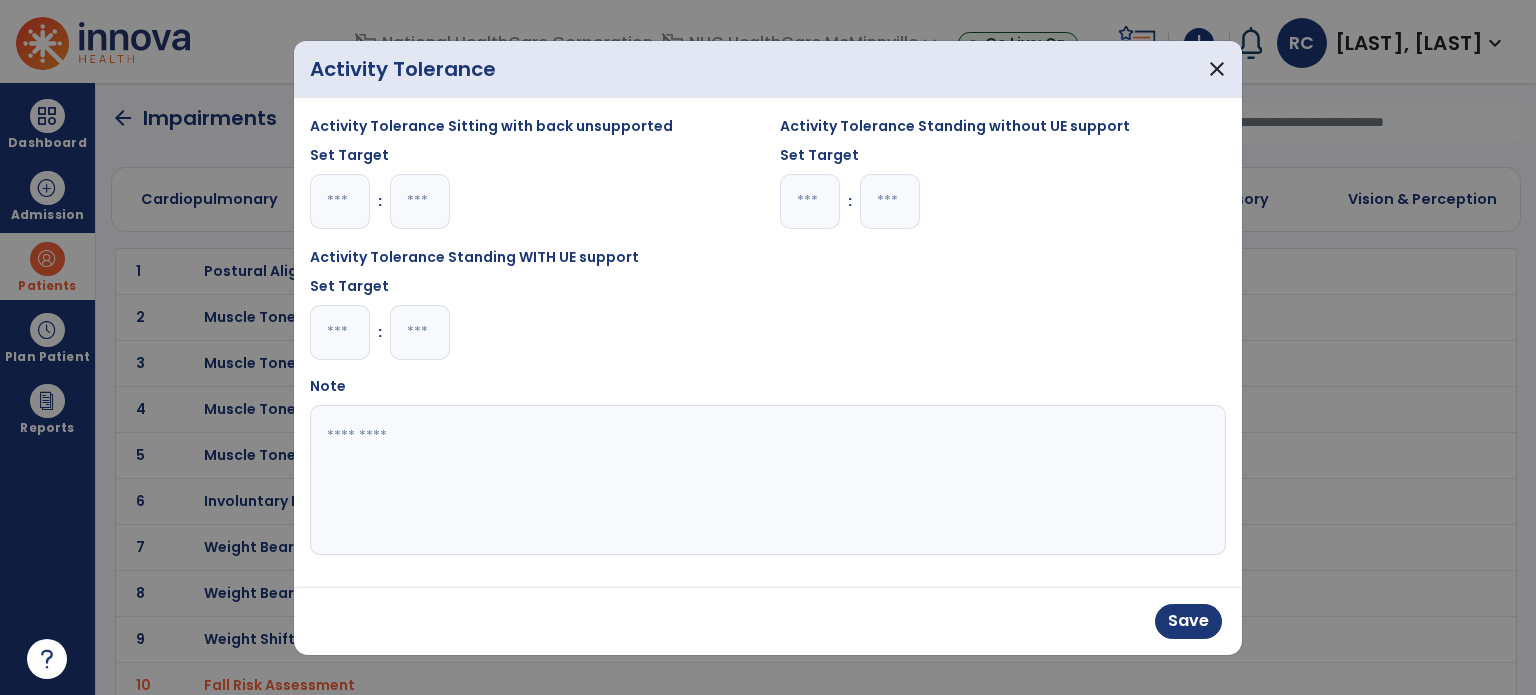 type on "*" 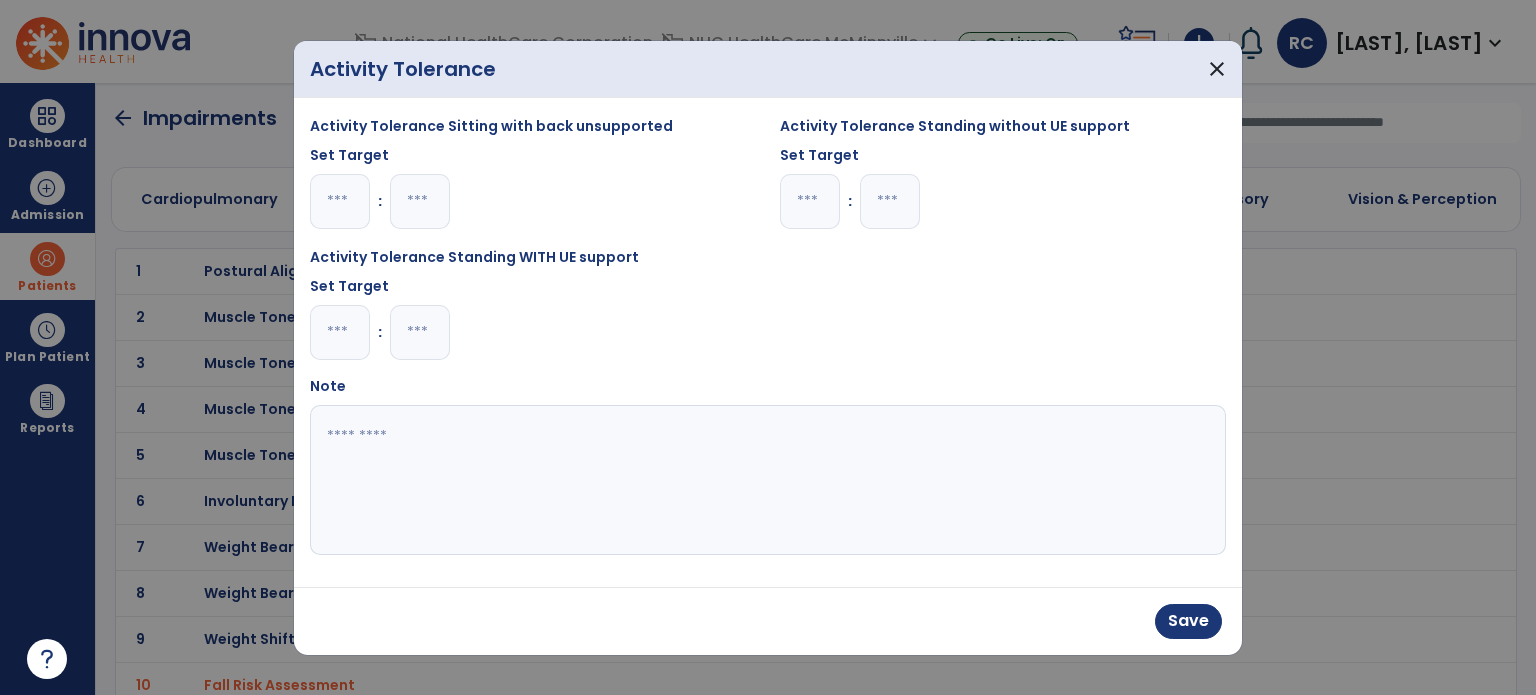 type on "*" 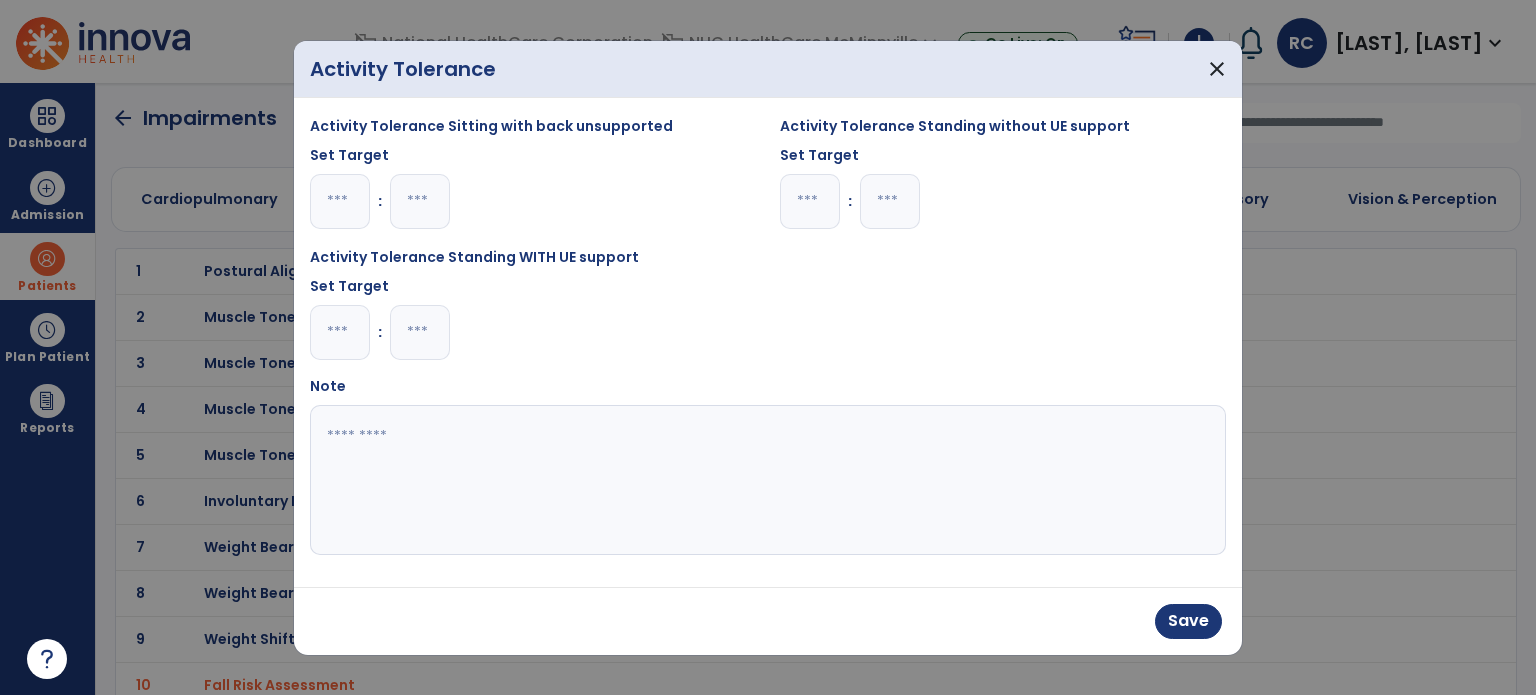click on "*" at bounding box center (340, 201) 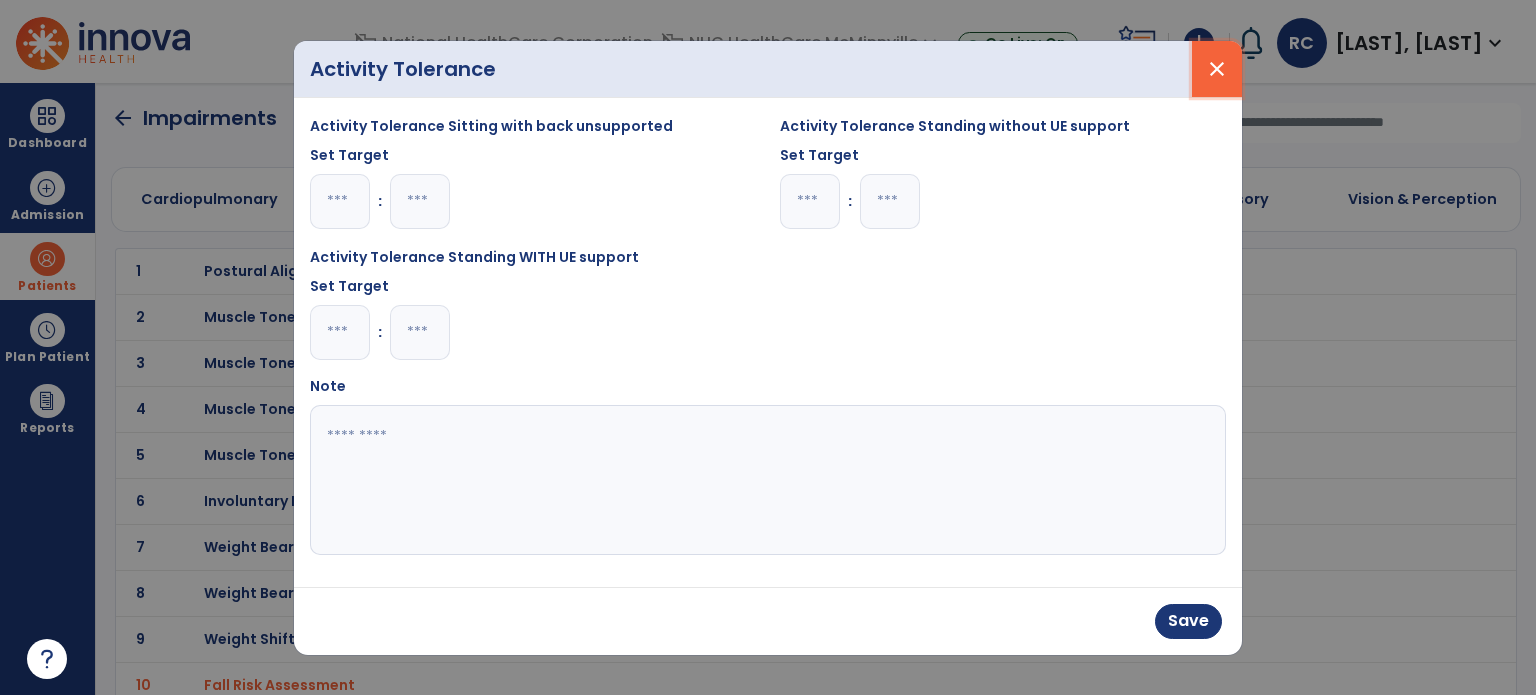 click on "close" at bounding box center (1217, 69) 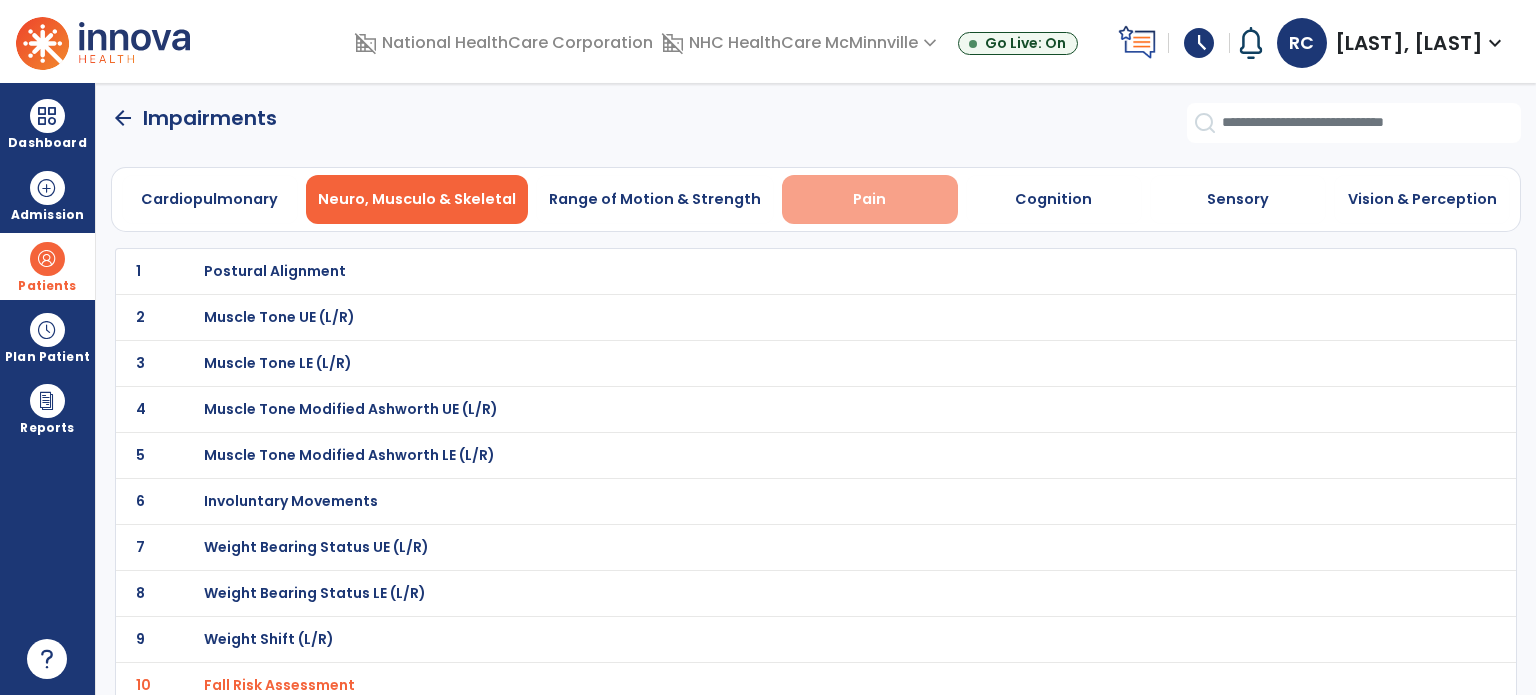 click on "Pain" at bounding box center [870, 199] 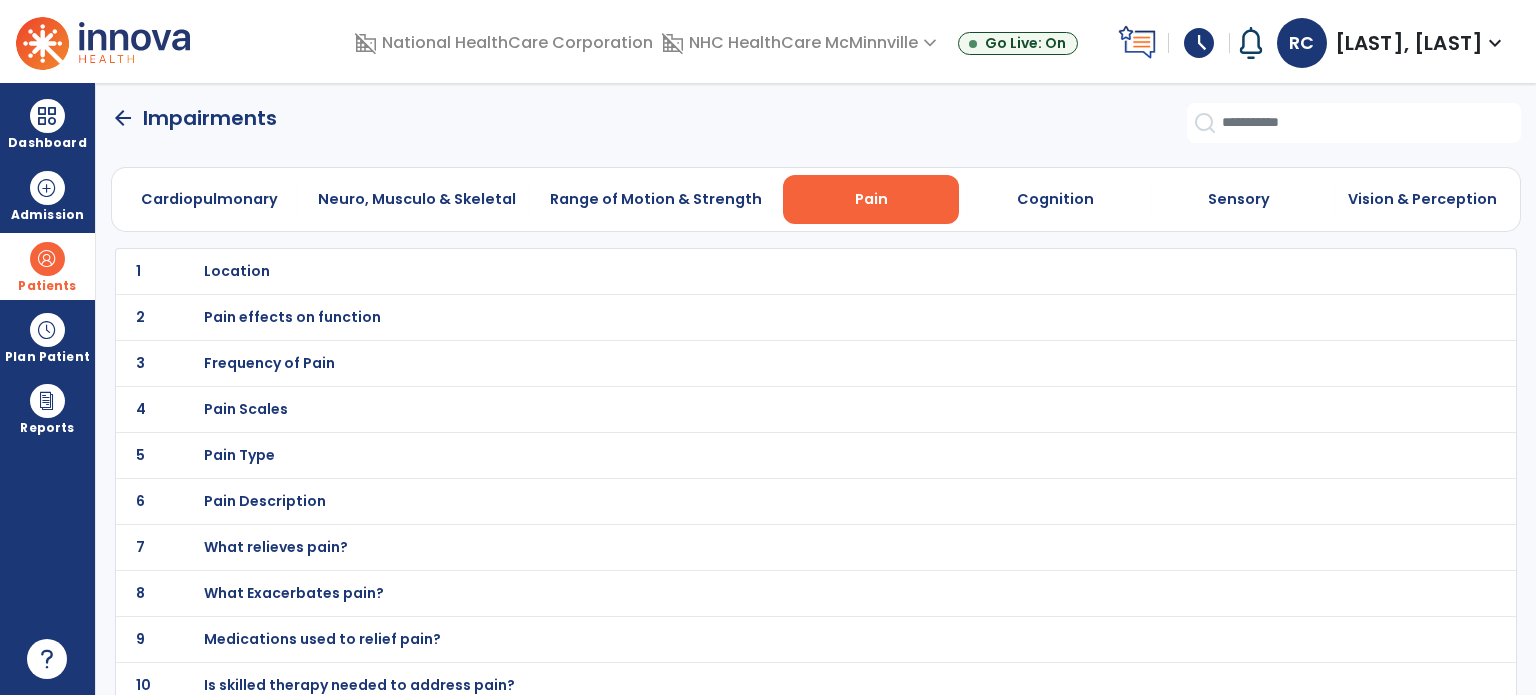 click on "Location" at bounding box center (237, 271) 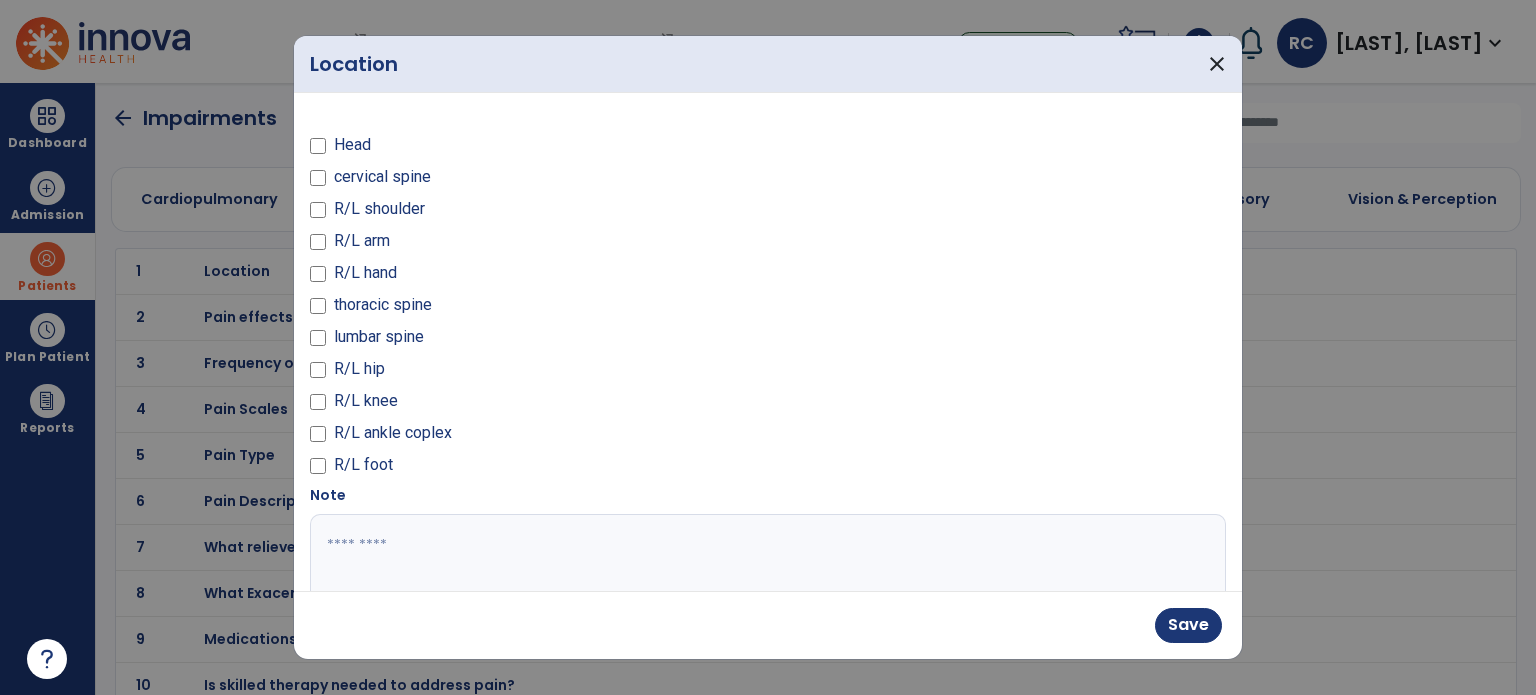 click on "Note" at bounding box center [768, 574] 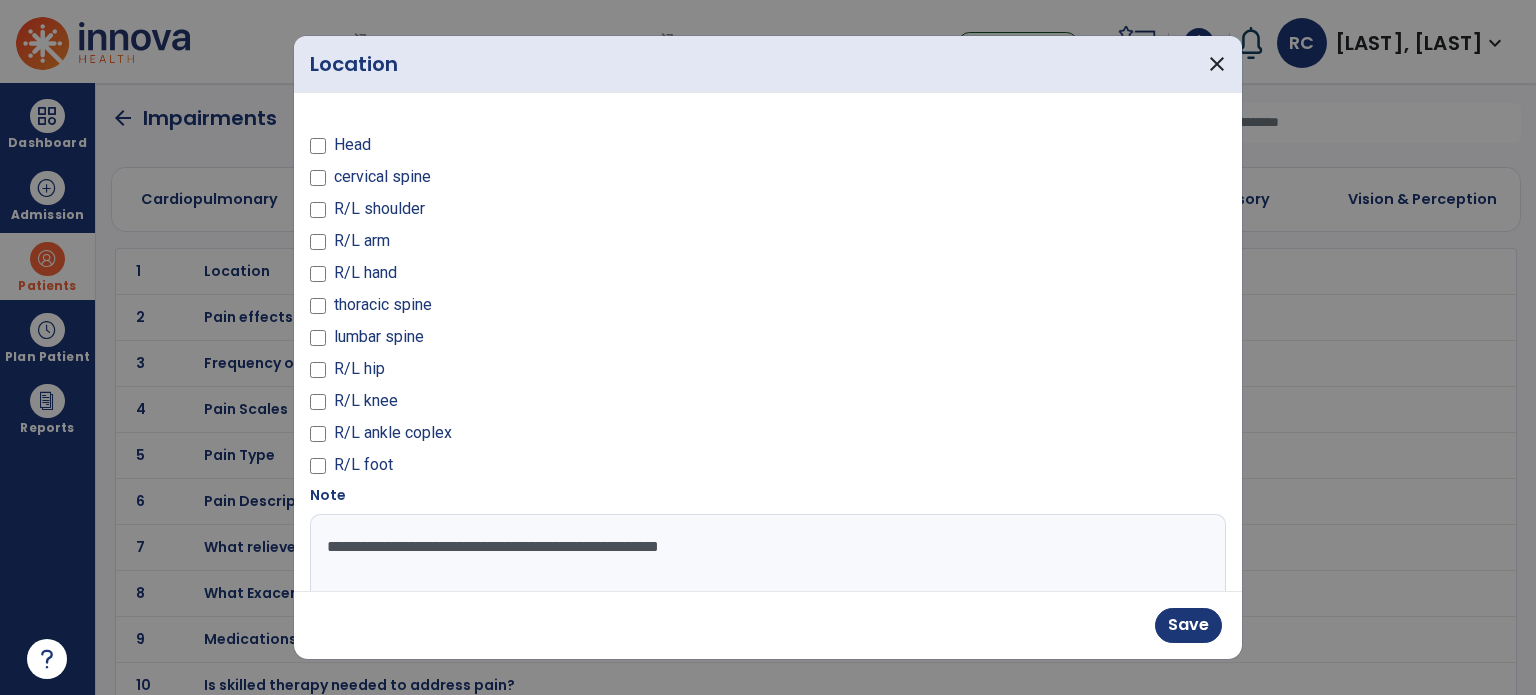 type on "**********" 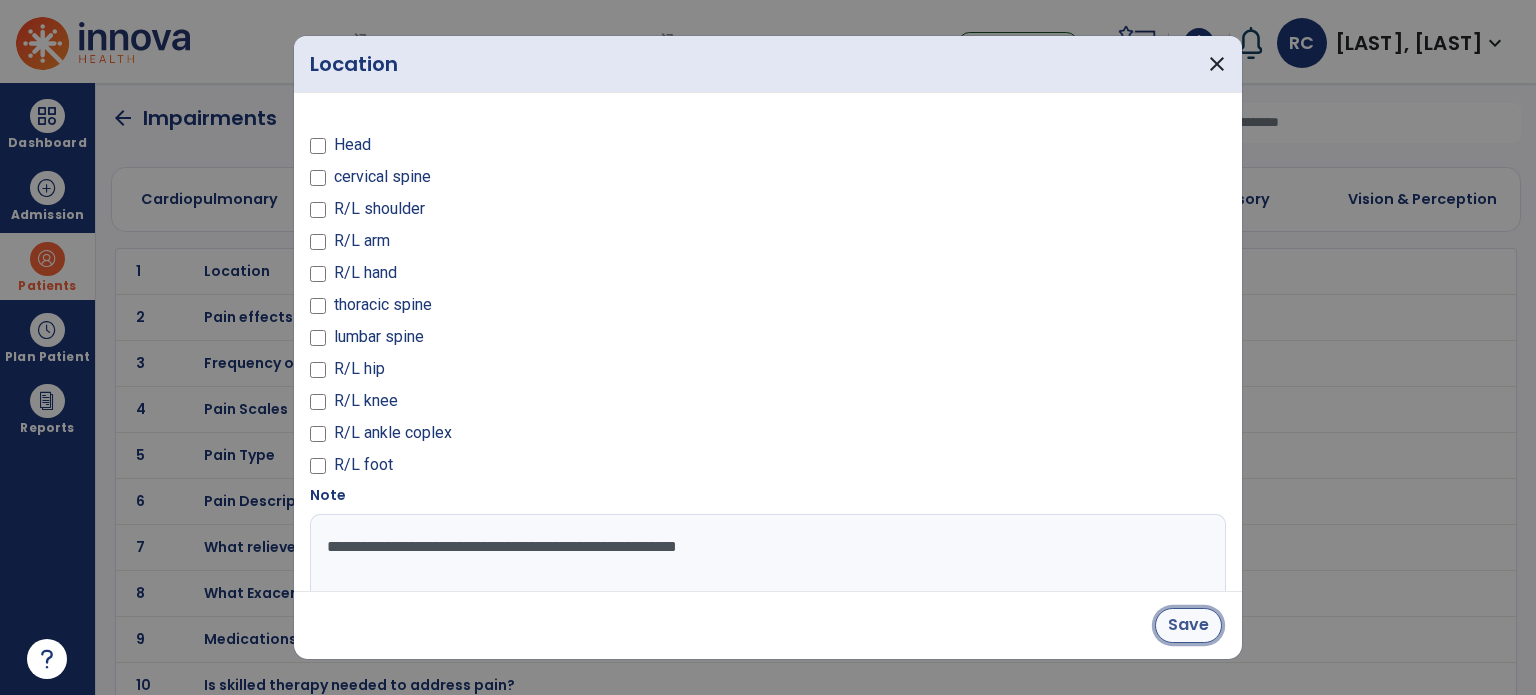 click on "Save" at bounding box center (1188, 625) 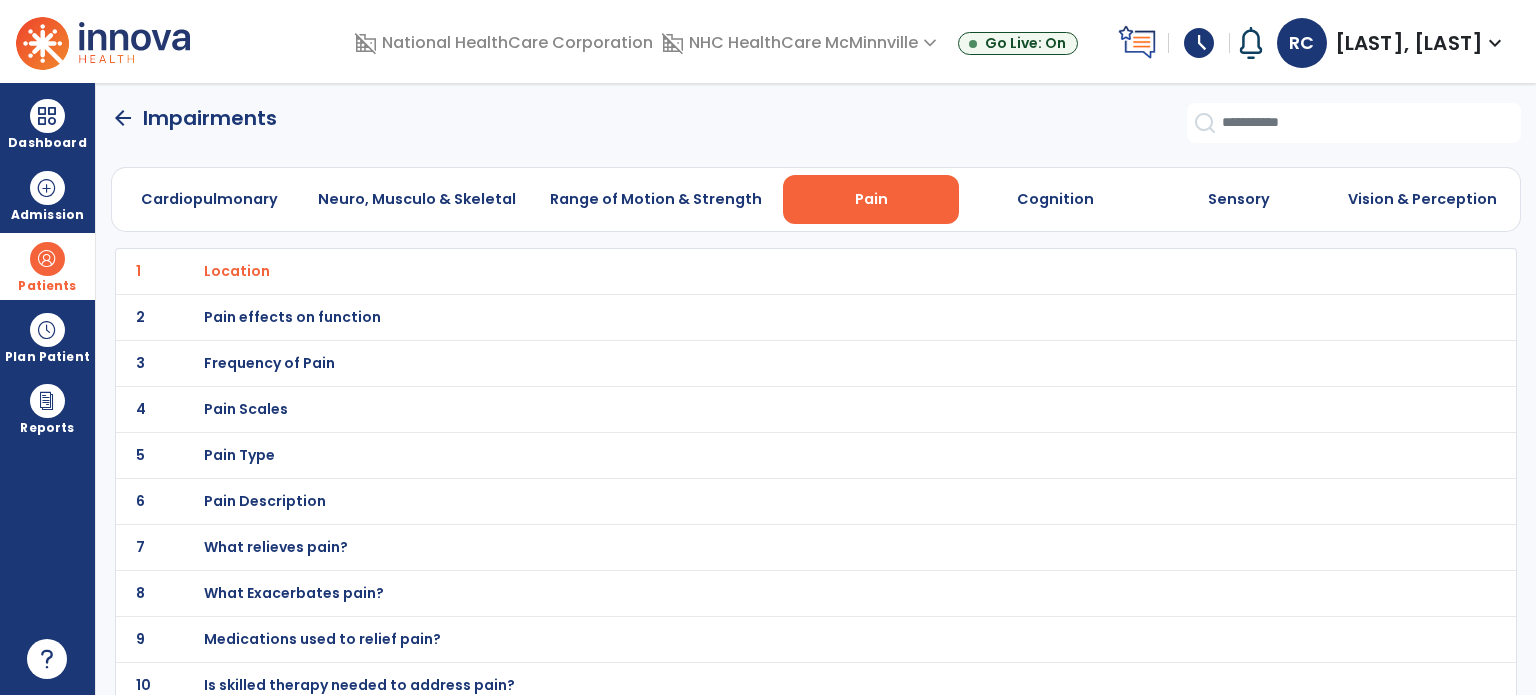 click on "Pain Scales" at bounding box center (237, 271) 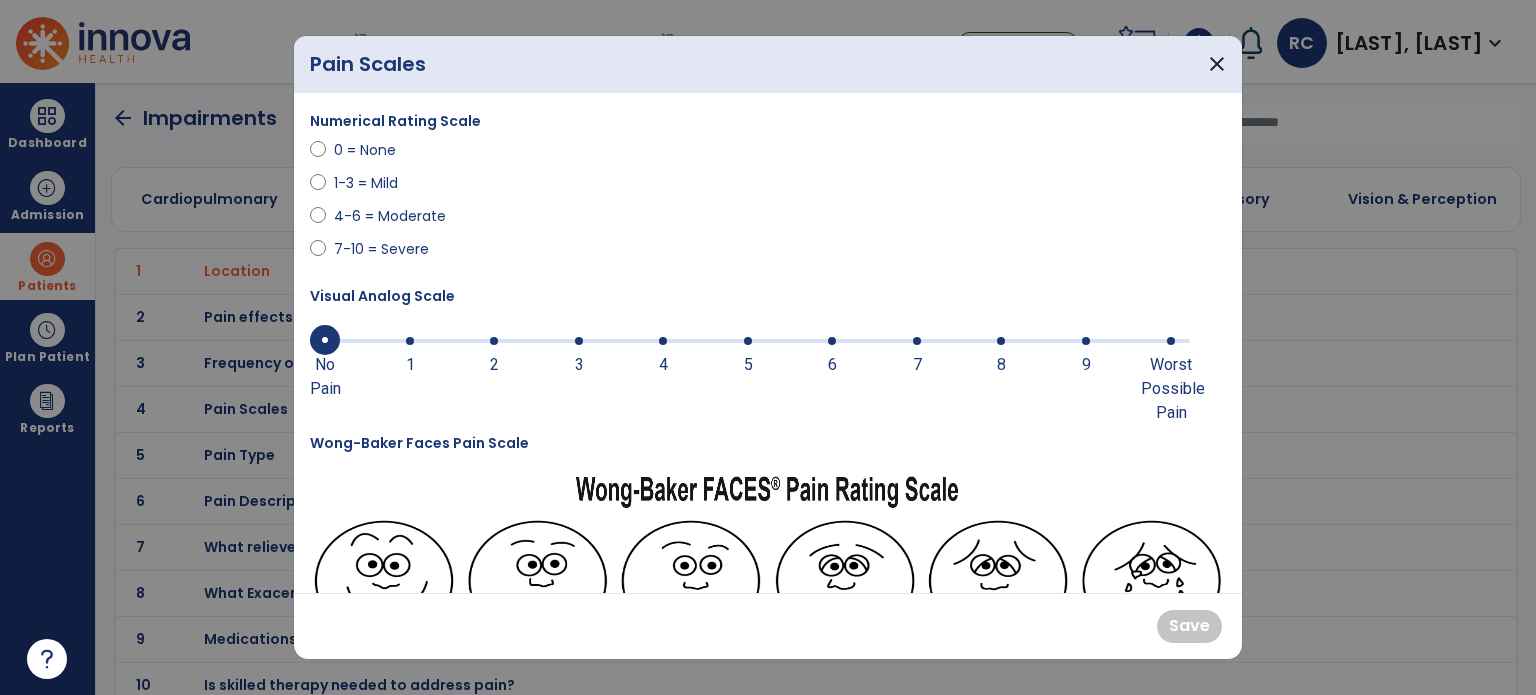 click at bounding box center (750, 339) 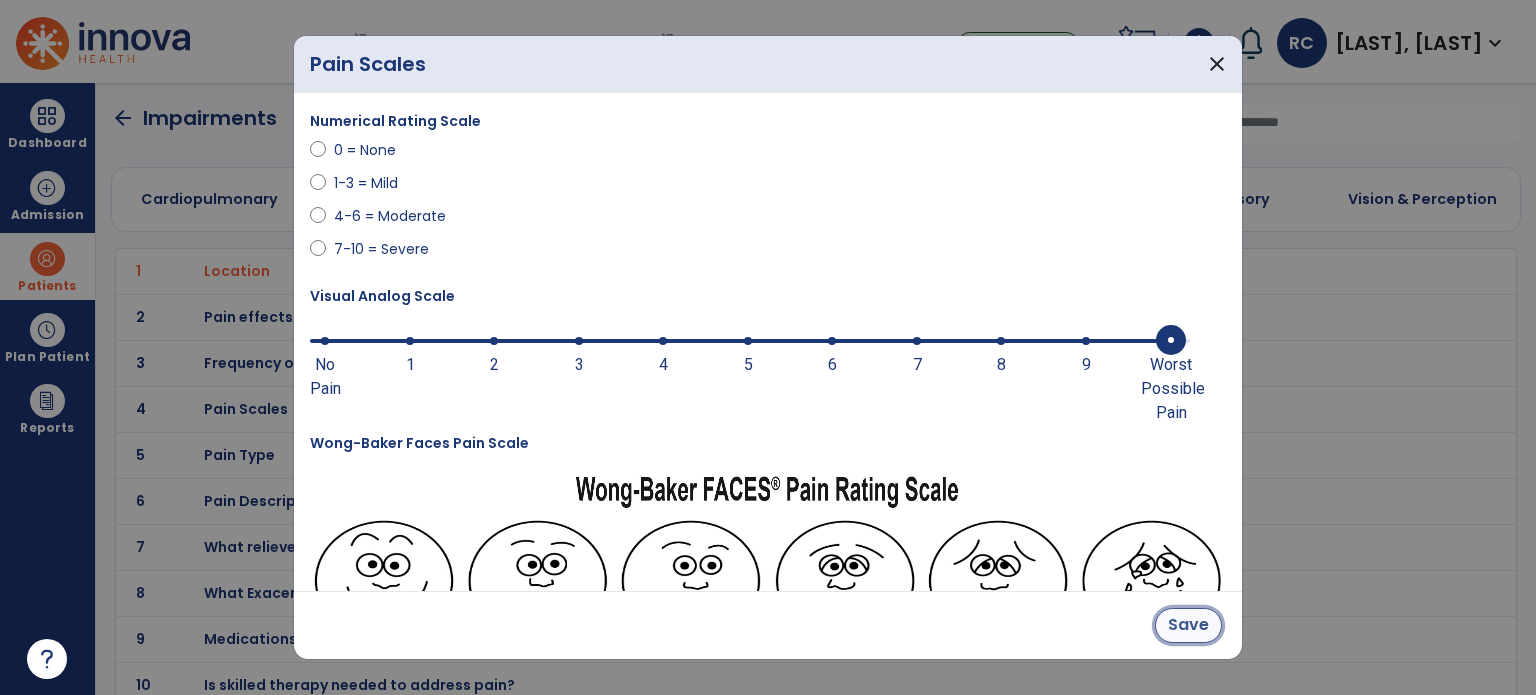 click on "Save" at bounding box center [1188, 625] 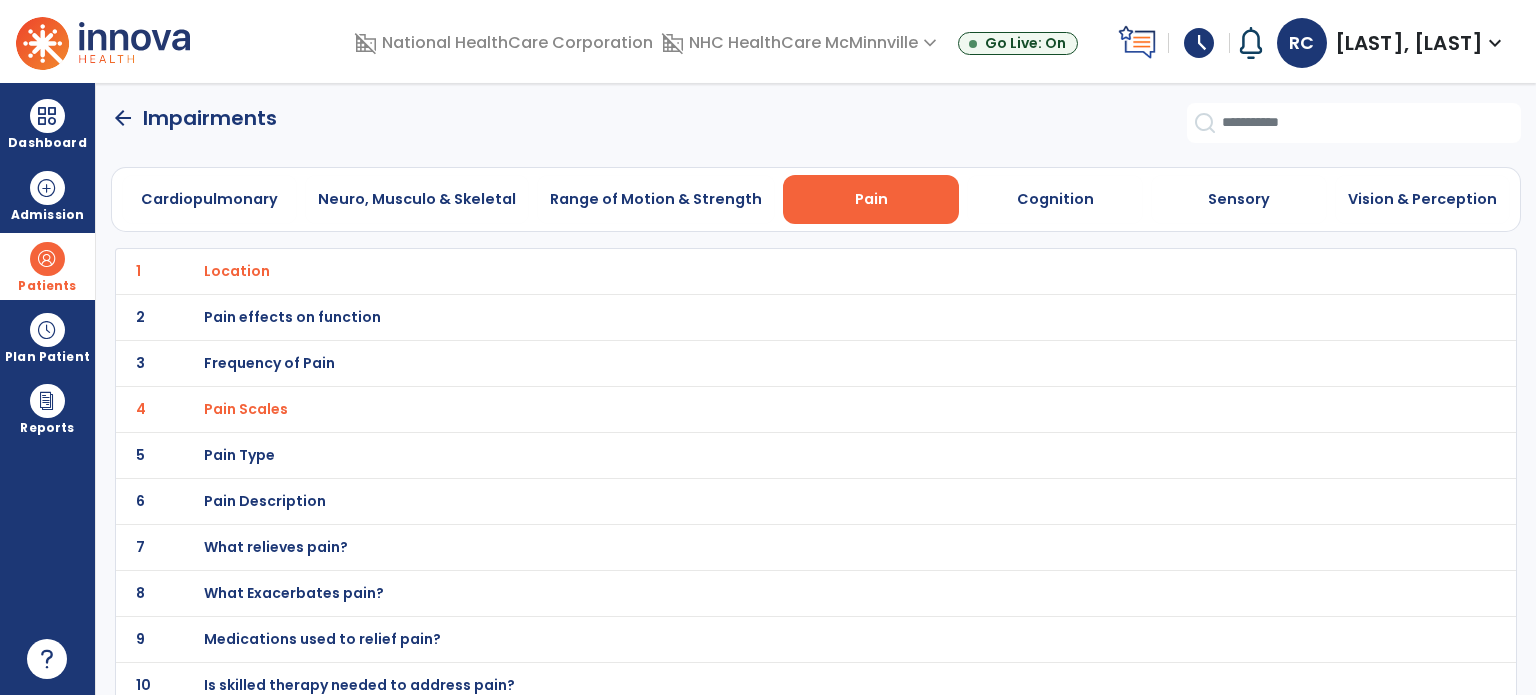 click on "arrow_back" 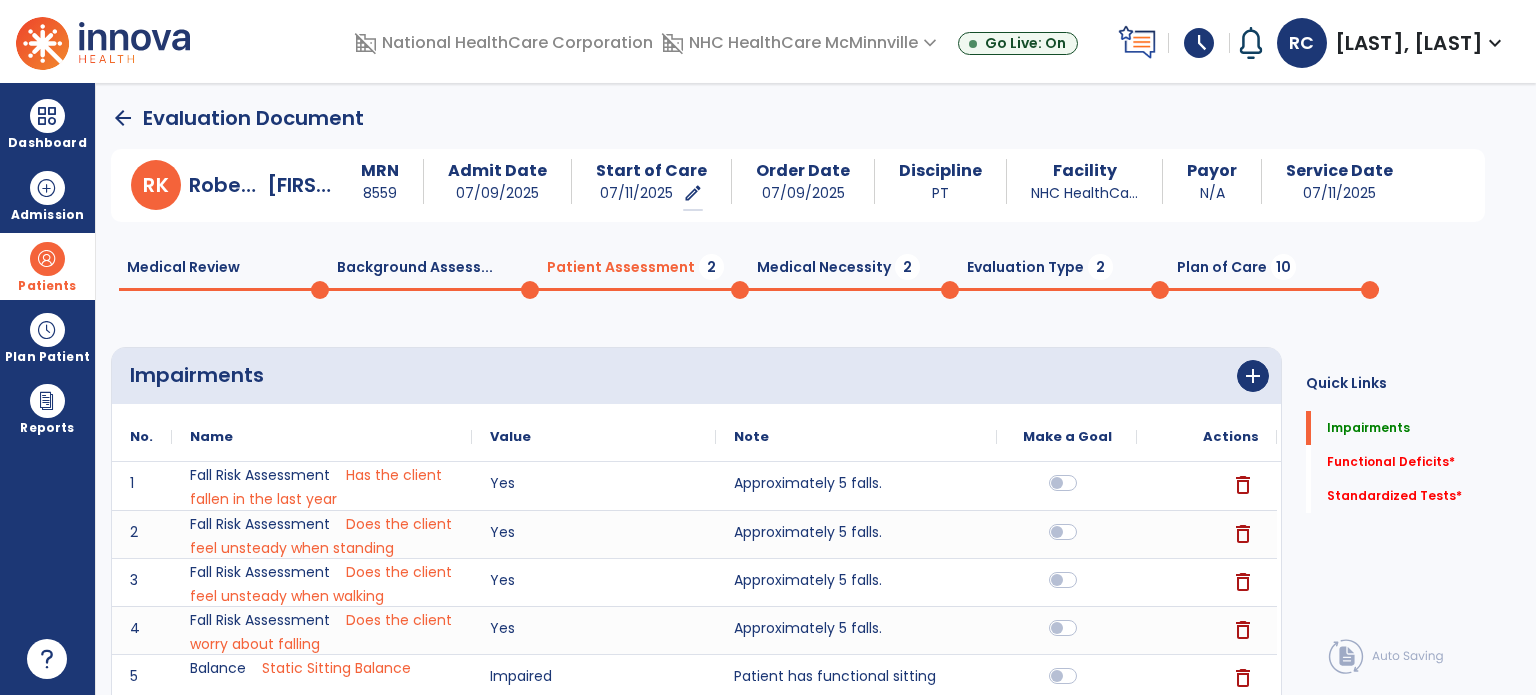 click on "Background Assess...  0" 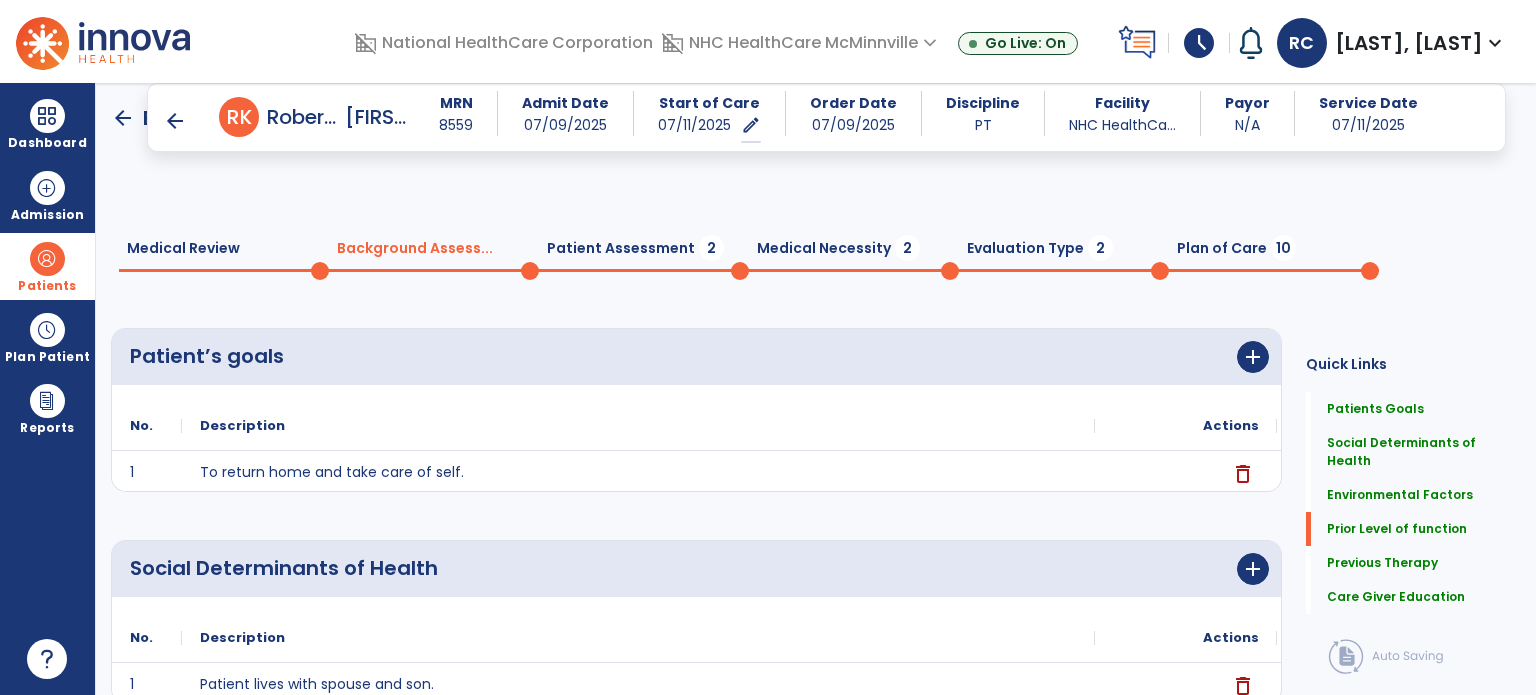 click on "**********" 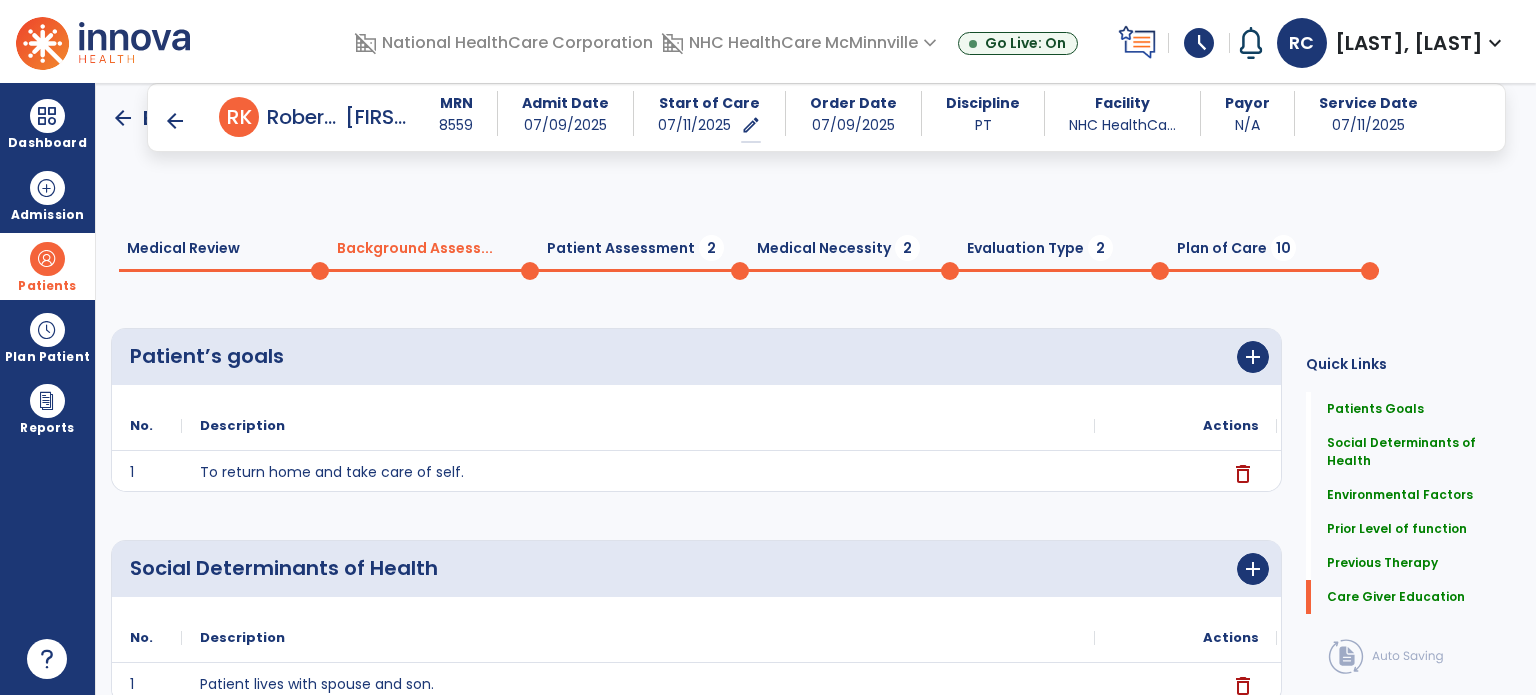 click on "Continue" 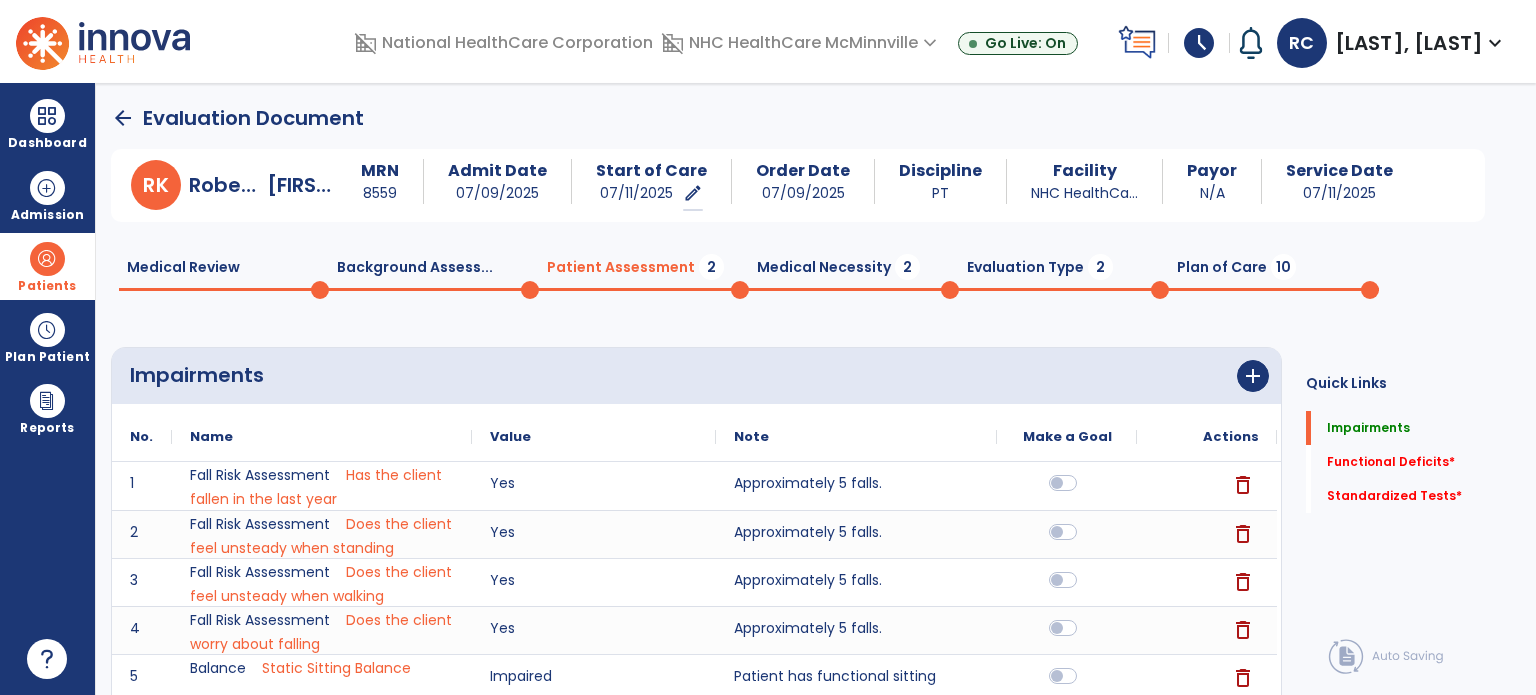 click on "Patient Assessment  2" 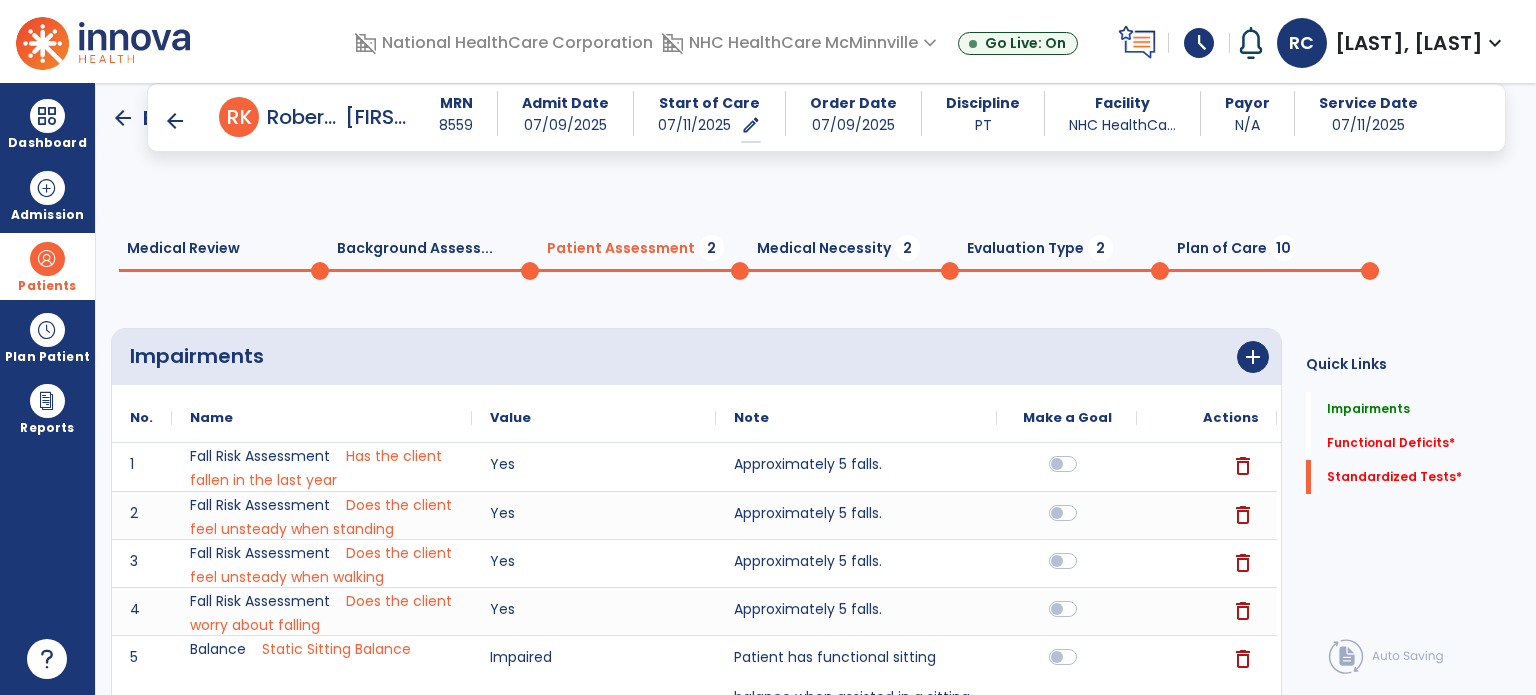 scroll, scrollTop: 1124, scrollLeft: 0, axis: vertical 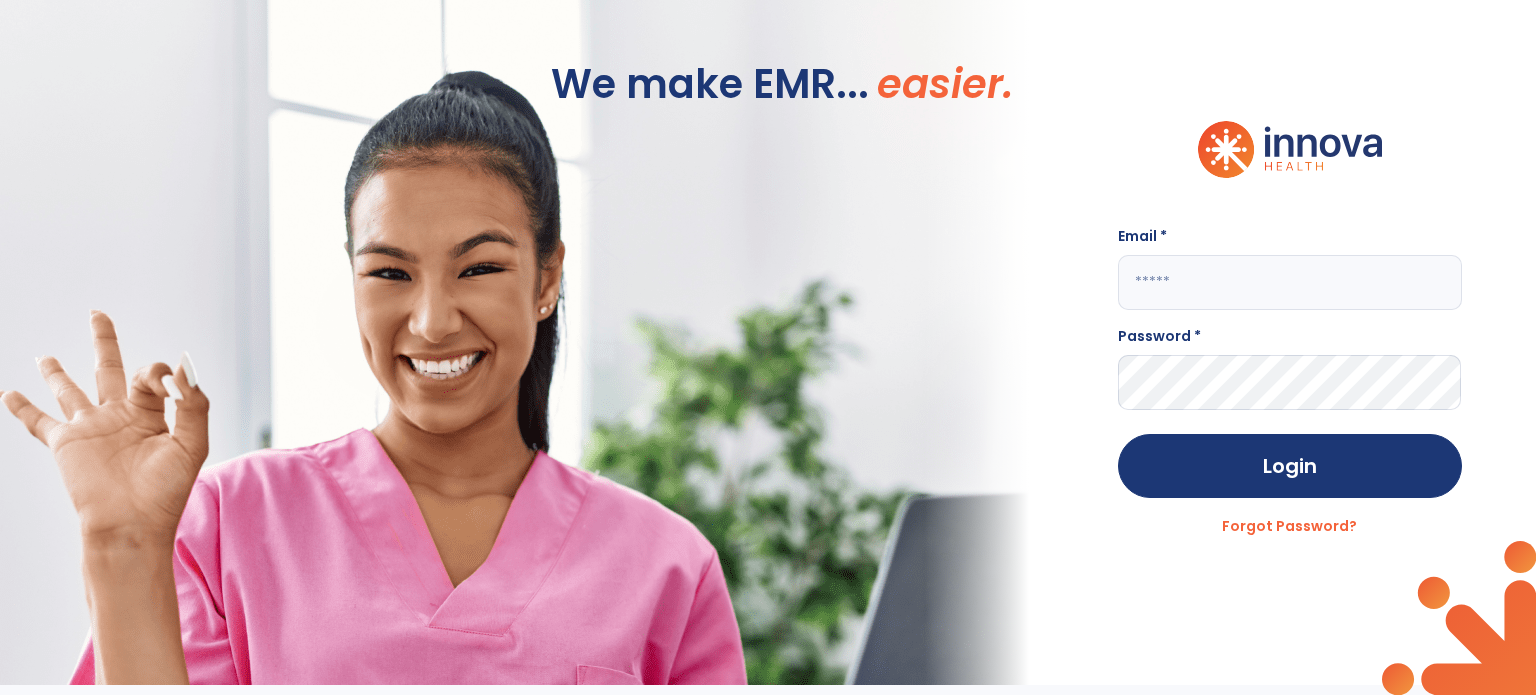 type on "**********" 